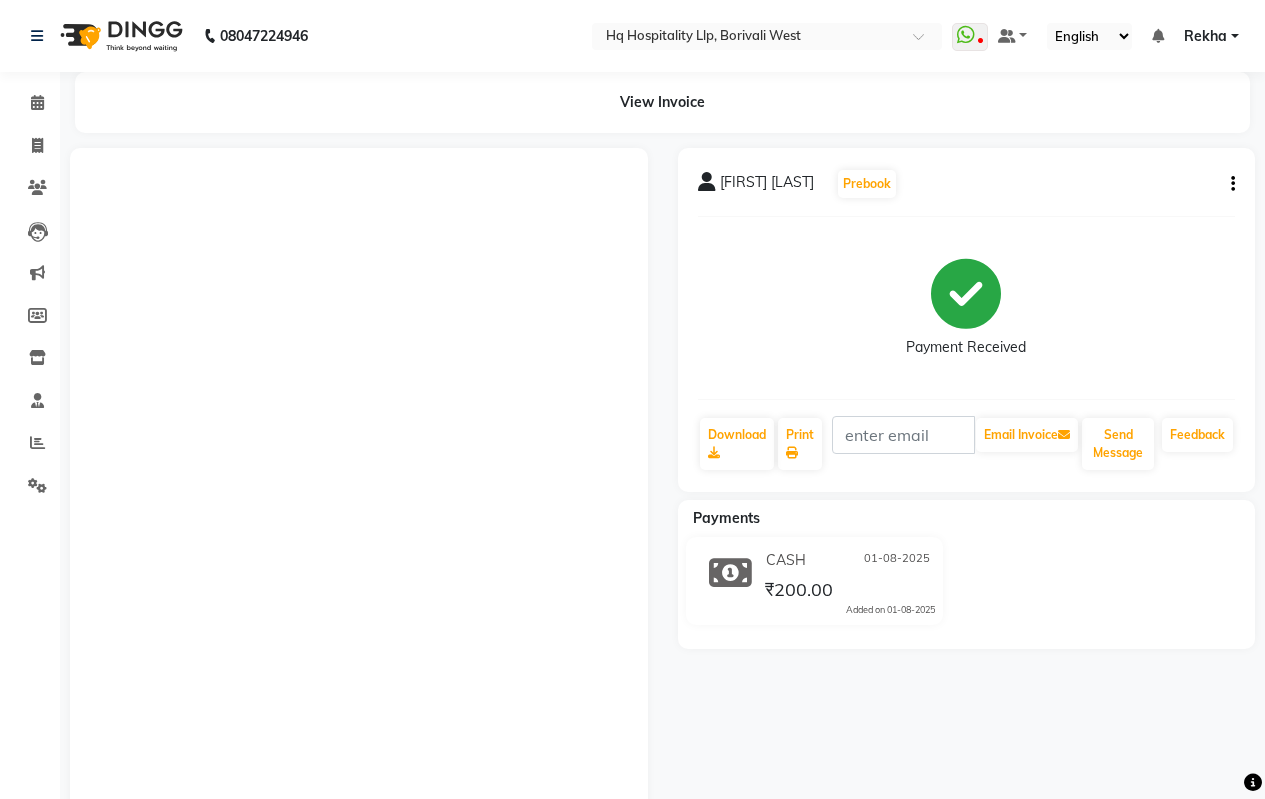 scroll, scrollTop: 0, scrollLeft: 0, axis: both 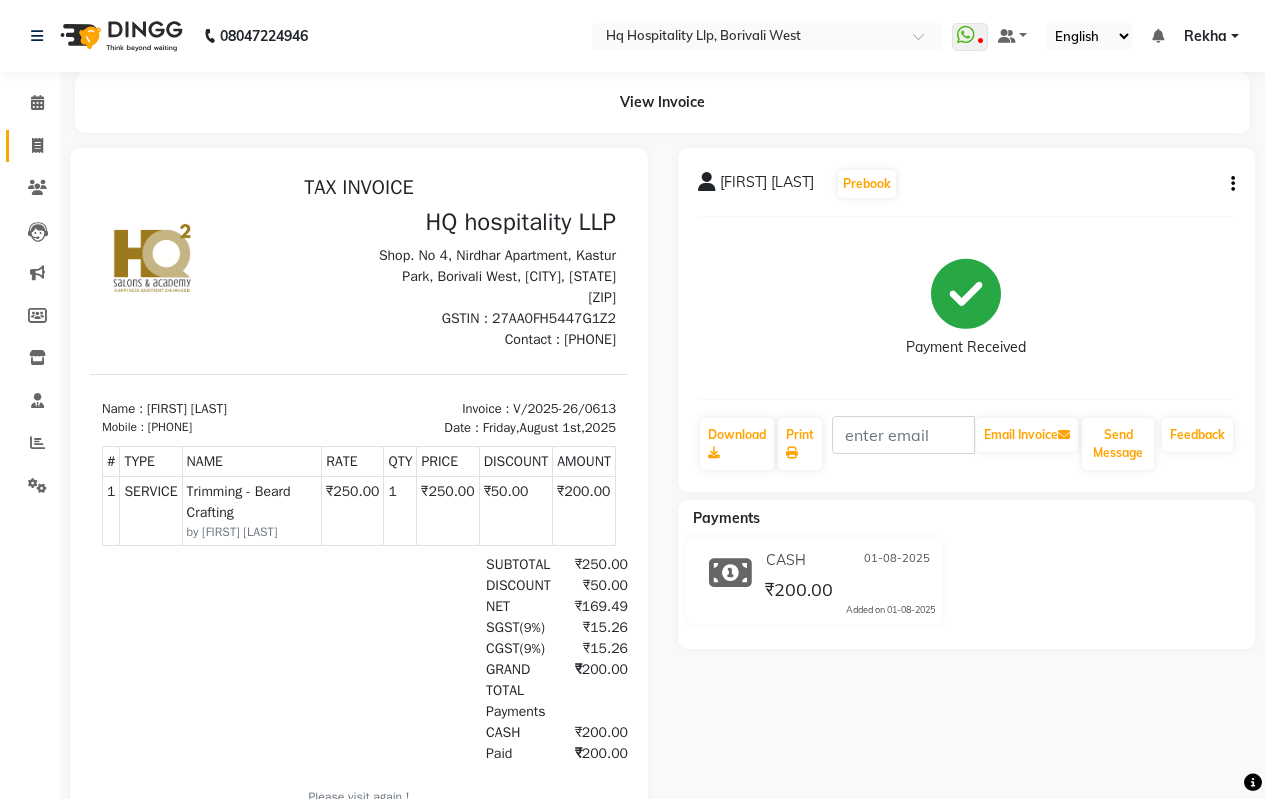 click on "Invoice" 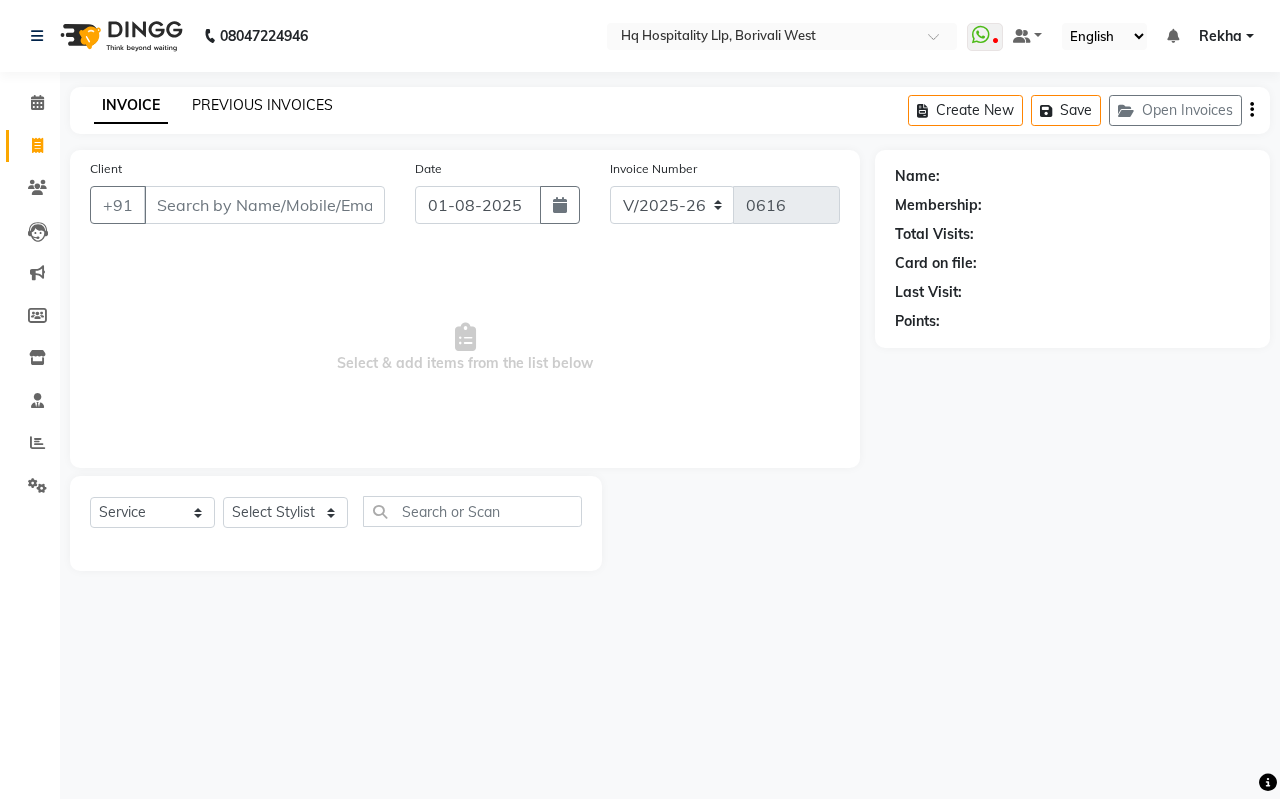 click on "PREVIOUS INVOICES" 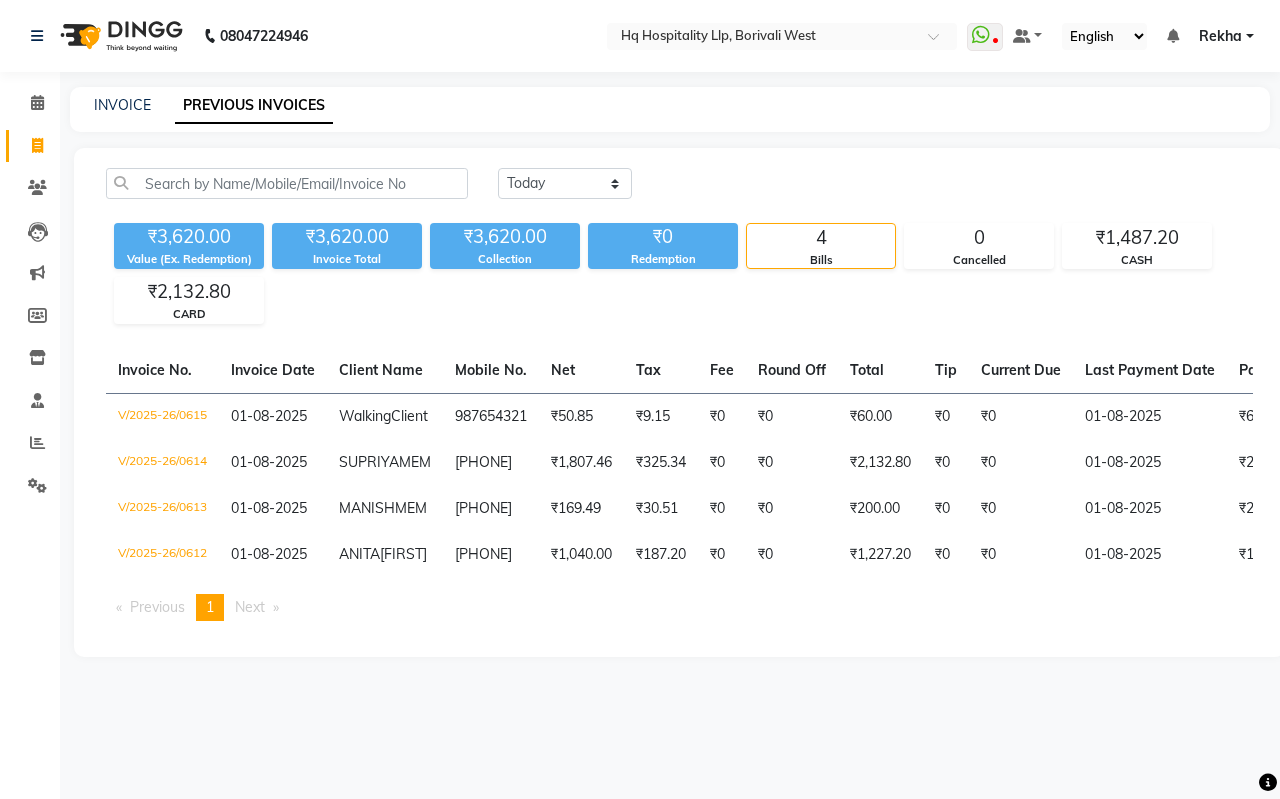 drag, startPoint x: 671, startPoint y: 337, endPoint x: 302, endPoint y: 838, distance: 622.22345 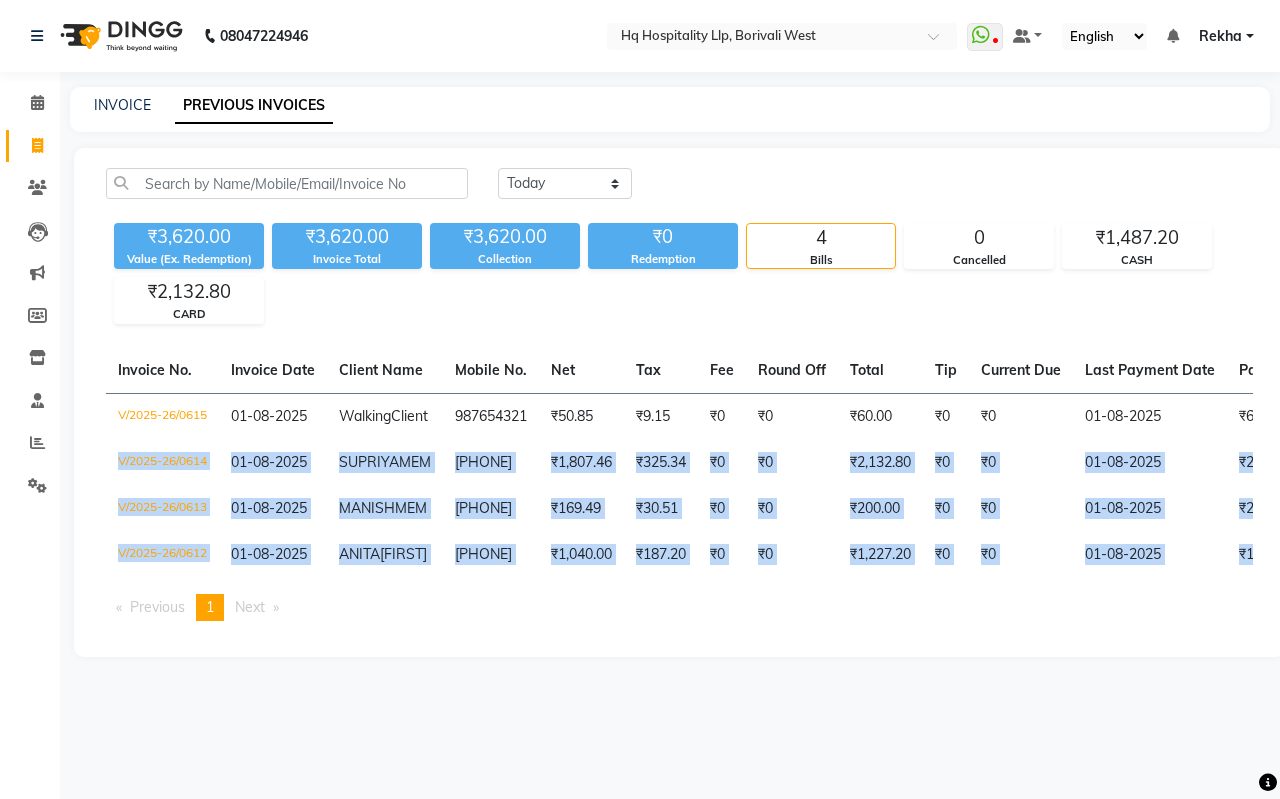 click on "08047224946 Select Location × Hq Hospitality Llp, Borivali West  WhatsApp Status  ✕ Status:  Disconnected Most Recent Message: 09-06-2025     04:49 PM Recent Service Activity: 09-06-2025     04:45 PM  08047224946 Whatsapp Settings Default Panel My Panel English ENGLISH Español العربية मराठी हिंदी ગુજરાતી தமிழ் 中文 Notifications nothing to show Rekha Manage Profile Change Password Sign out  Version:3.15.11  ☀ HQ hospitality LLP	,  Kandivali E ☀ HQ hospitality LLP, Borivali West  Calendar  Invoice  Clients  Leads   Marketing  Members  Inventory  Staff  Reports  Settings Completed InProgress Upcoming Dropped Tentative Check-In Confirm Bookings Generate Report Segments Page Builder INVOICE PREVIOUS INVOICES Today Yesterday Custom Range ₹3,620.00 Value (Ex. Redemption) ₹3,620.00 Invoice Total  ₹3,620.00 Collection ₹0 Redemption 4 Bills 0 Cancelled ₹1,487.20 CASH ₹2,132.80 CARD  Invoice No.   Invoice Date   Client Name   Net  -" at bounding box center [640, 399] 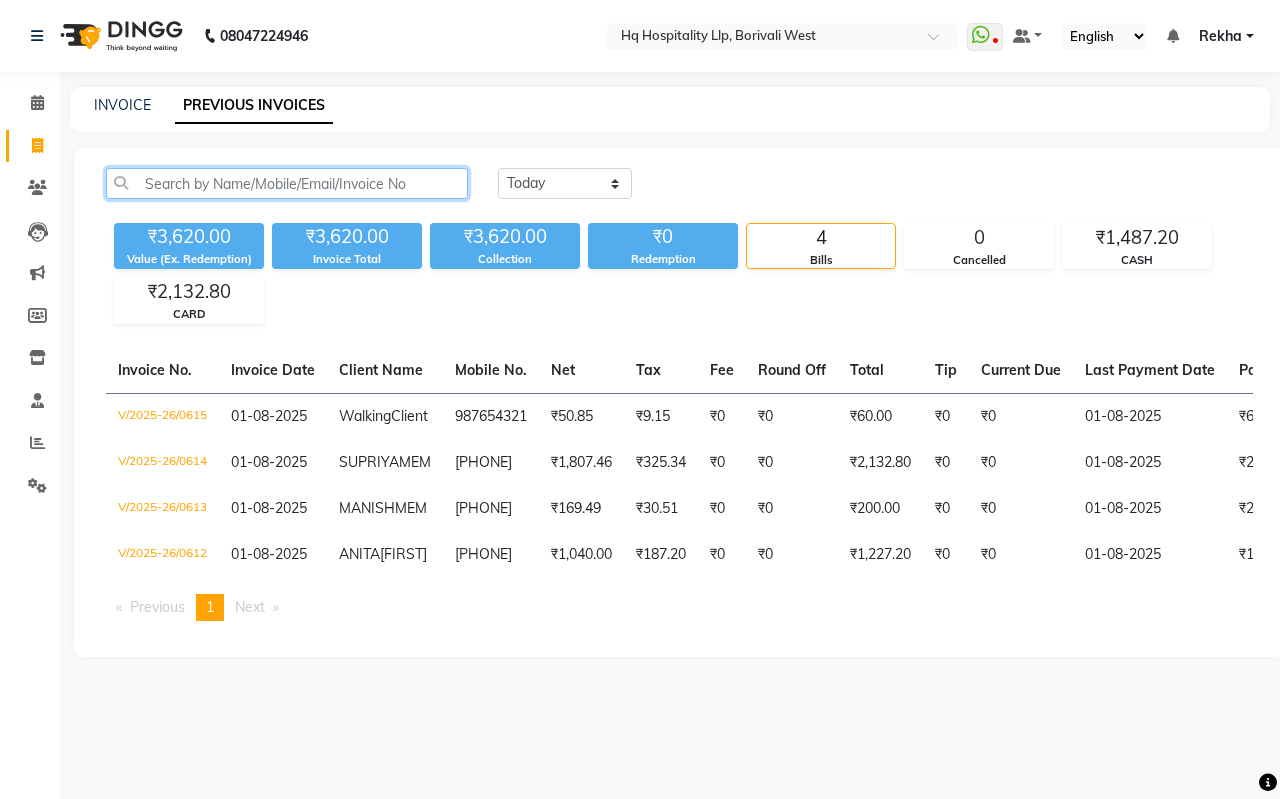 click 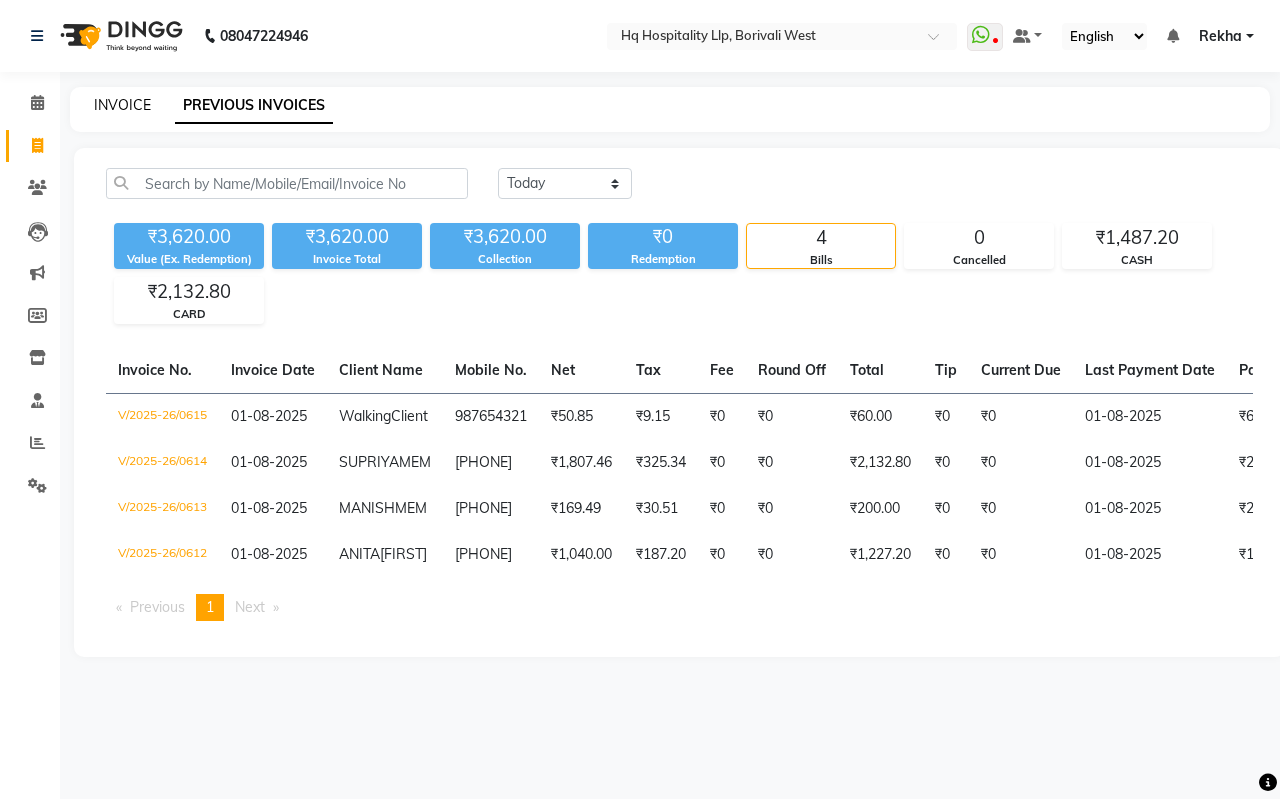 click on "INVOICE" 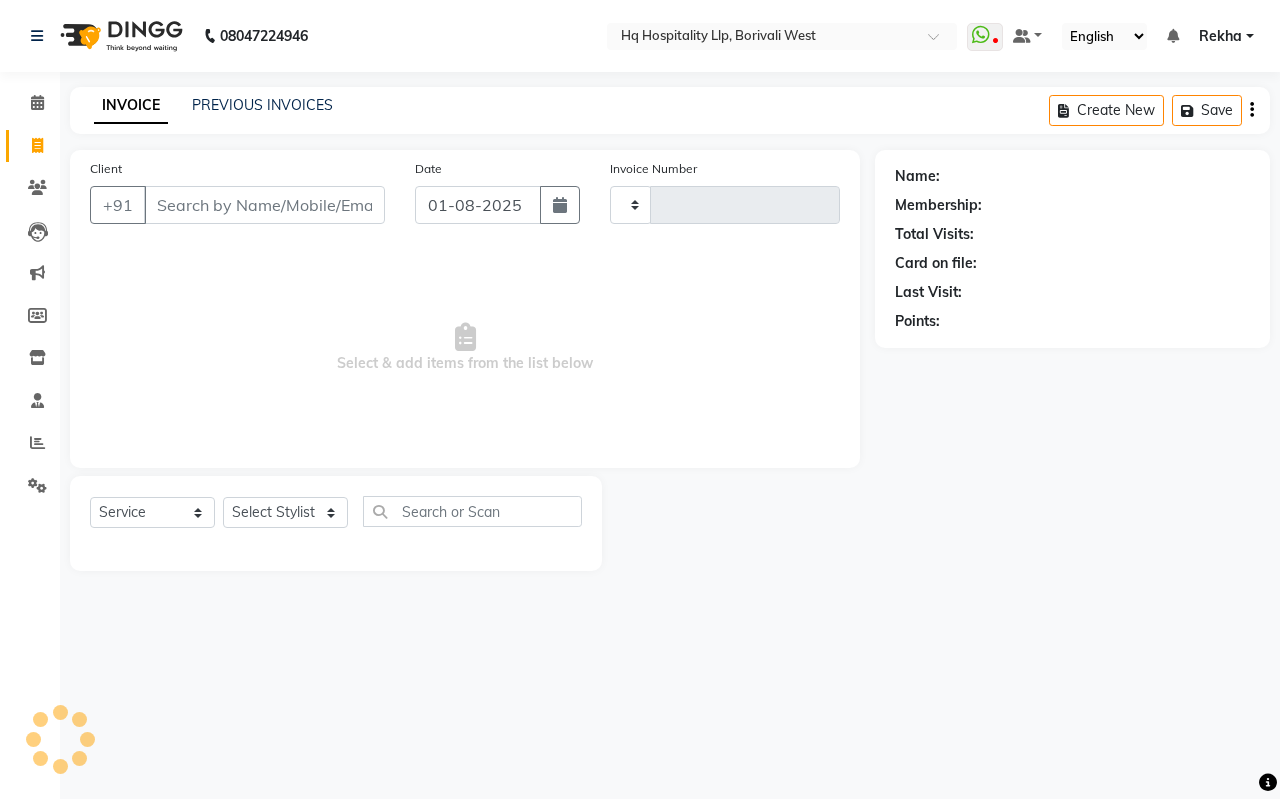 type on "0616" 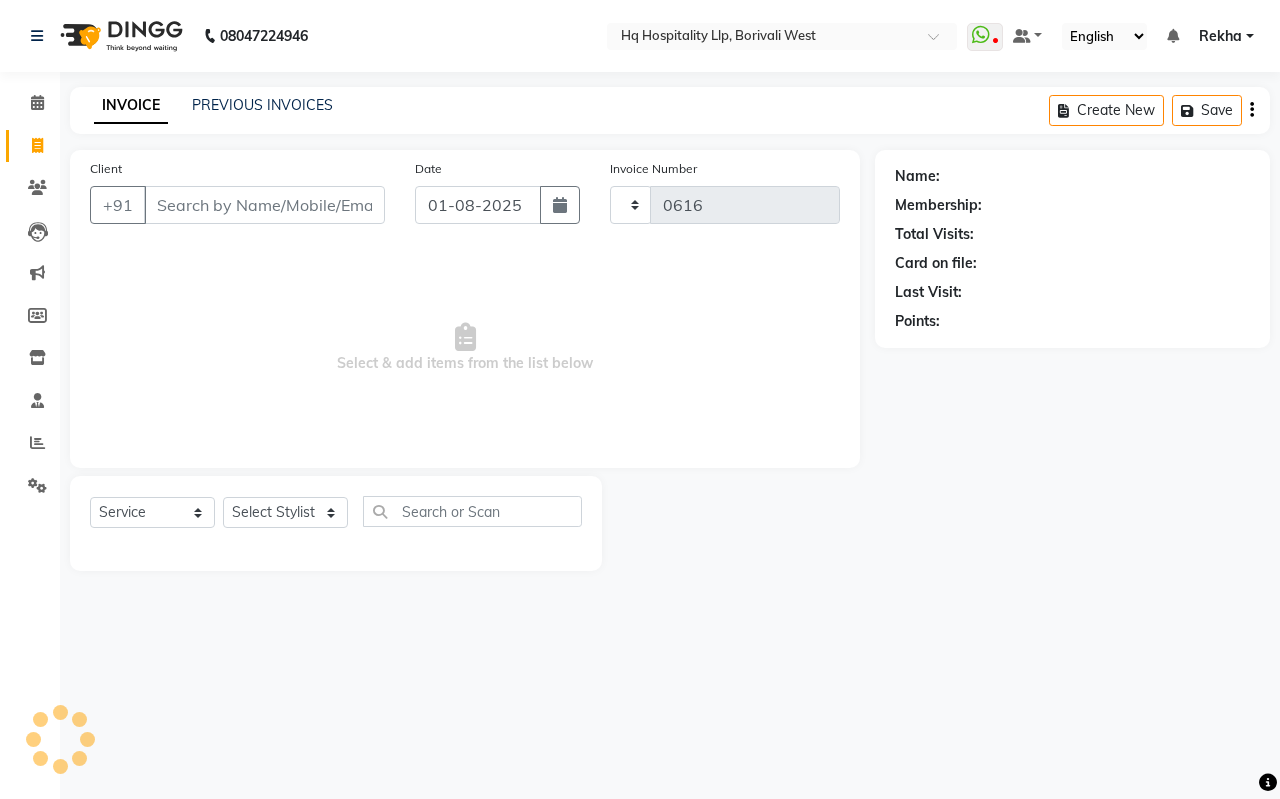 select on "7197" 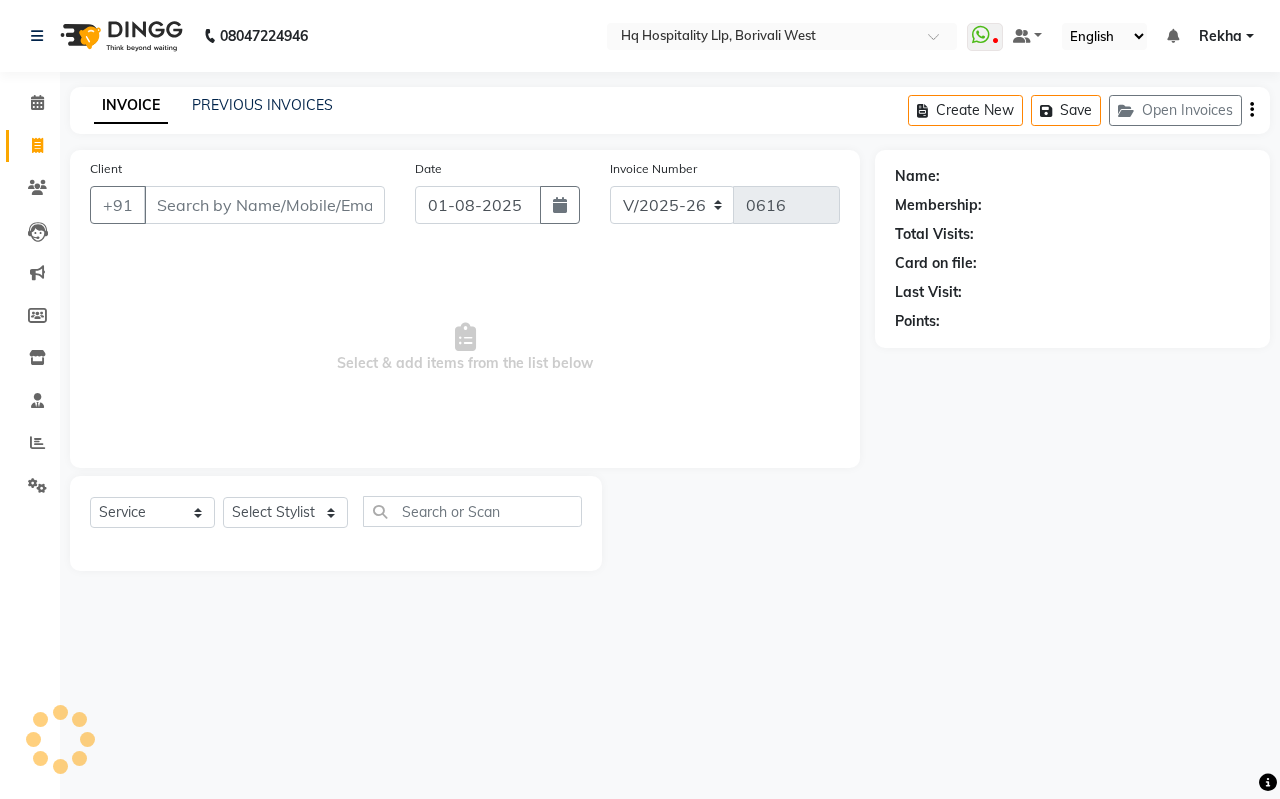 click on "Client" at bounding box center [264, 205] 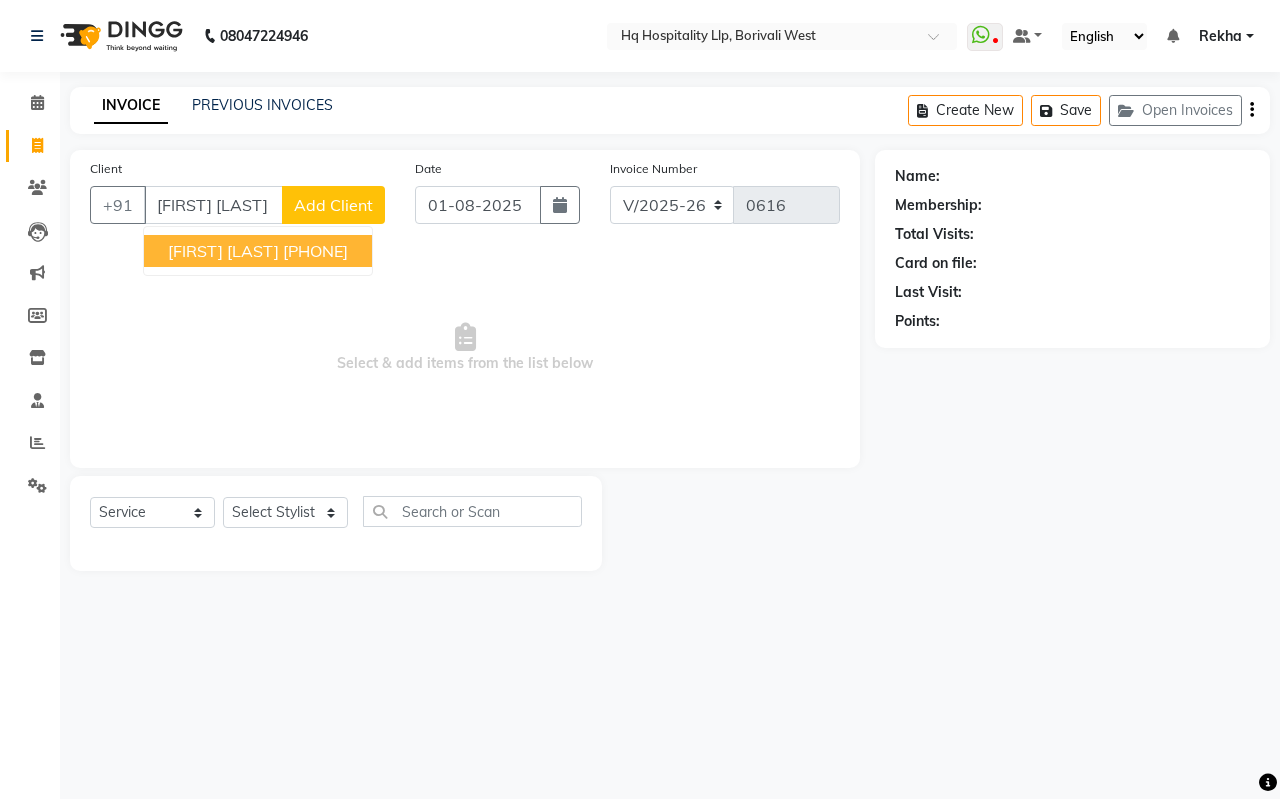click on "9833899249" at bounding box center [315, 251] 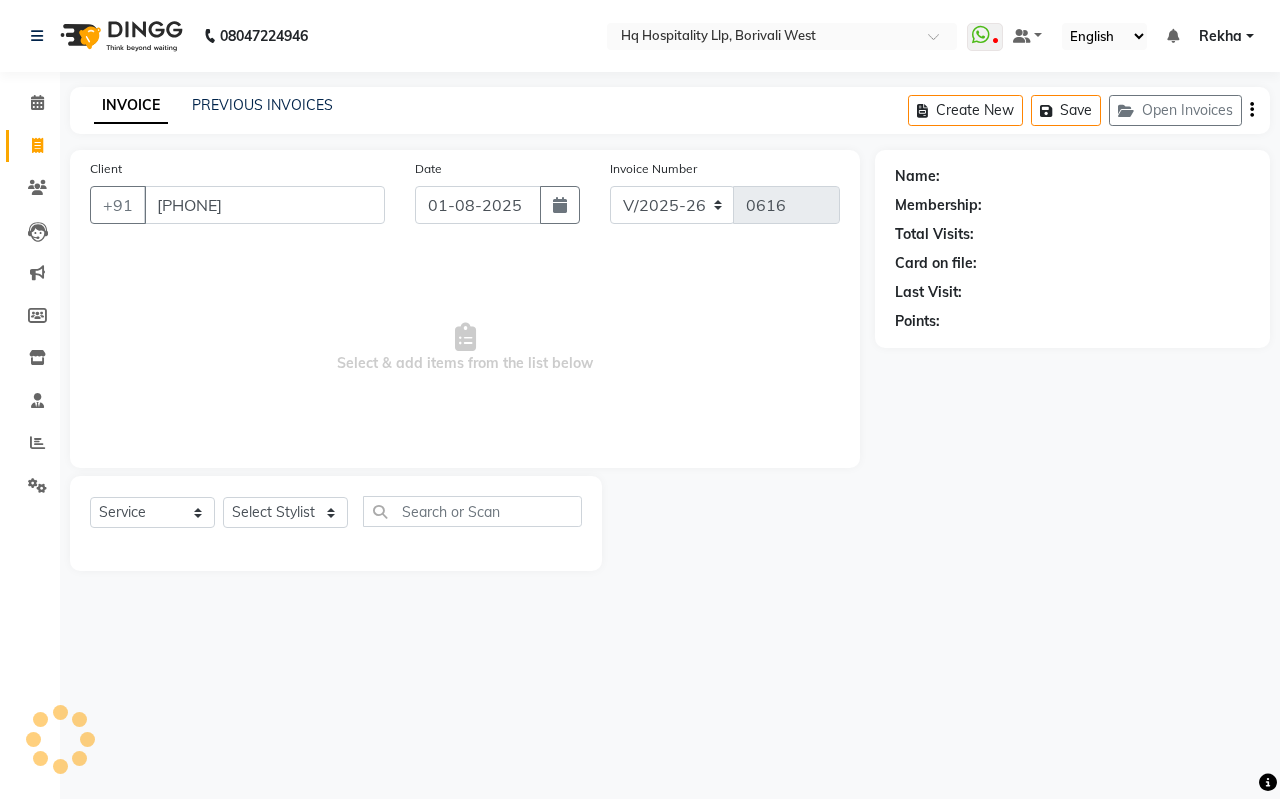 type on "9833899249" 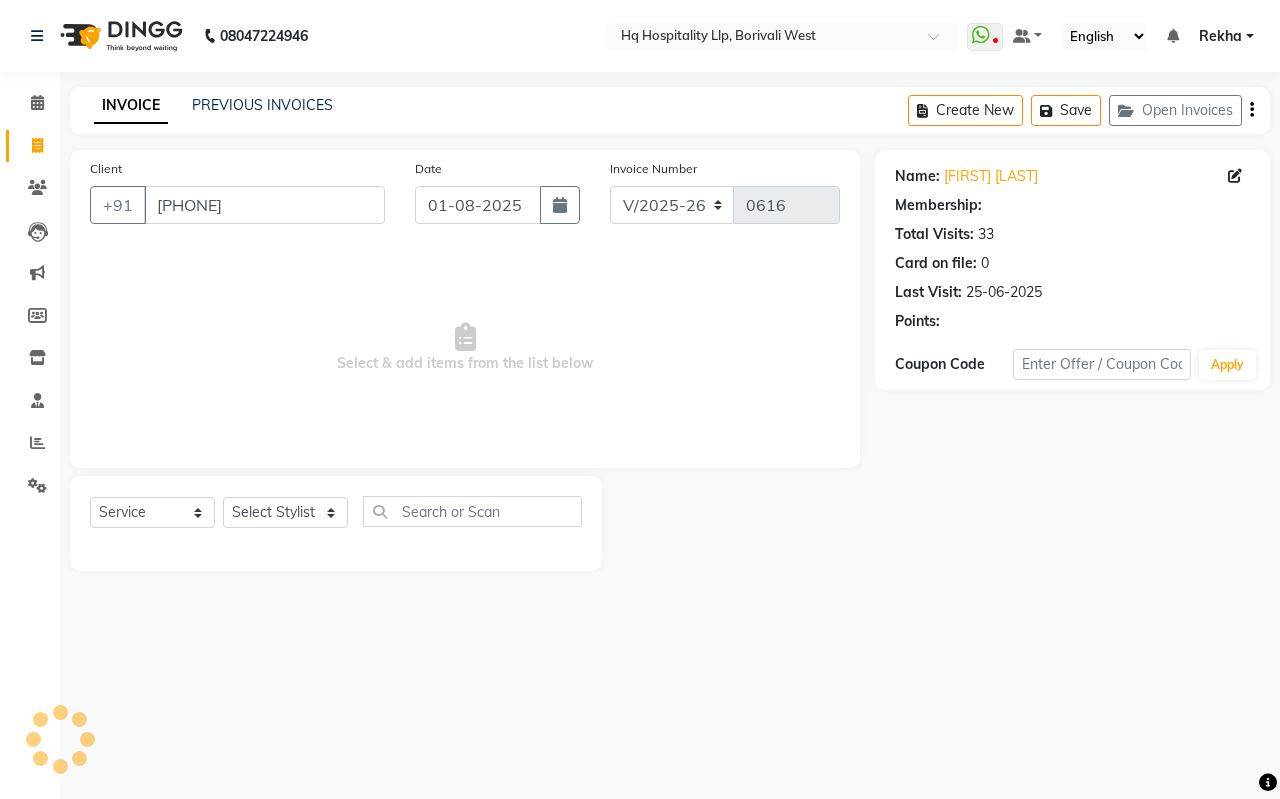 select on "1: Object" 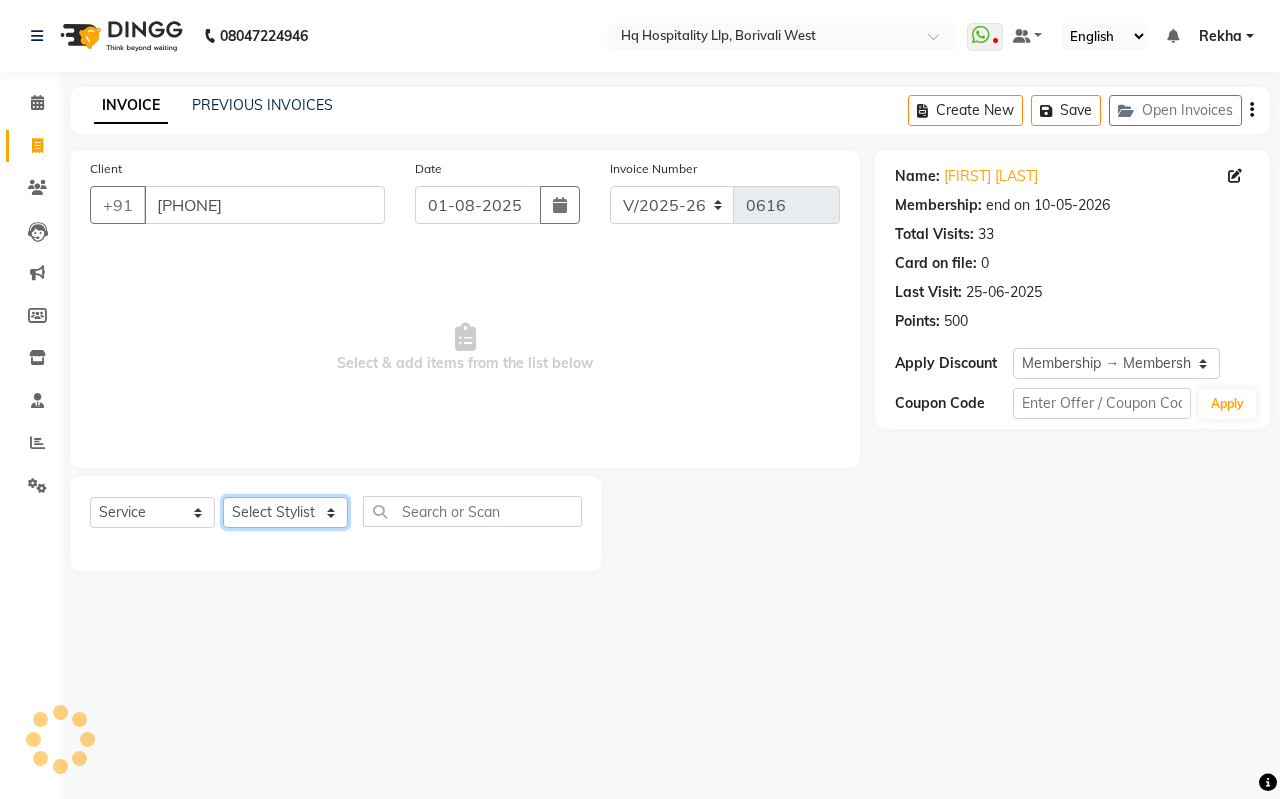 click on "Select Stylist ANAS  Manager Nazakat NOOR Old Staff Preeti Gaud Sandhya Shahbaaz Ali Supriya Sushma Bisht sweety Yusuf" 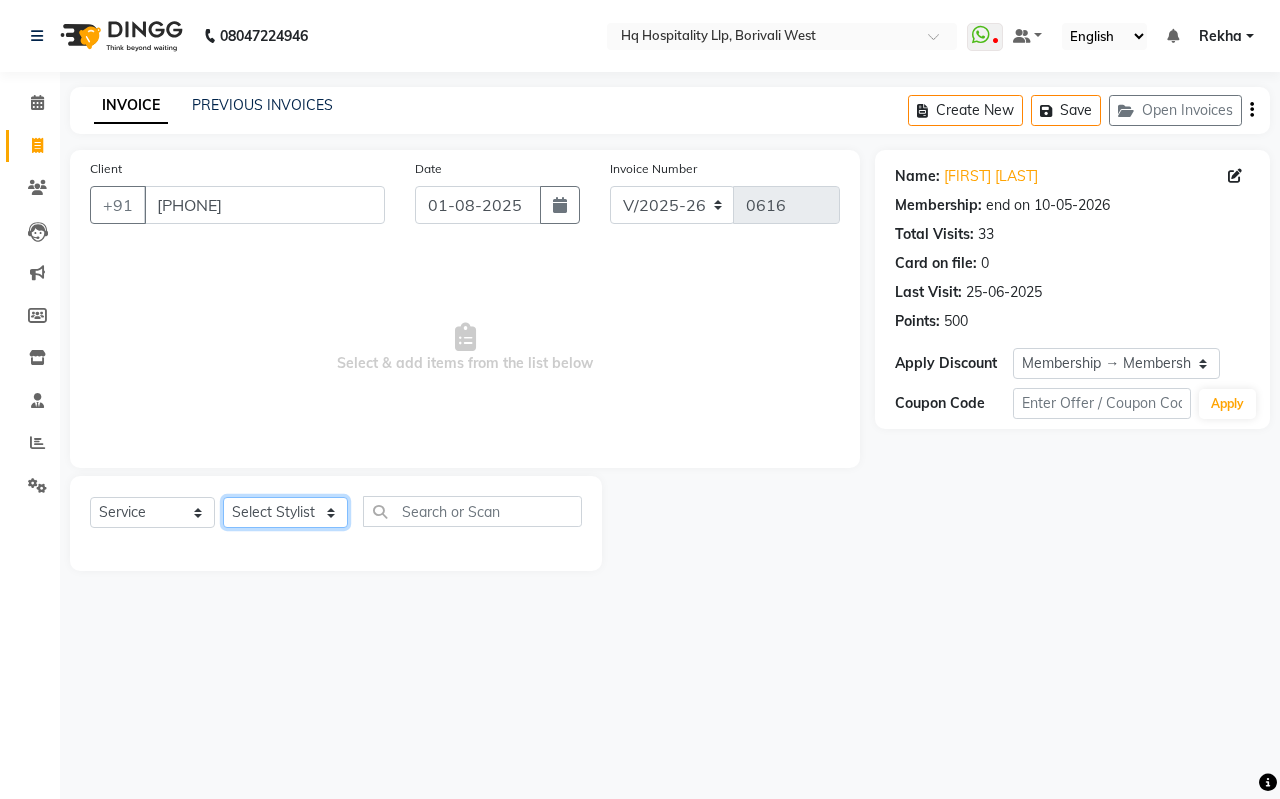 click on "Select Stylist ANAS  Manager Nazakat NOOR Old Staff Preeti Gaud Sandhya Shahbaaz Ali Supriya Sushma Bisht sweety Yusuf" 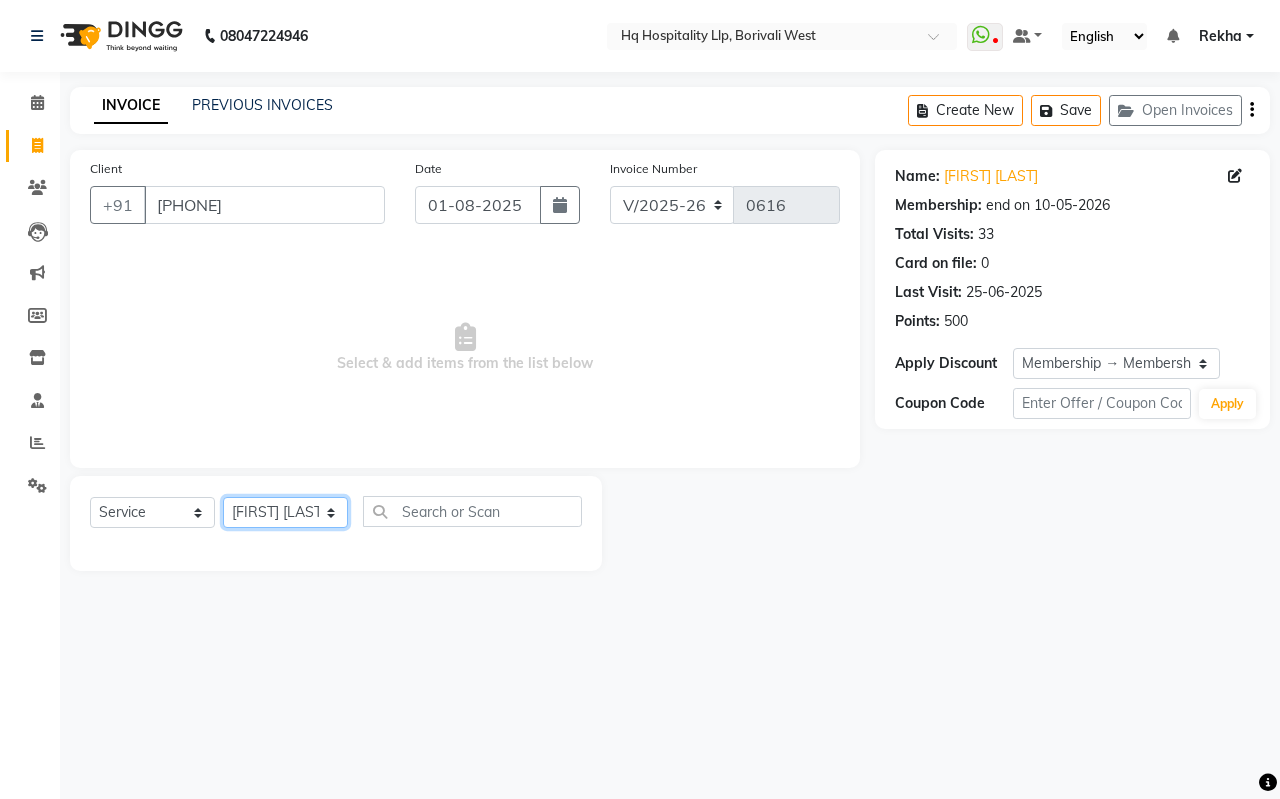 click on "Select Stylist ANAS  Manager Nazakat NOOR Old Staff Preeti Gaud Sandhya Shahbaaz Ali Supriya Sushma Bisht sweety Yusuf" 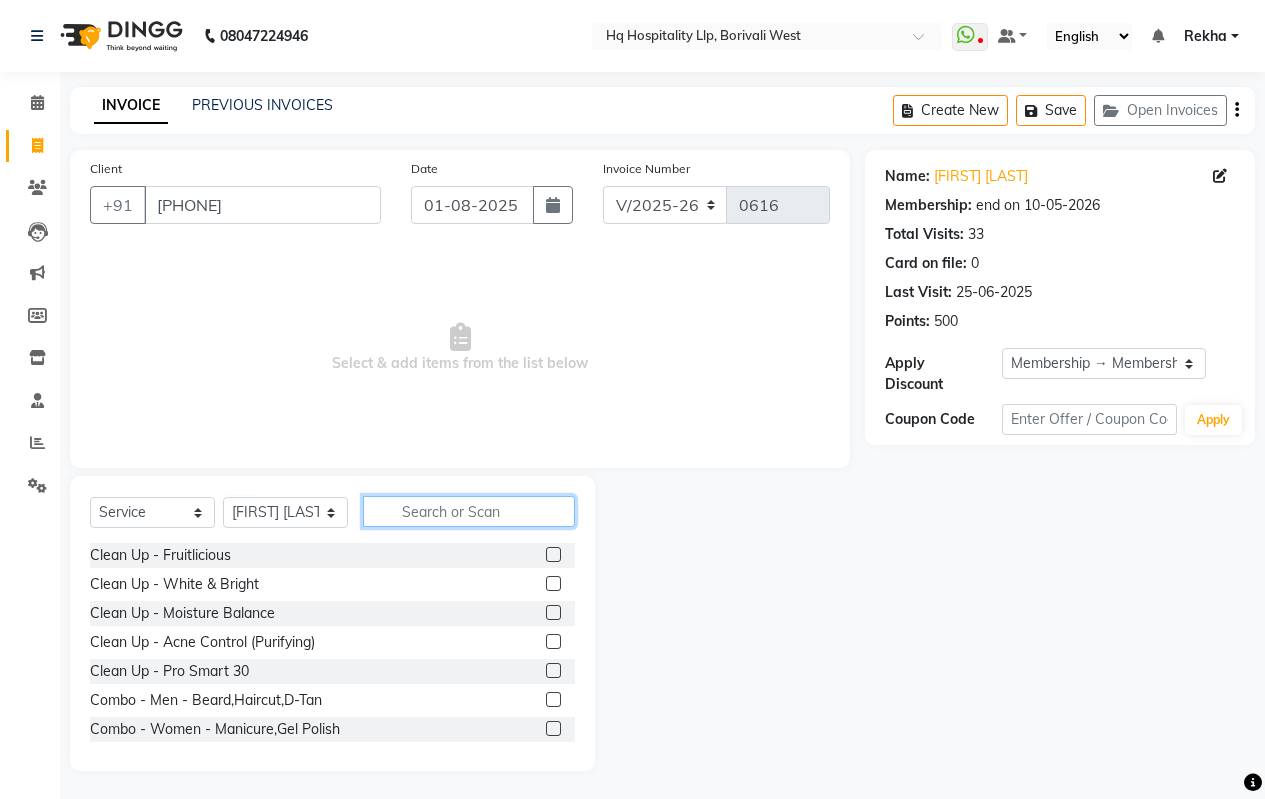 click 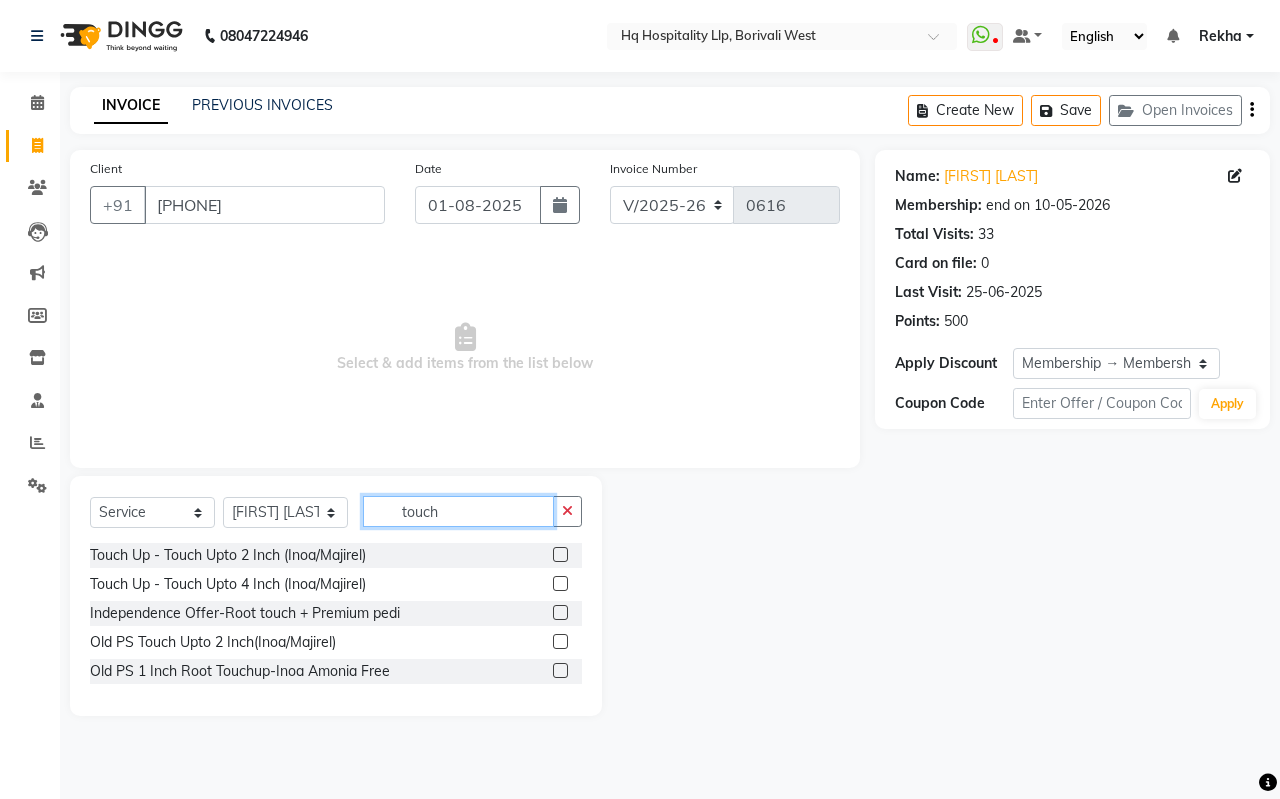 type on "touch" 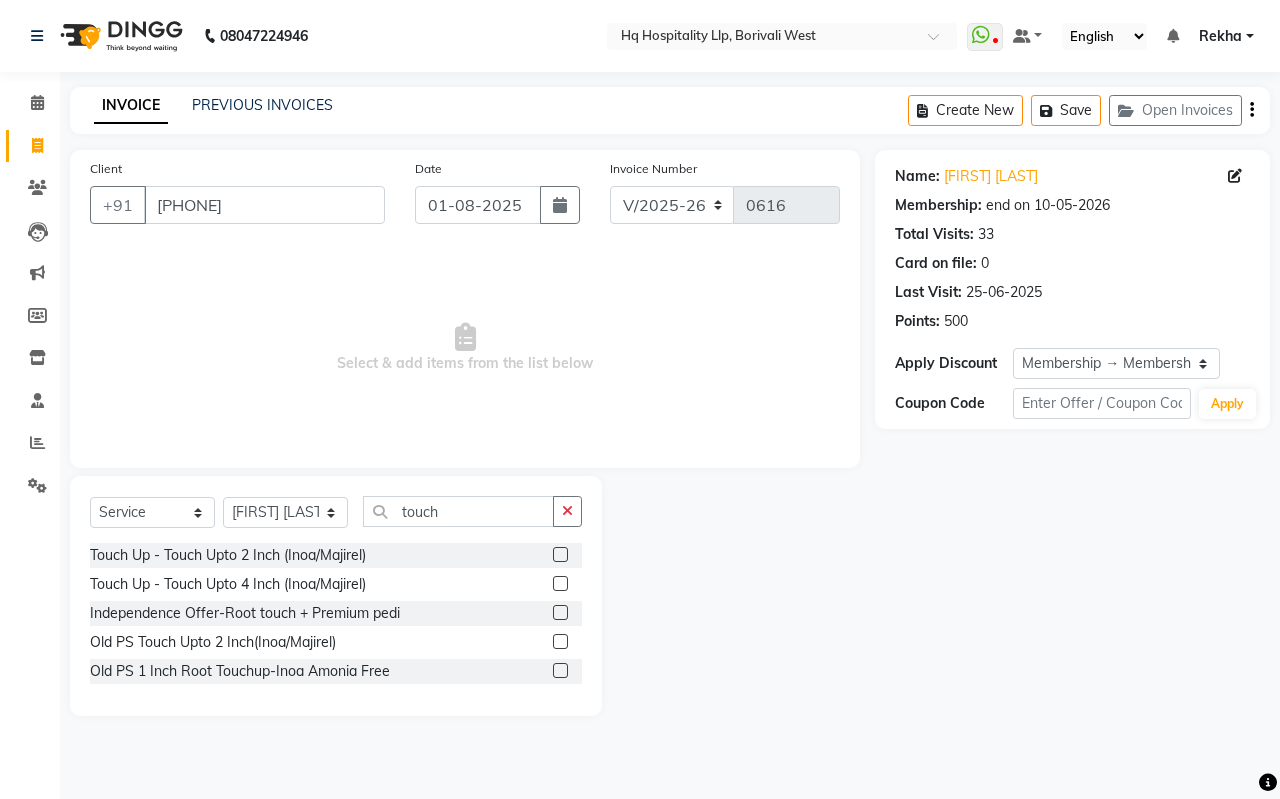 click 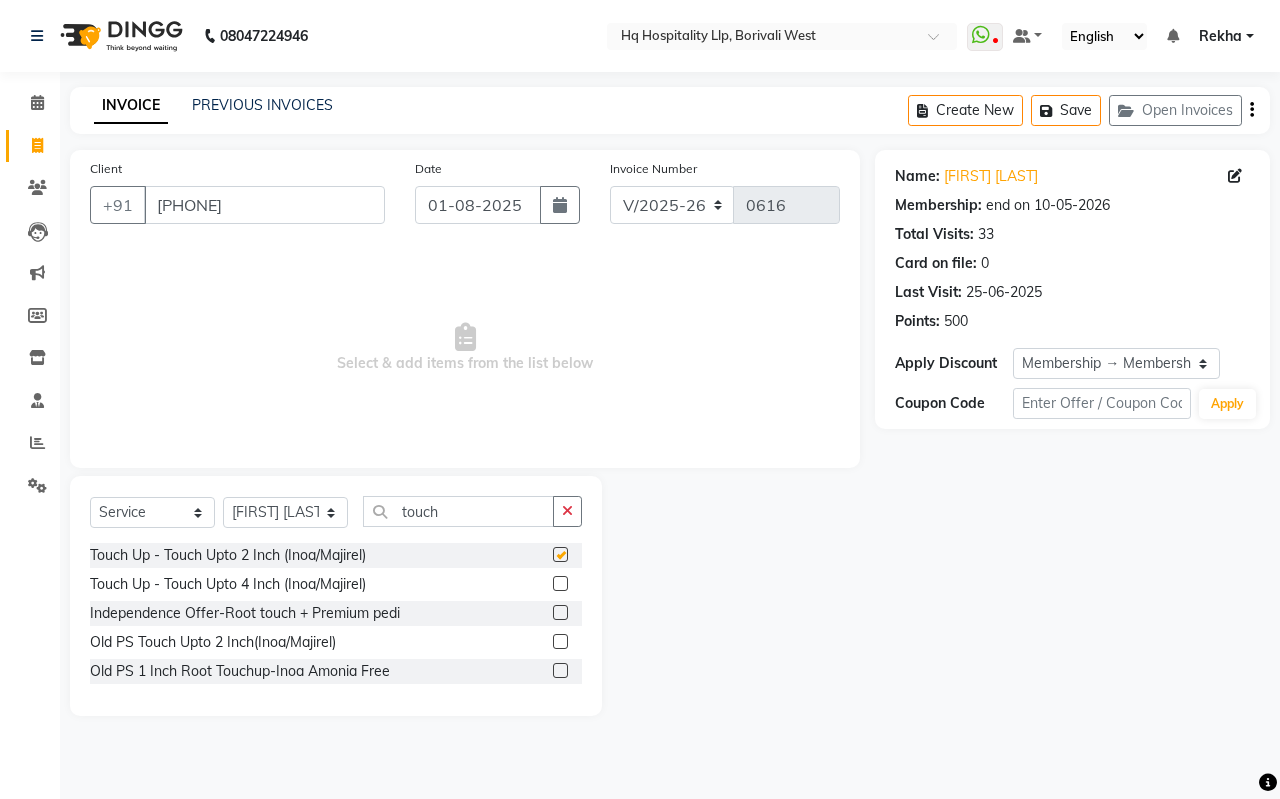drag, startPoint x: 558, startPoint y: 558, endPoint x: 544, endPoint y: 560, distance: 14.142136 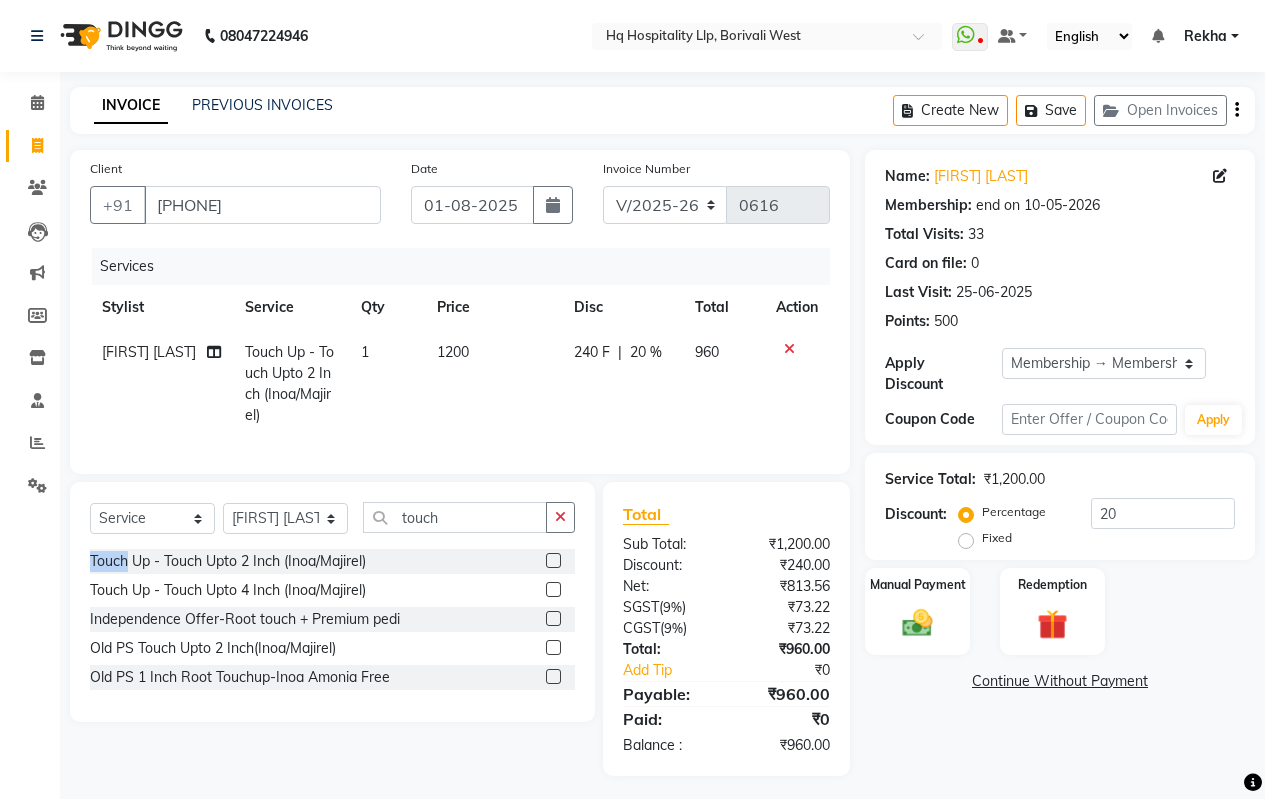 checkbox on "false" 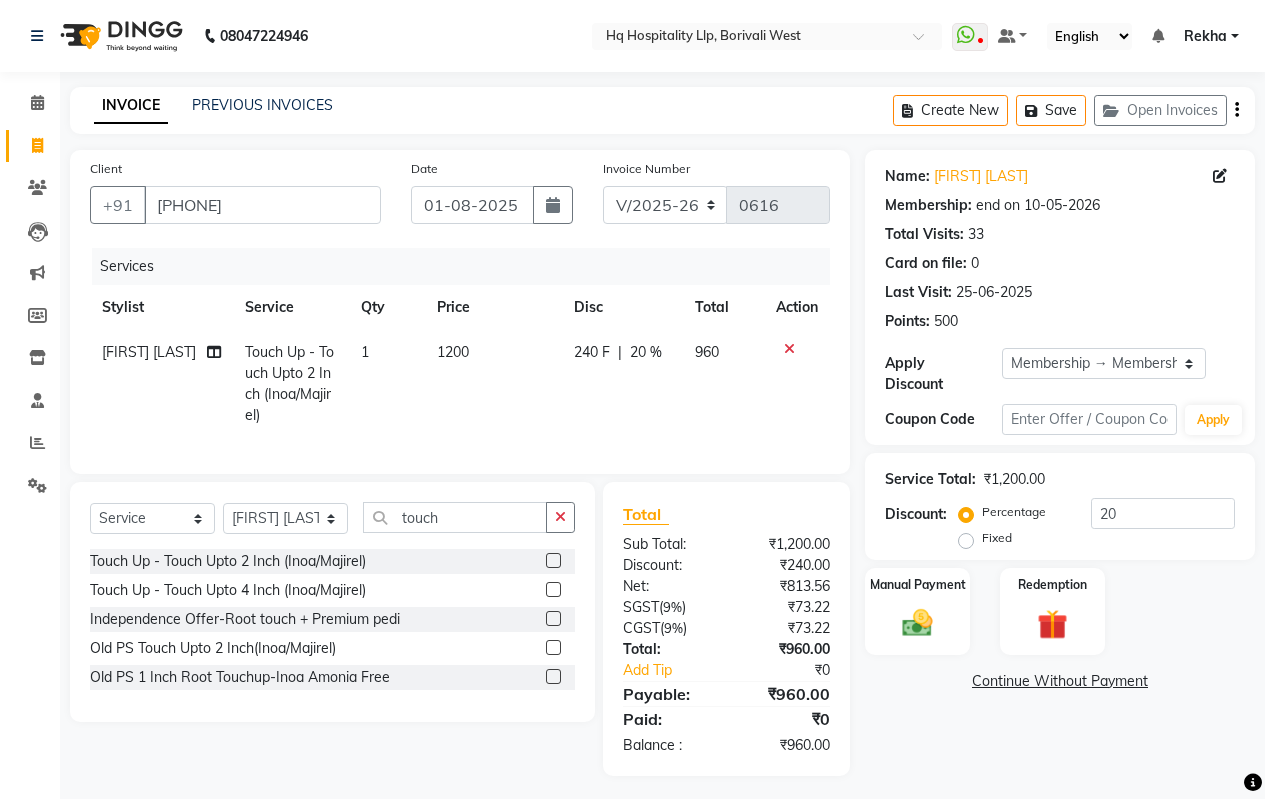 click on "1200" 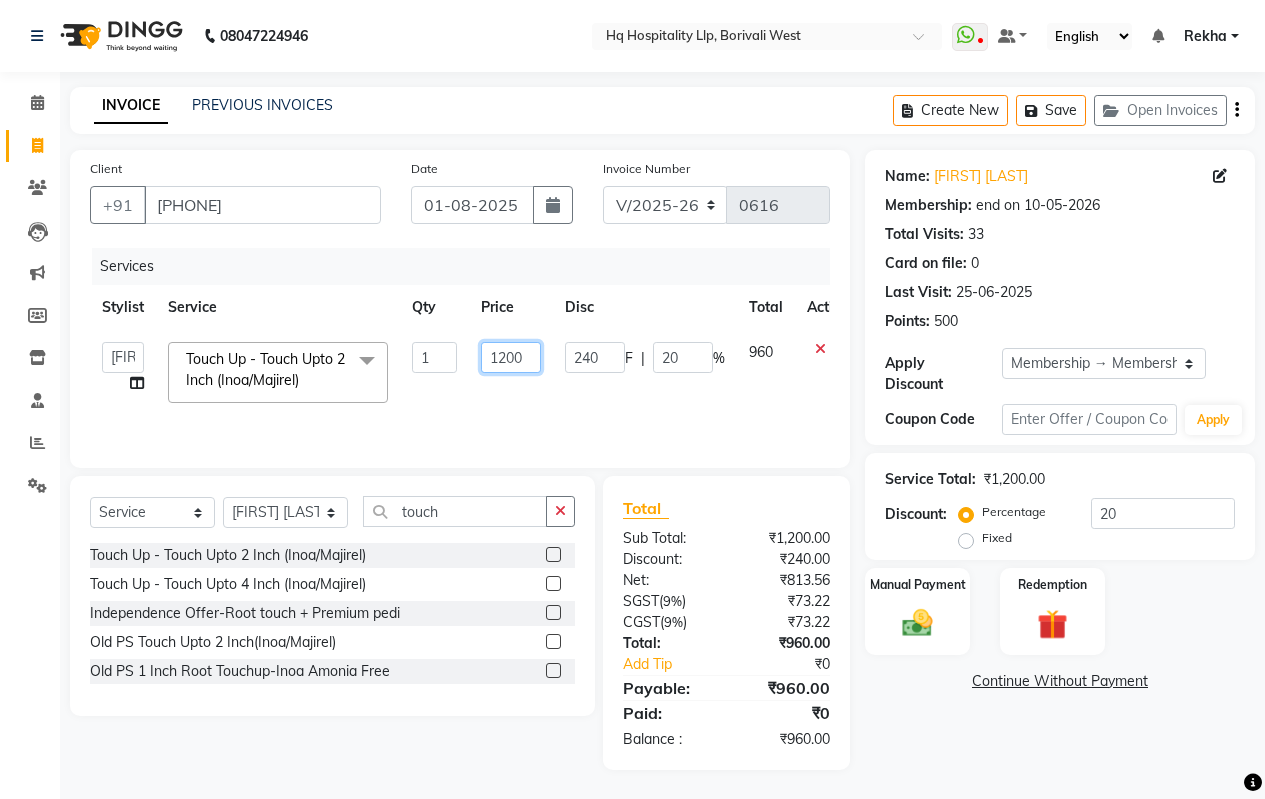 click on "1200" 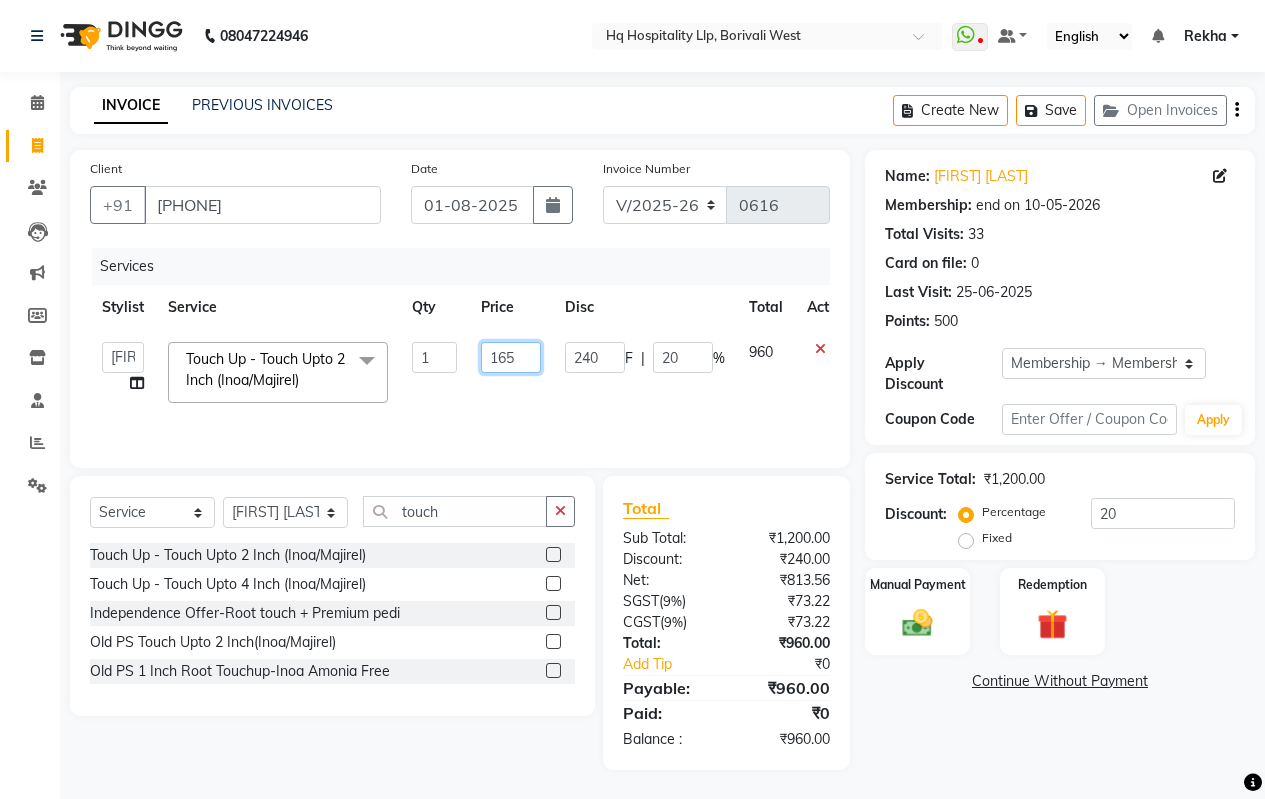 type on "1652" 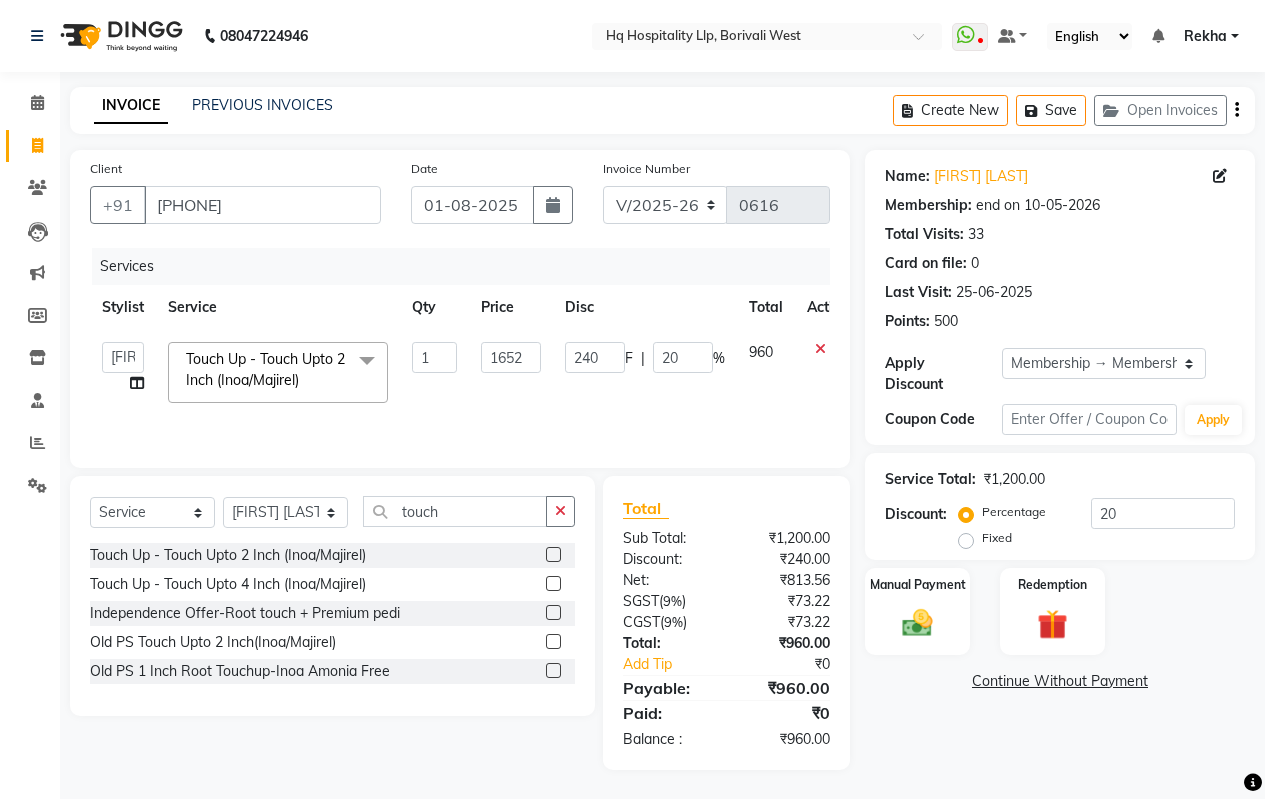 click on "Name: Kinjal Patel Membership: end on 10-05-2026 Total Visits:  33 Card on file:  0 Last Visit:   25-06-2025 Points:   500  Apply Discount Select Membership → Membership Coupon Code Apply Service Total:  ₹1,200.00  Discount:  Percentage   Fixed  20 Manual Payment Redemption  Continue Without Payment" 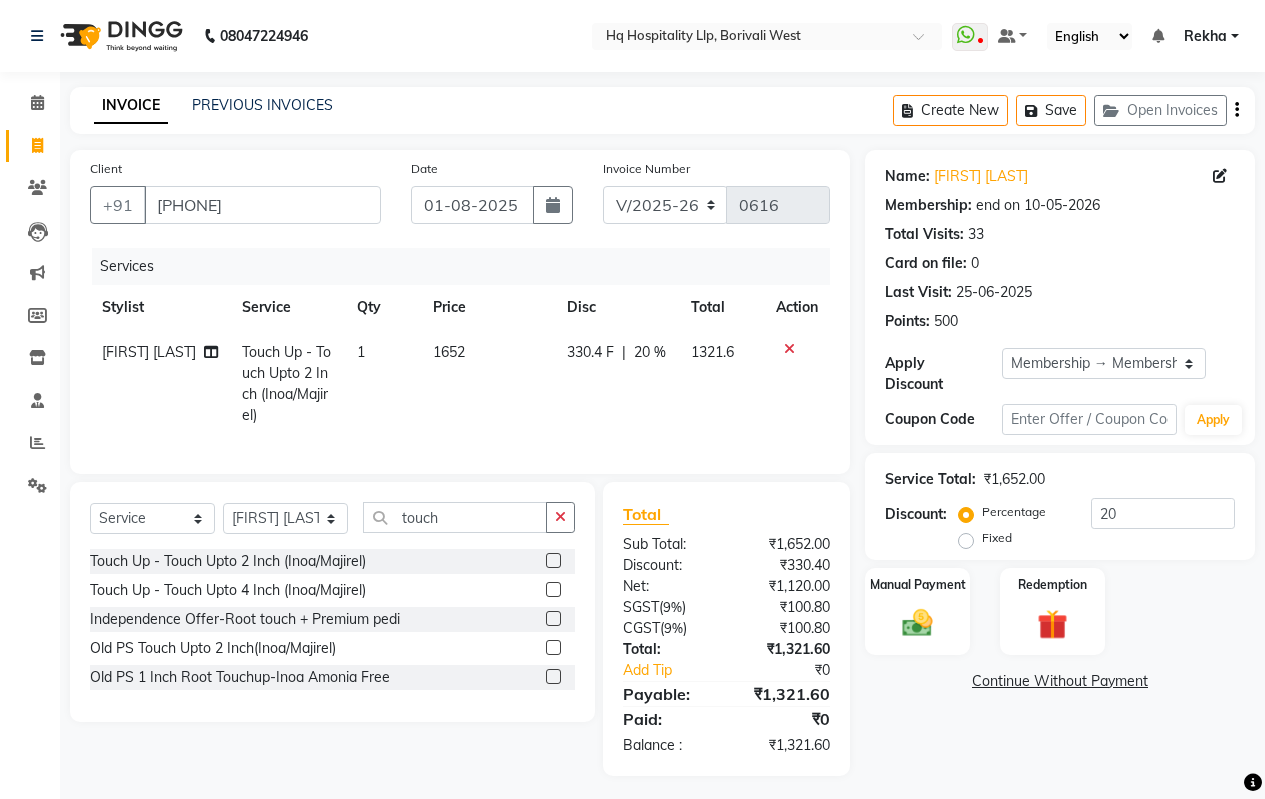 click on "Name: Kinjal Patel Membership: end on 10-05-2026 Total Visits:  33 Card on file:  0 Last Visit:   25-06-2025 Points:   500  Apply Discount Select Membership → Membership Coupon Code Apply Service Total:  ₹1,652.00  Discount:  Percentage   Fixed  20 Manual Payment Redemption  Continue Without Payment" 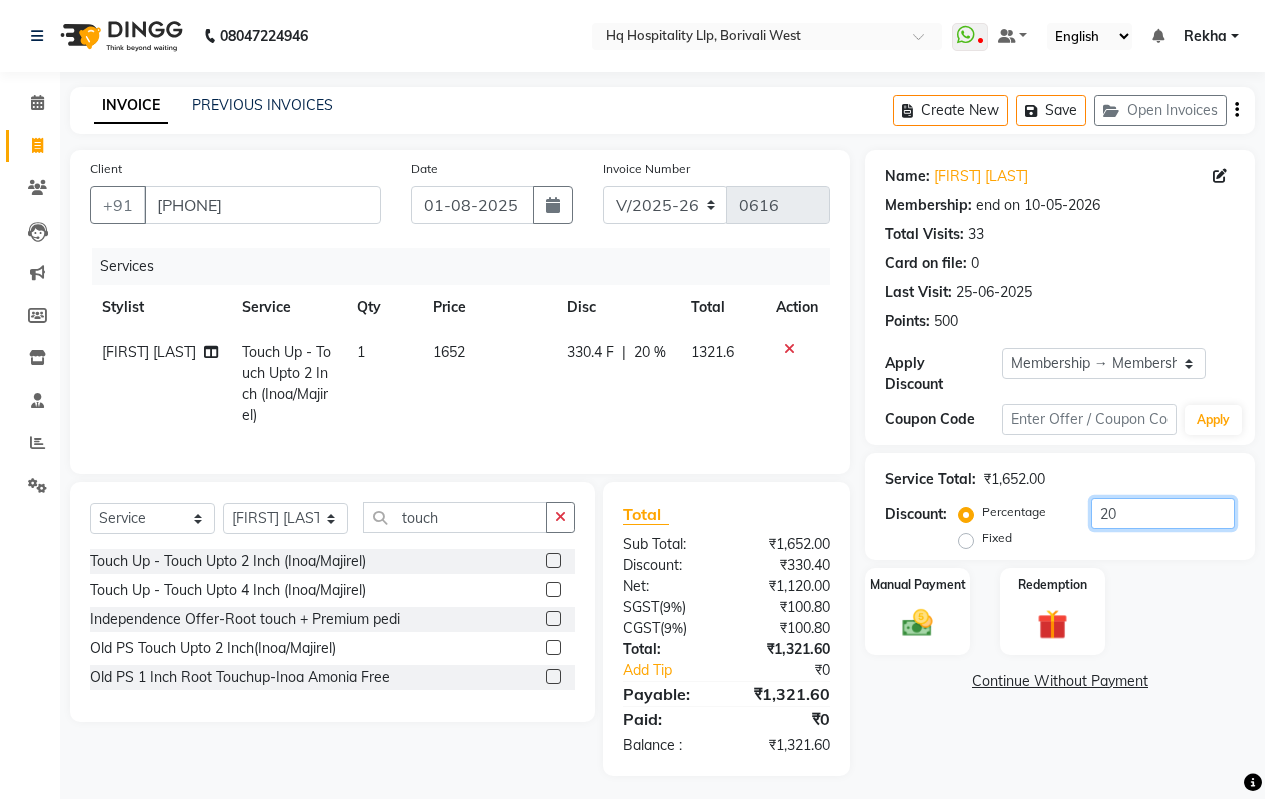 click on "20" 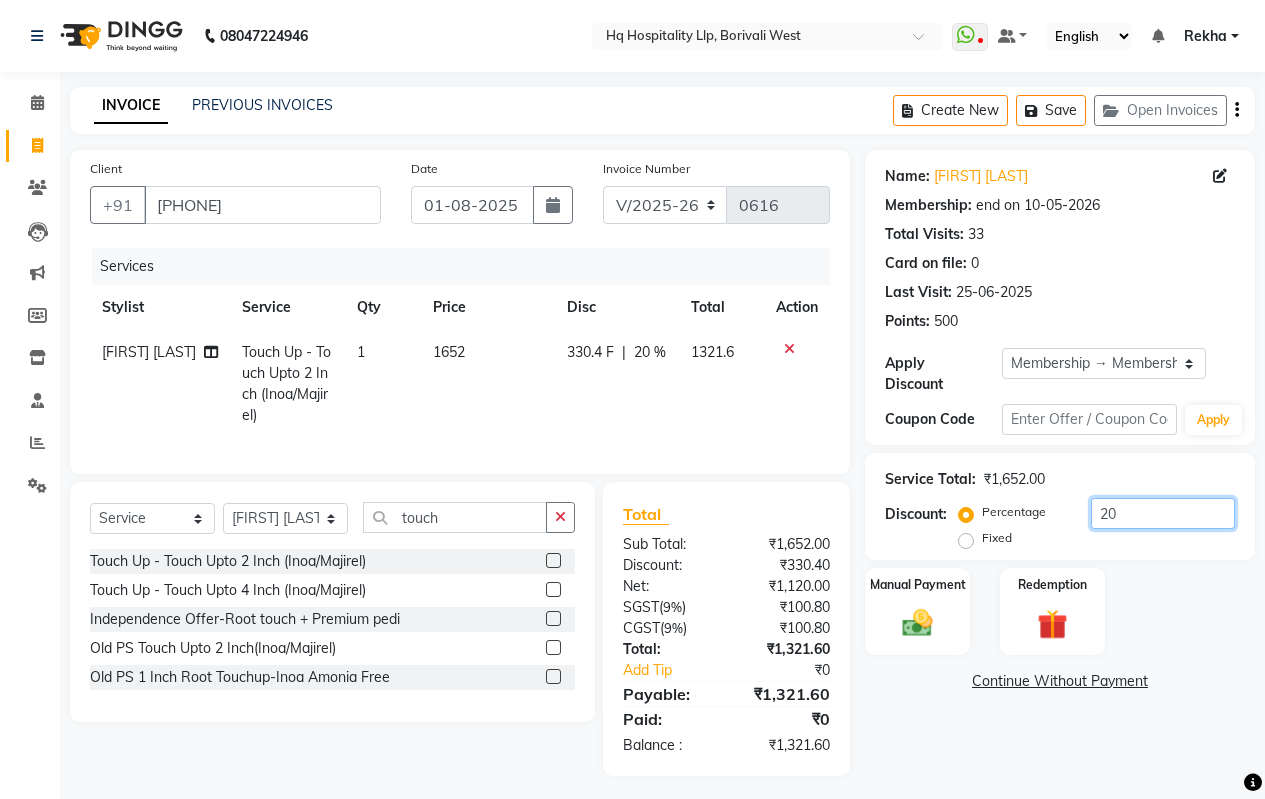 type on "2" 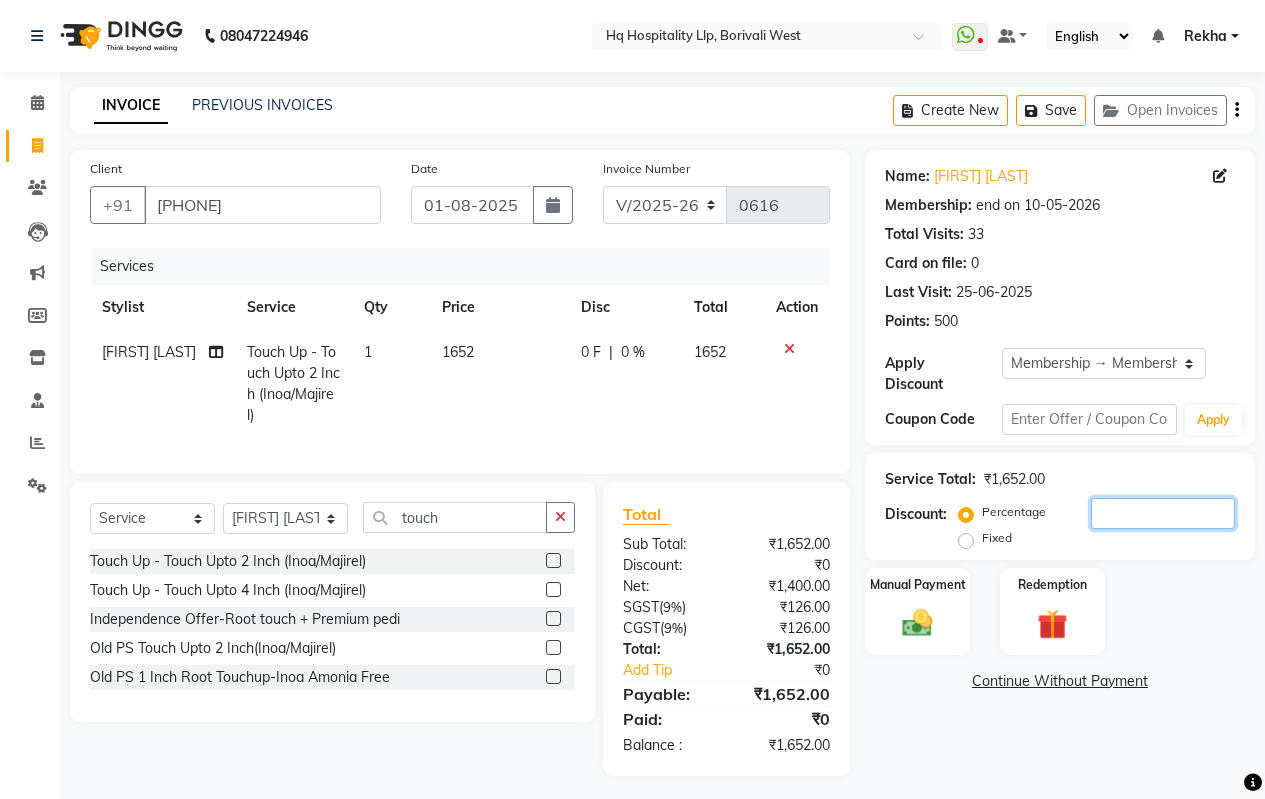 type 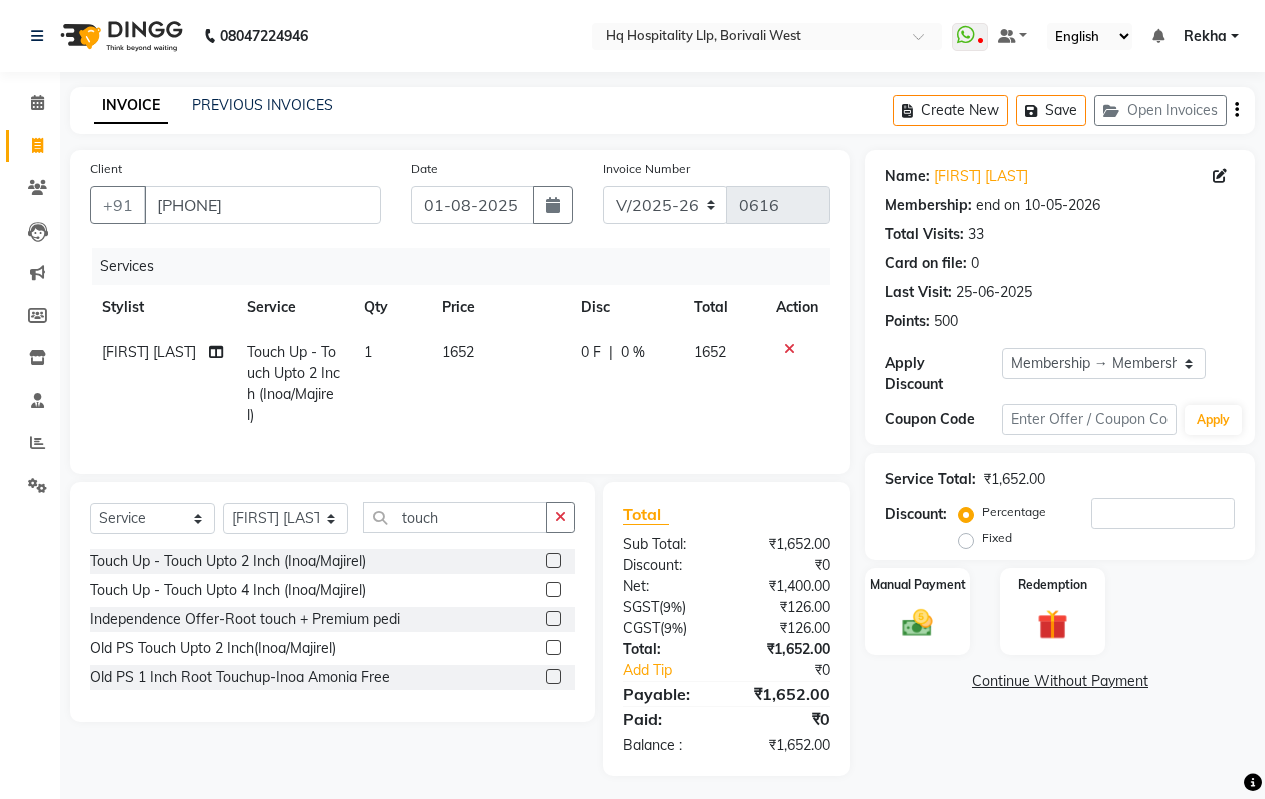 click on "Name: Kinjal Patel Membership: end on 10-05-2026 Total Visits:  33 Card on file:  0 Last Visit:   25-06-2025 Points:   500  Apply Discount Select Membership → Membership Coupon Code Apply Service Total:  ₹1,652.00  Discount:  Percentage   Fixed  Manual Payment Redemption  Continue Without Payment" 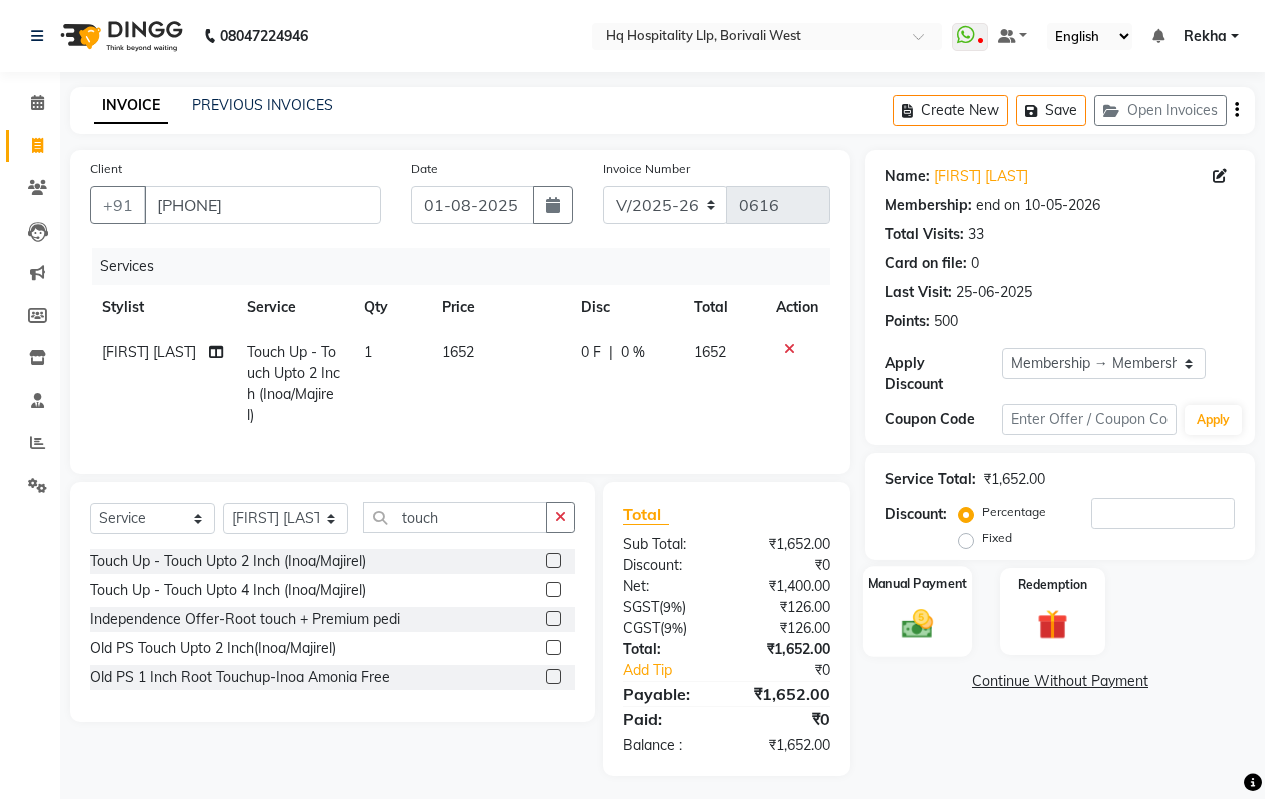 click 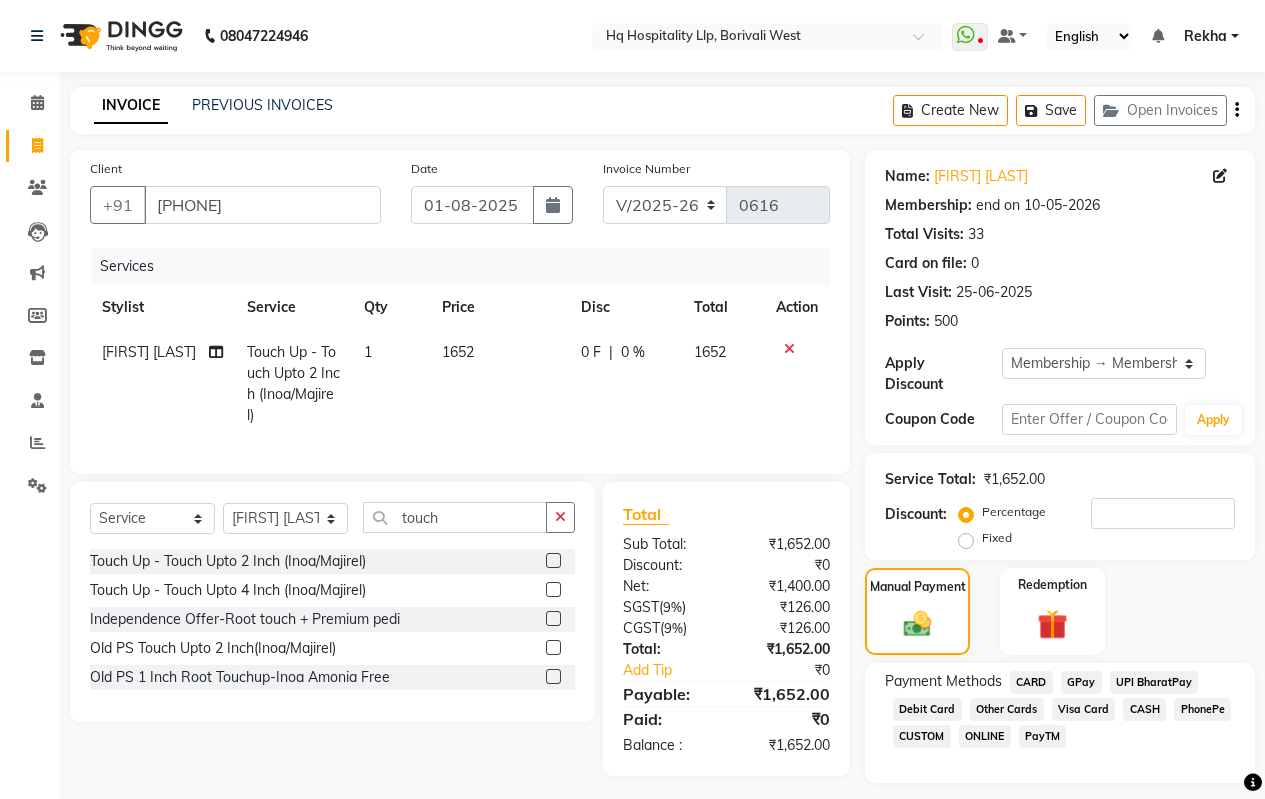 click on "CASH" 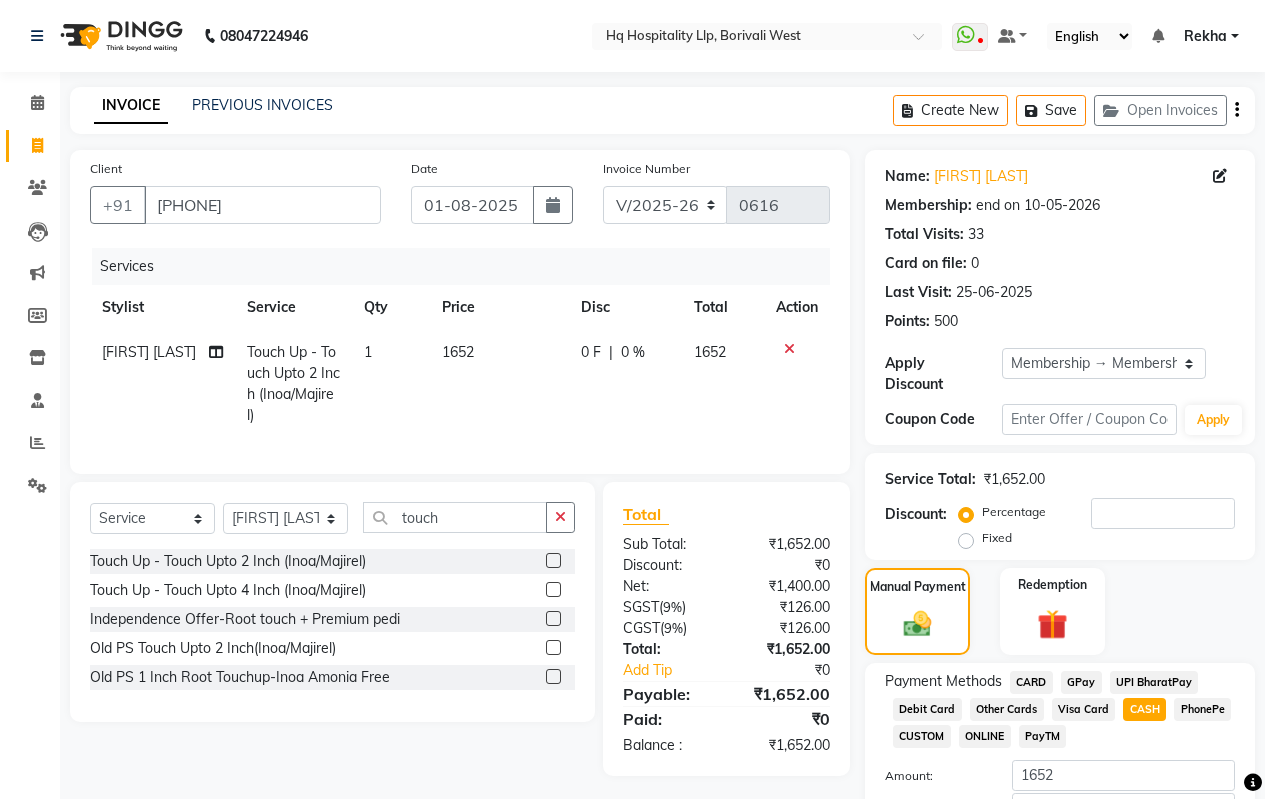 scroll, scrollTop: 122, scrollLeft: 0, axis: vertical 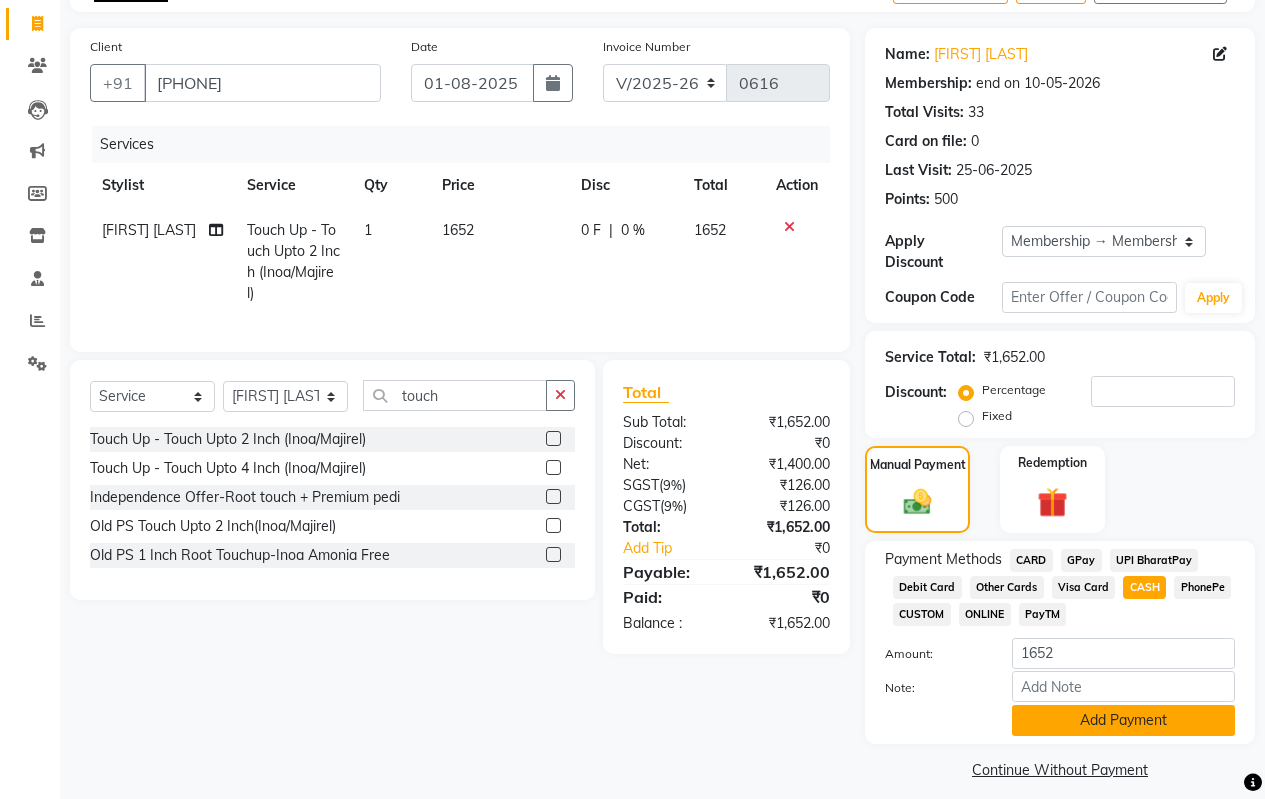 click on "Add Payment" 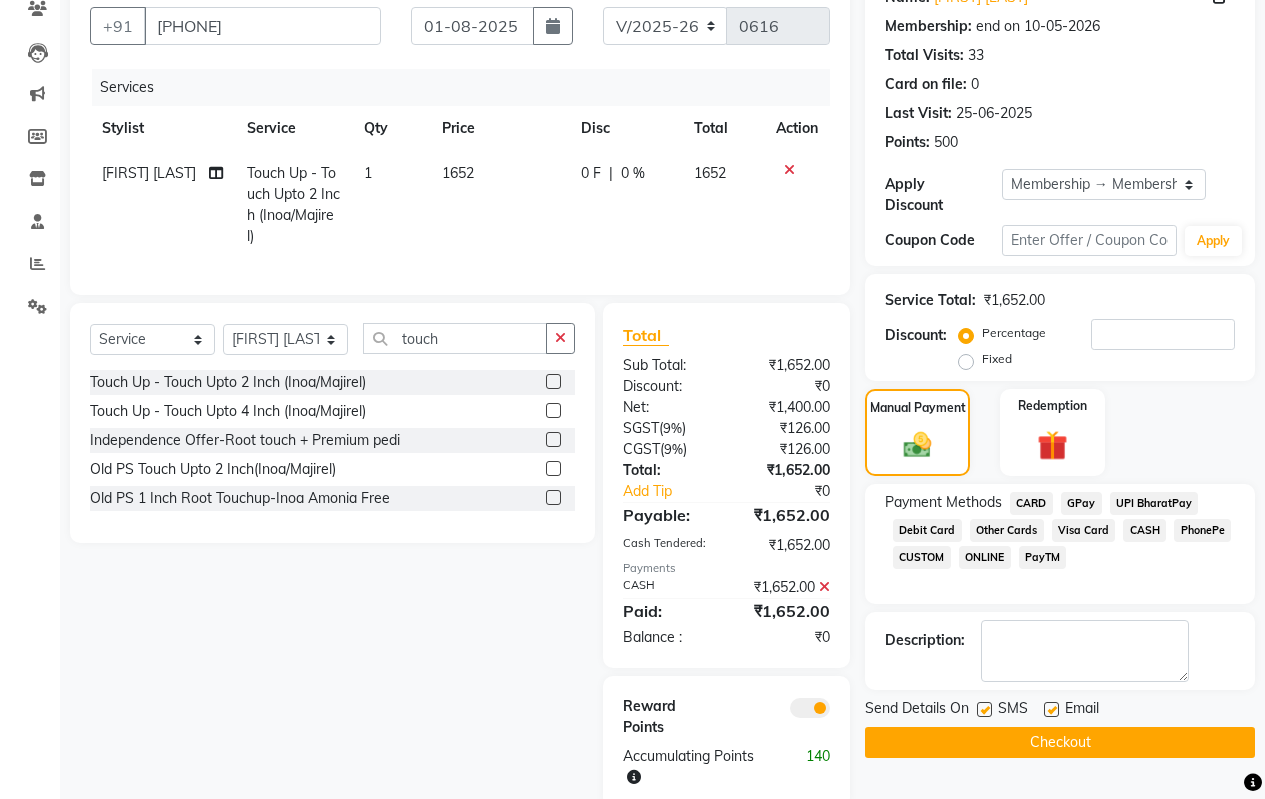 scroll, scrollTop: 233, scrollLeft: 0, axis: vertical 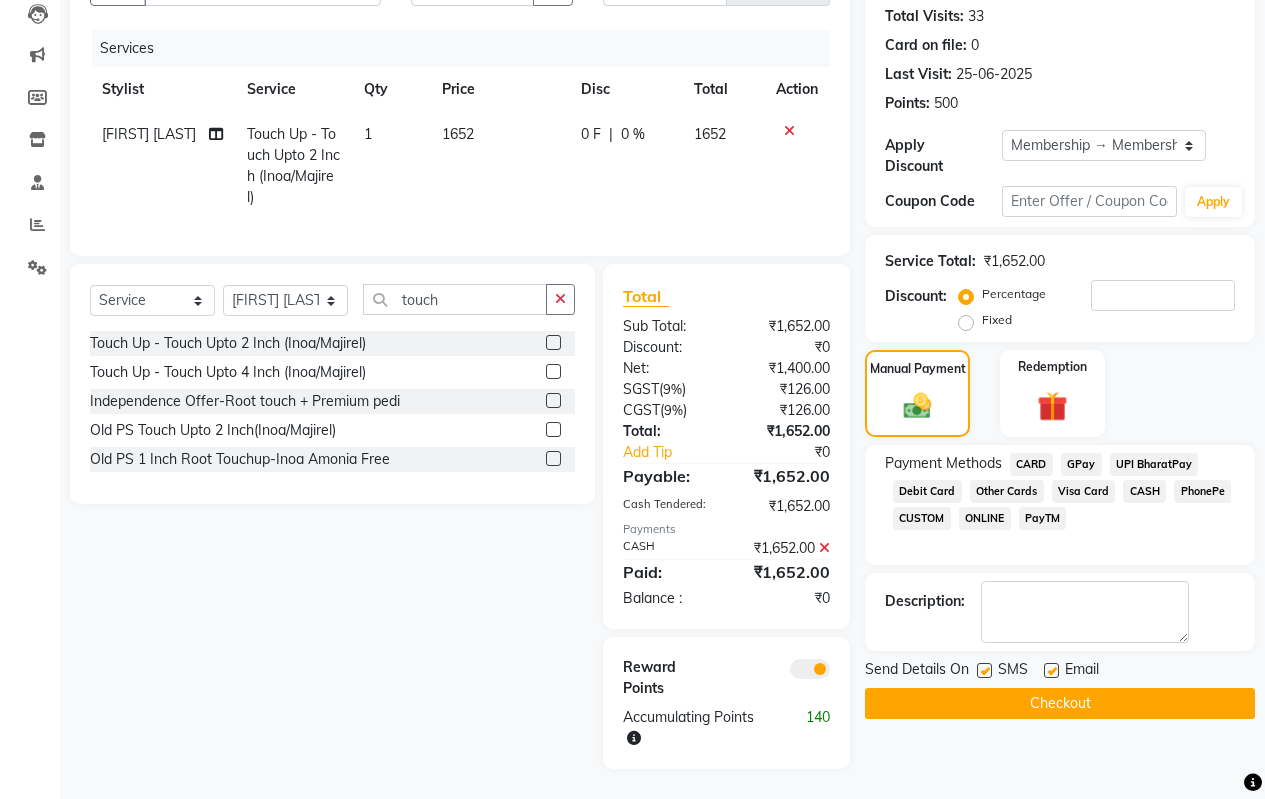 click on "Checkout" 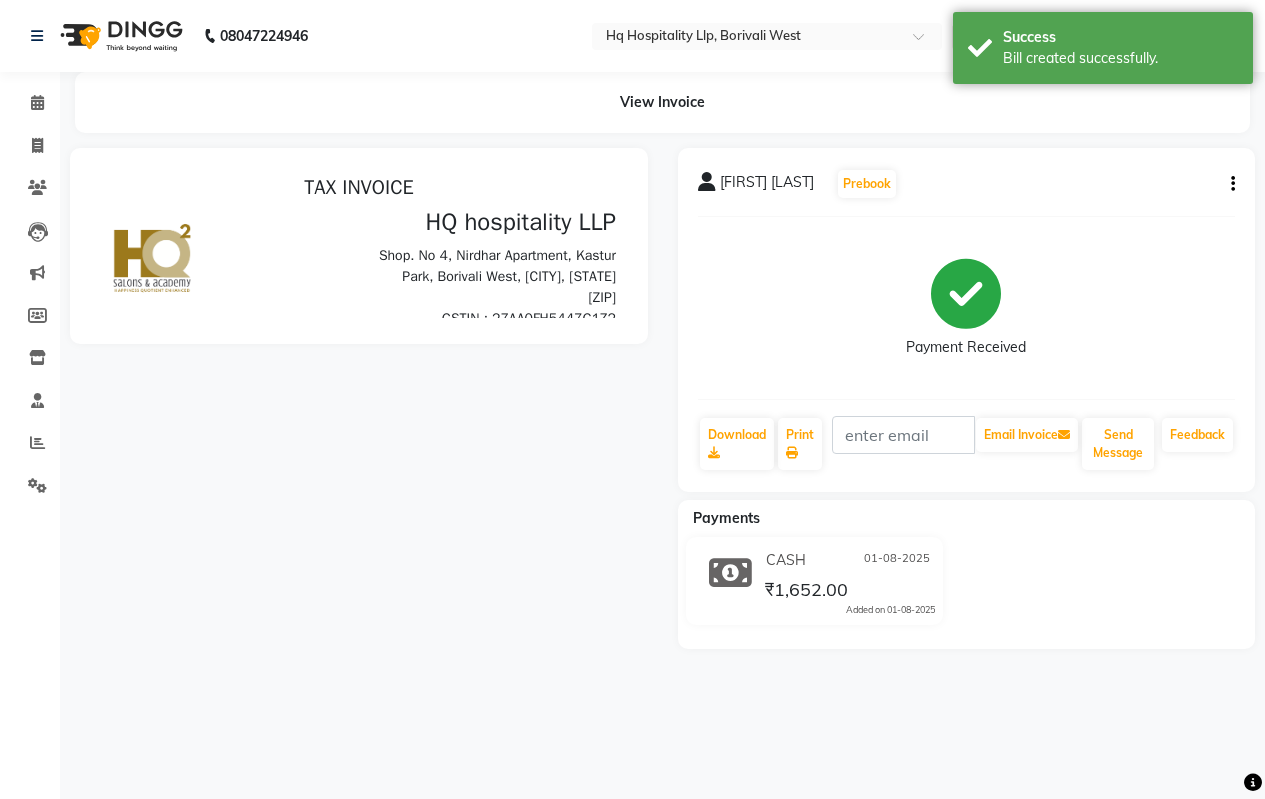 scroll, scrollTop: 0, scrollLeft: 0, axis: both 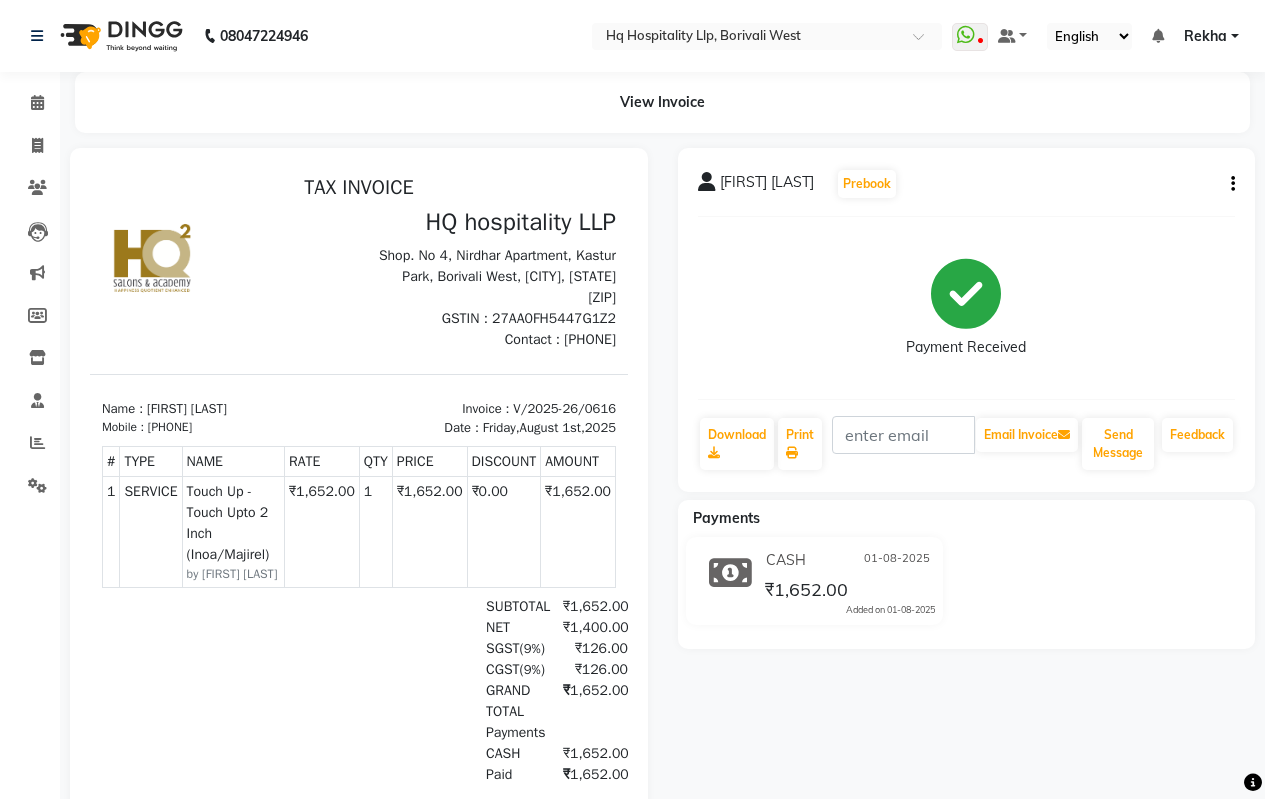 click on "kinjal patel  Prebook   Payment Received  Download  Print   Email Invoice   Send Message Feedback  Payments CASH 01-08-2025 ₹1,652.00  Added on 01-08-2025" 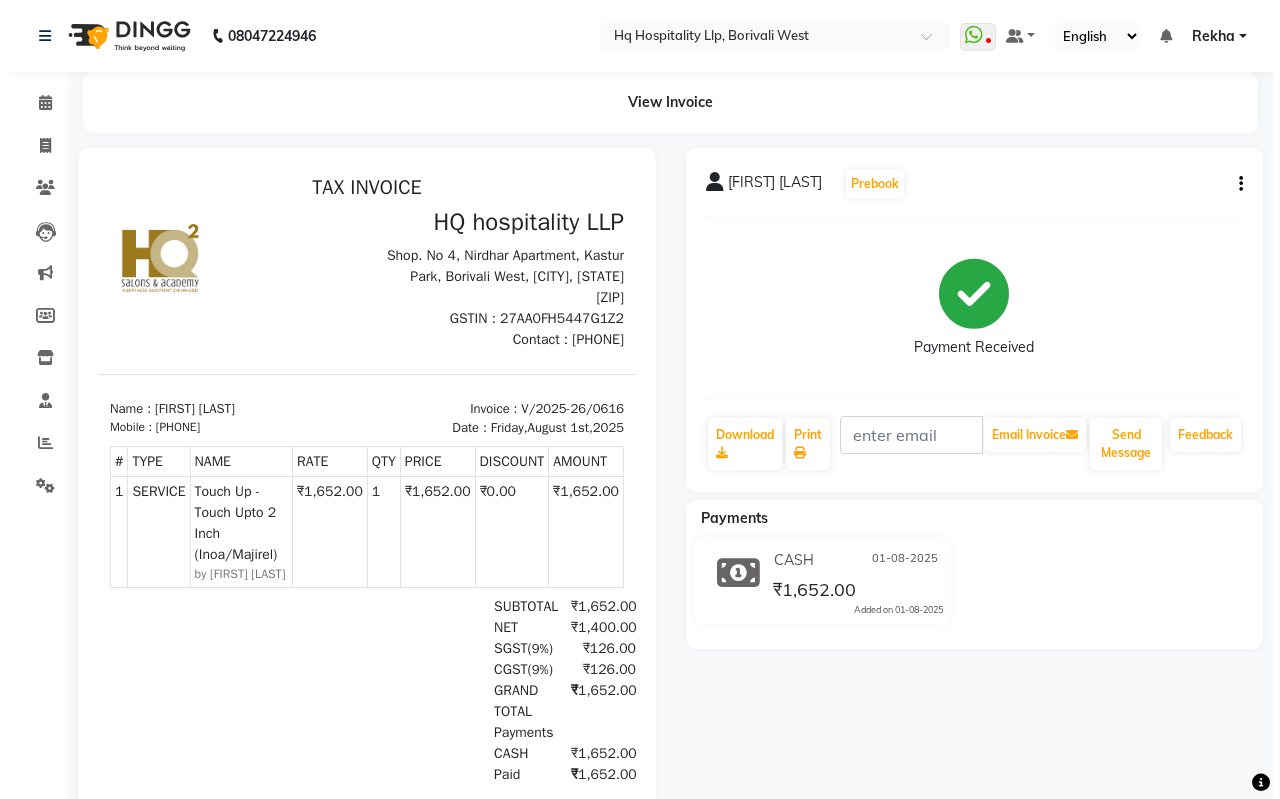 scroll, scrollTop: 0, scrollLeft: 0, axis: both 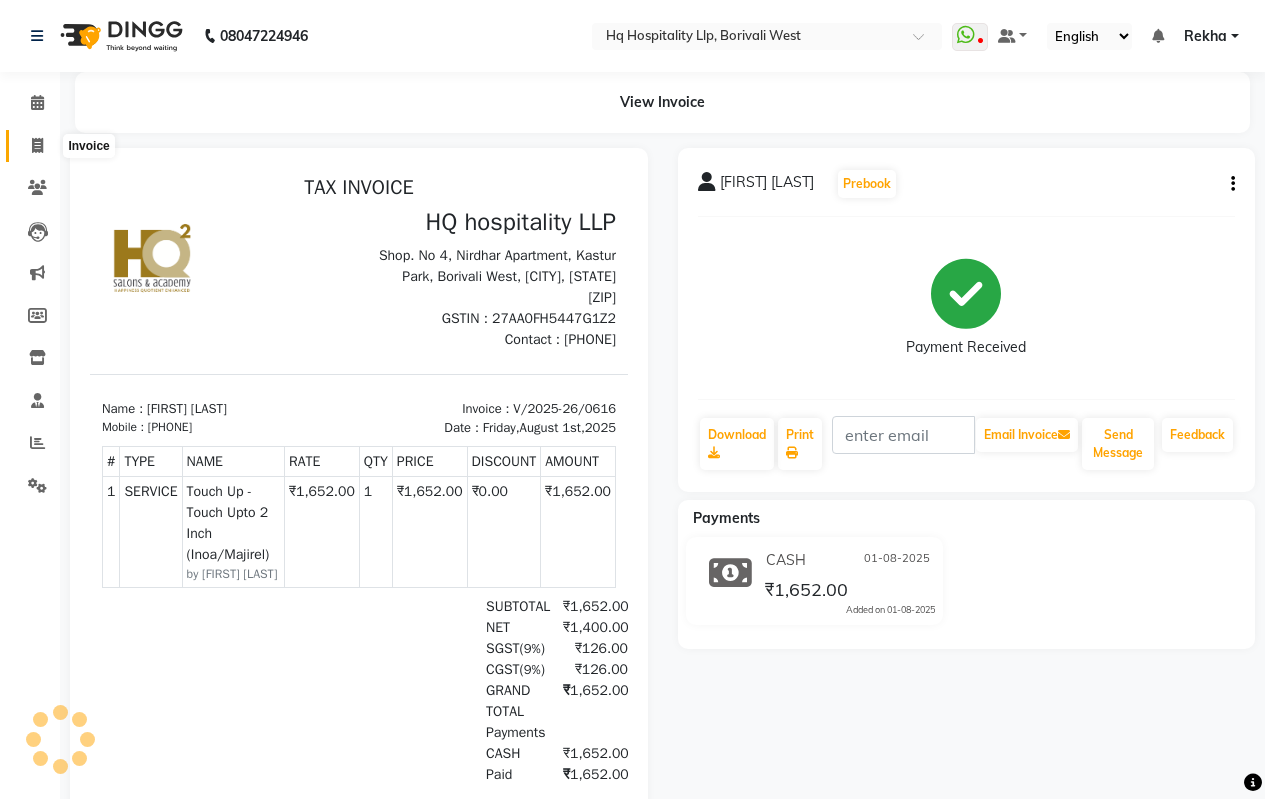 click 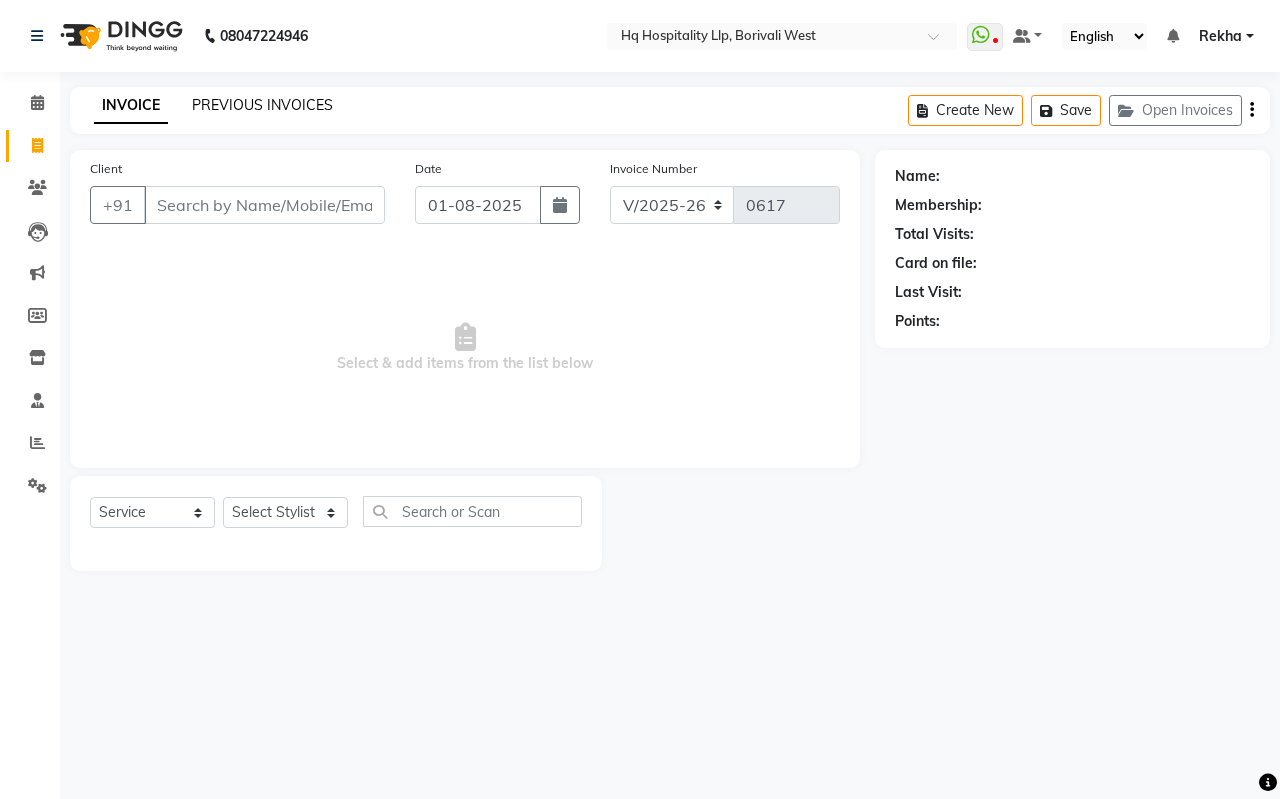 click on "PREVIOUS INVOICES" 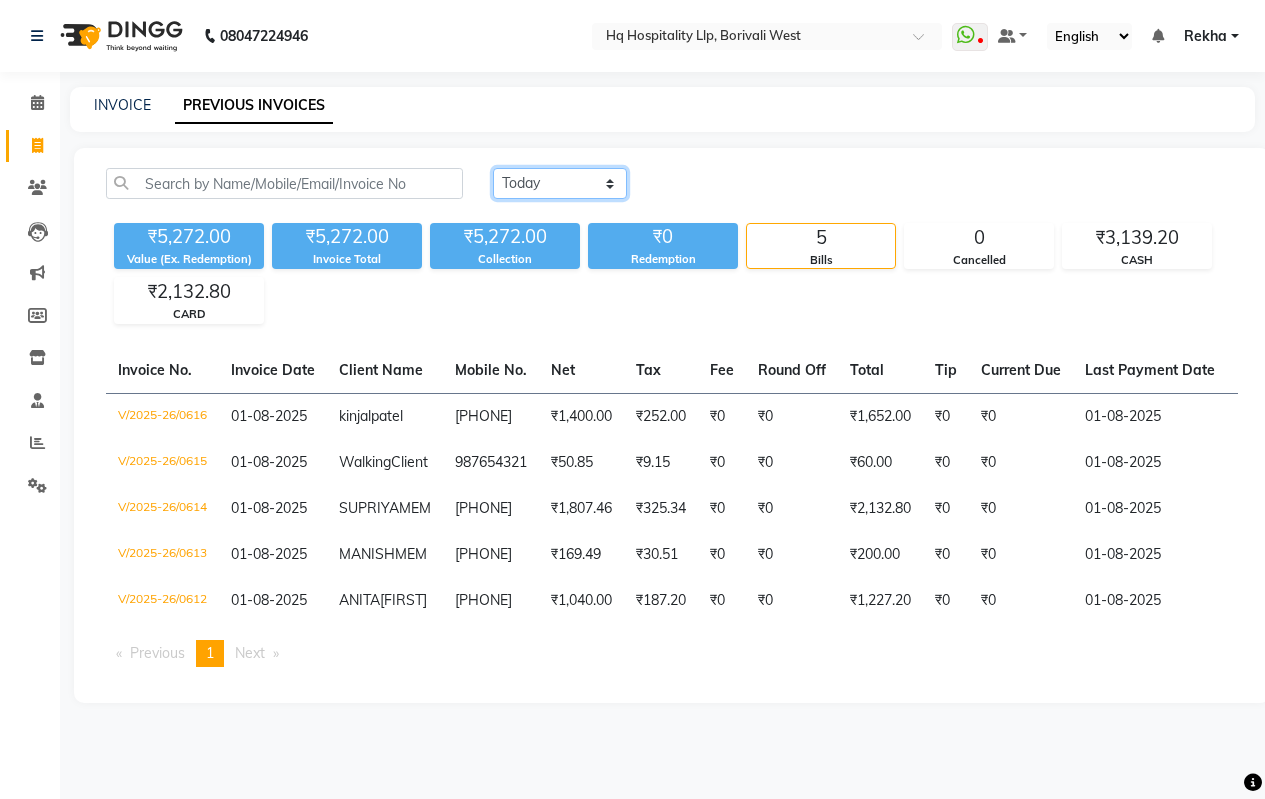 click on "Today Yesterday Custom Range" 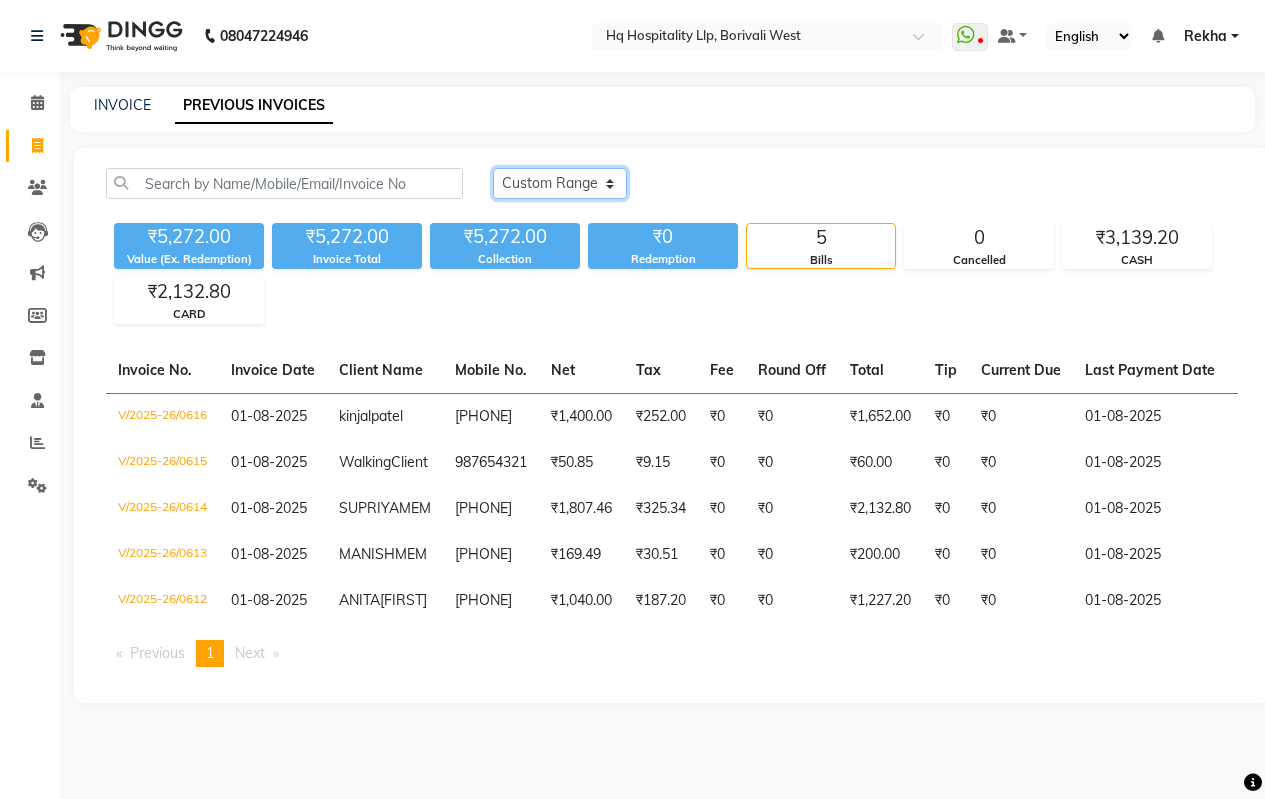click on "Today Yesterday Custom Range" 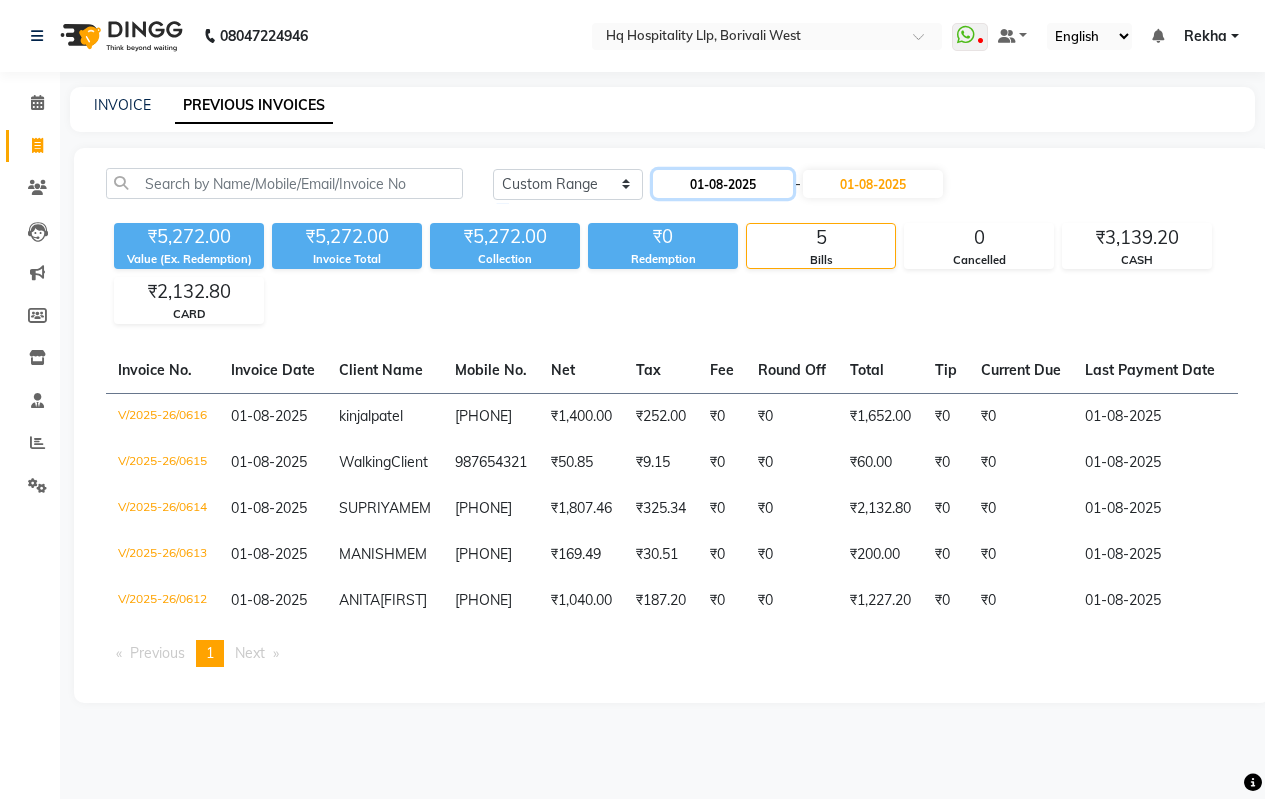 click on "01-08-2025" 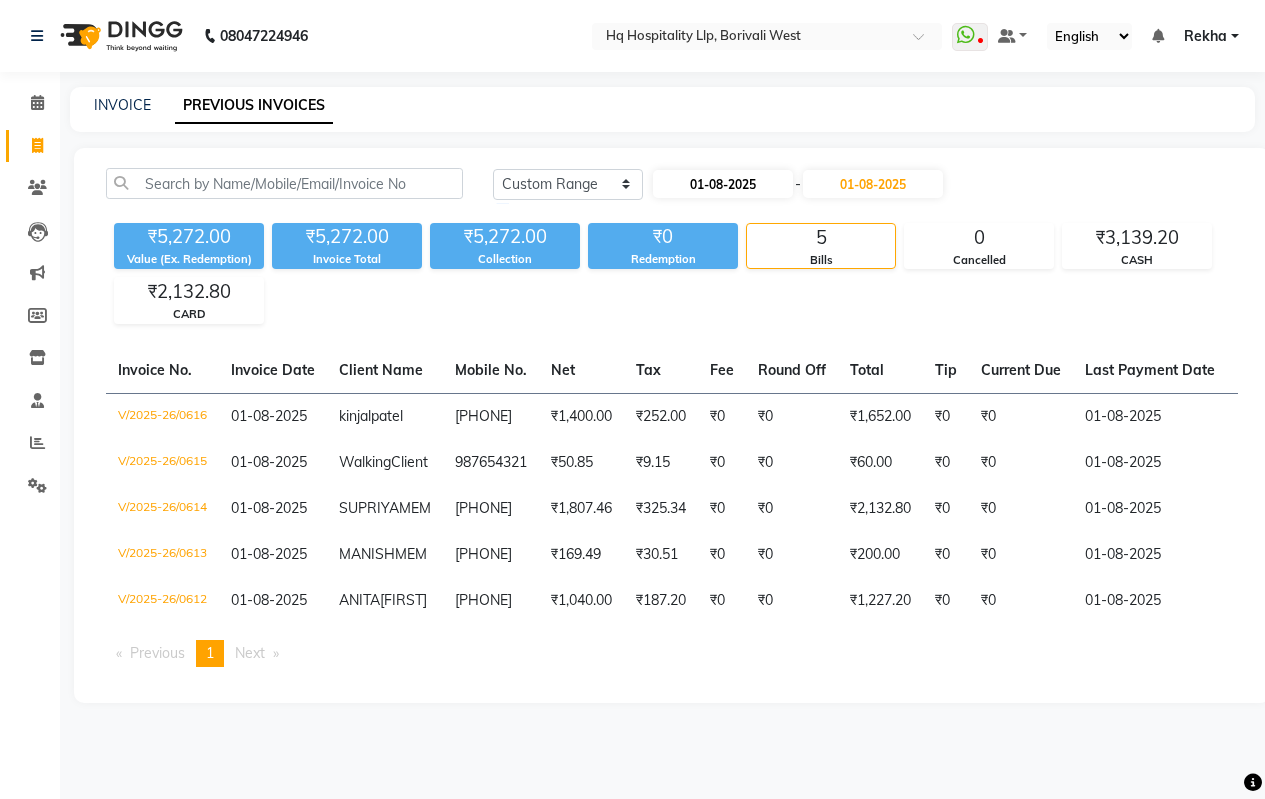select on "8" 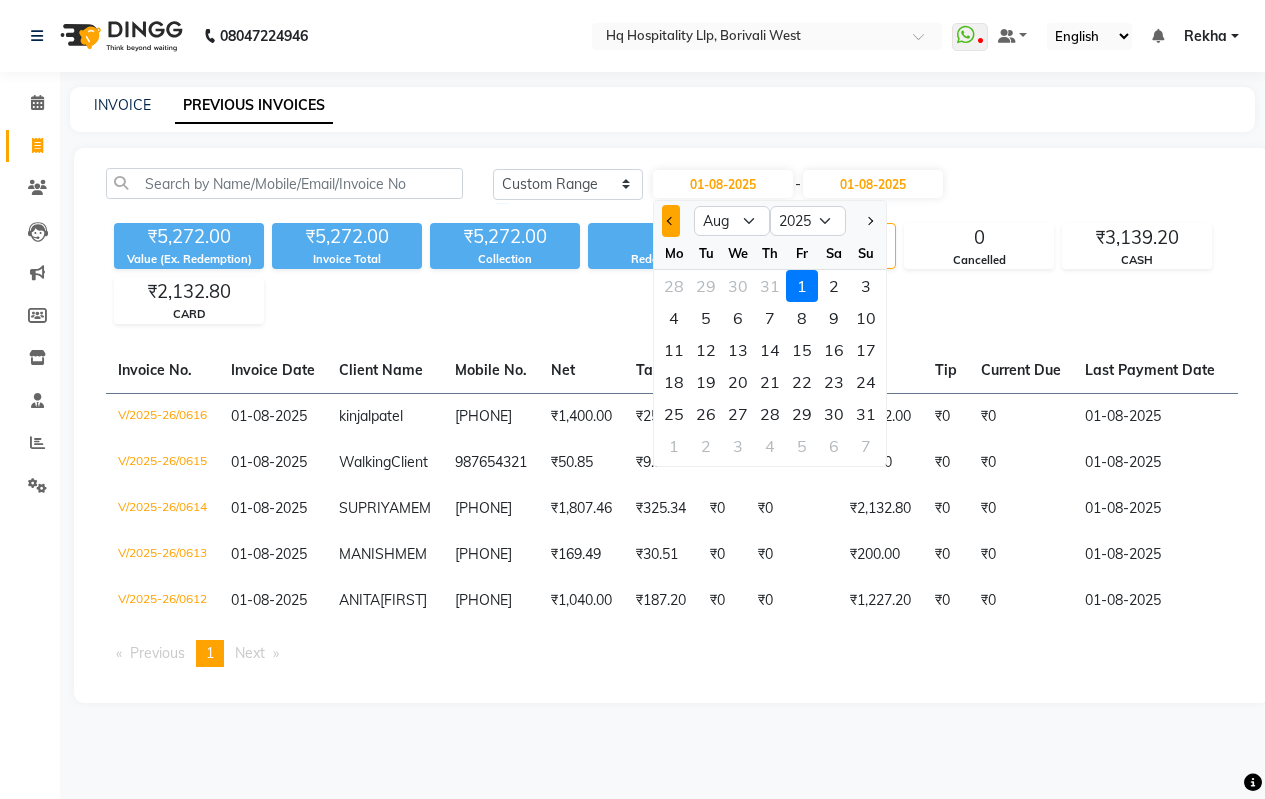 click 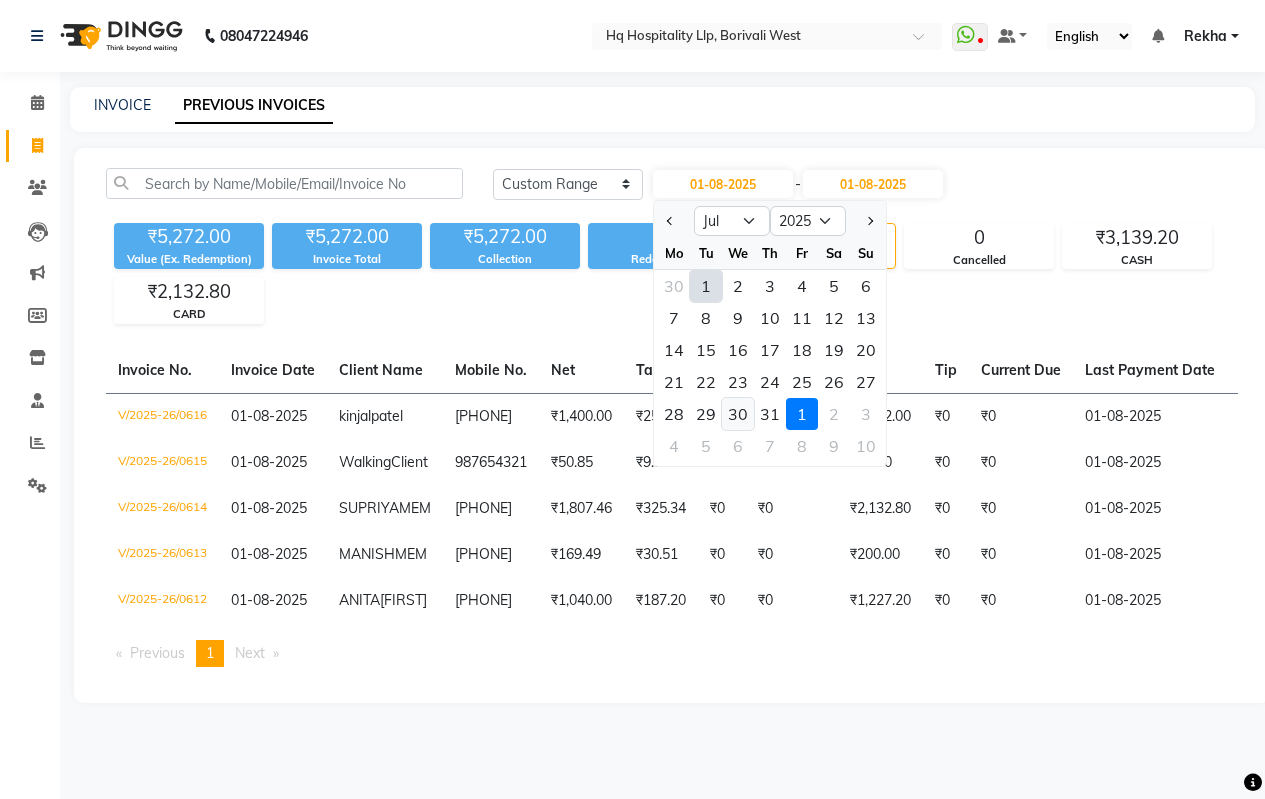 click on "30" 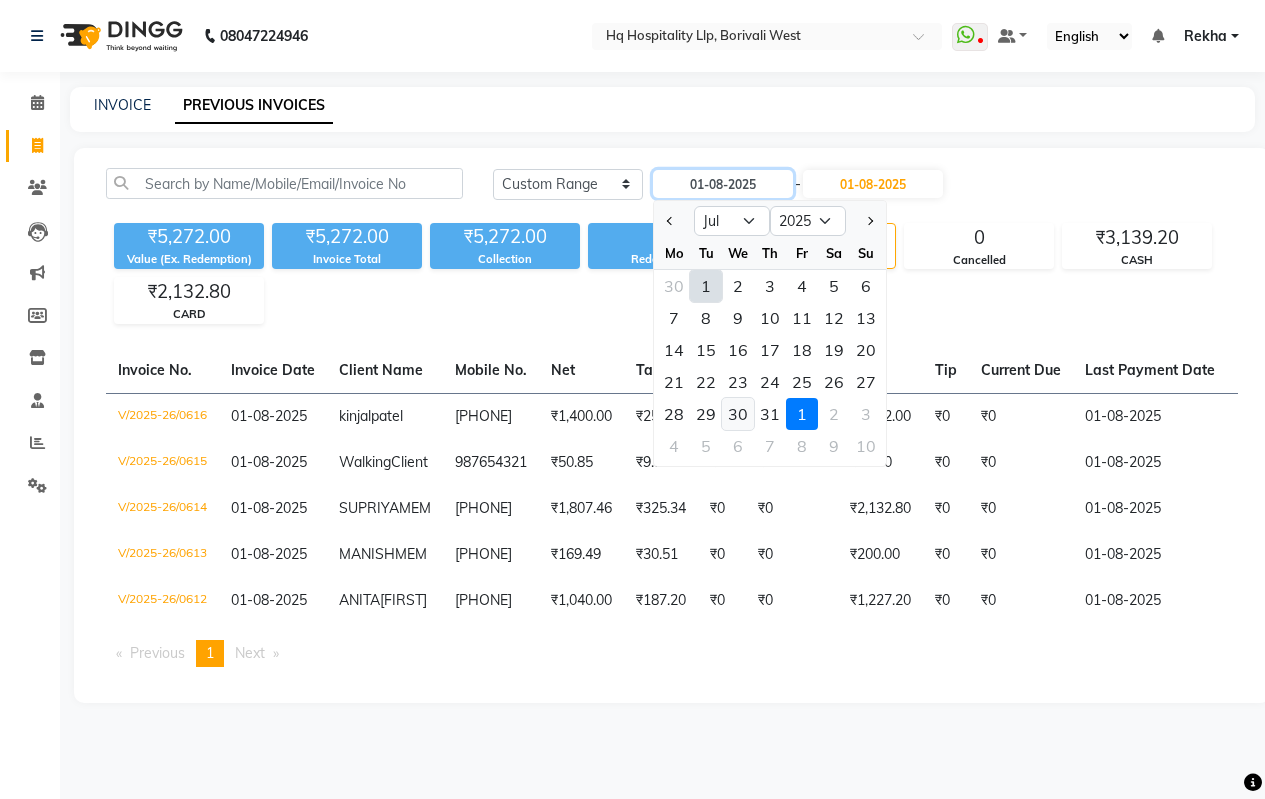 type on "30-07-2025" 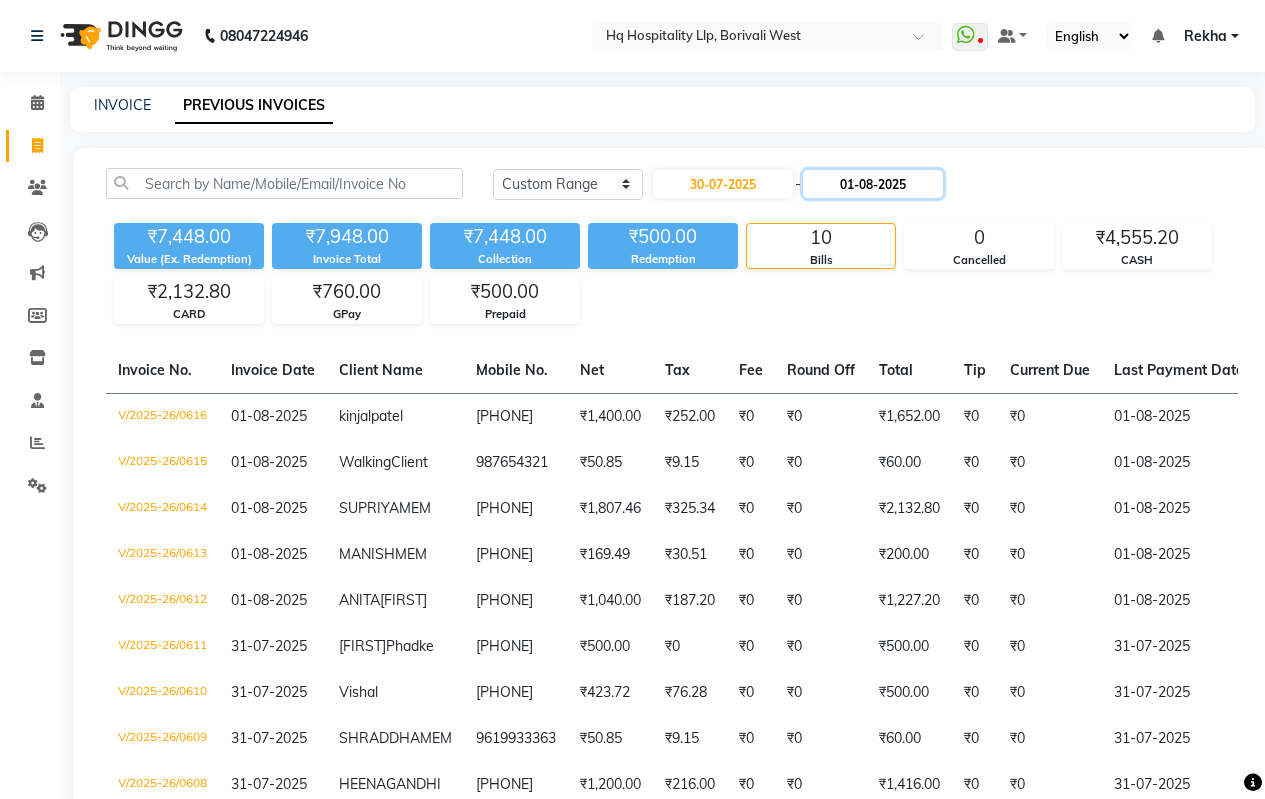 click on "01-08-2025" 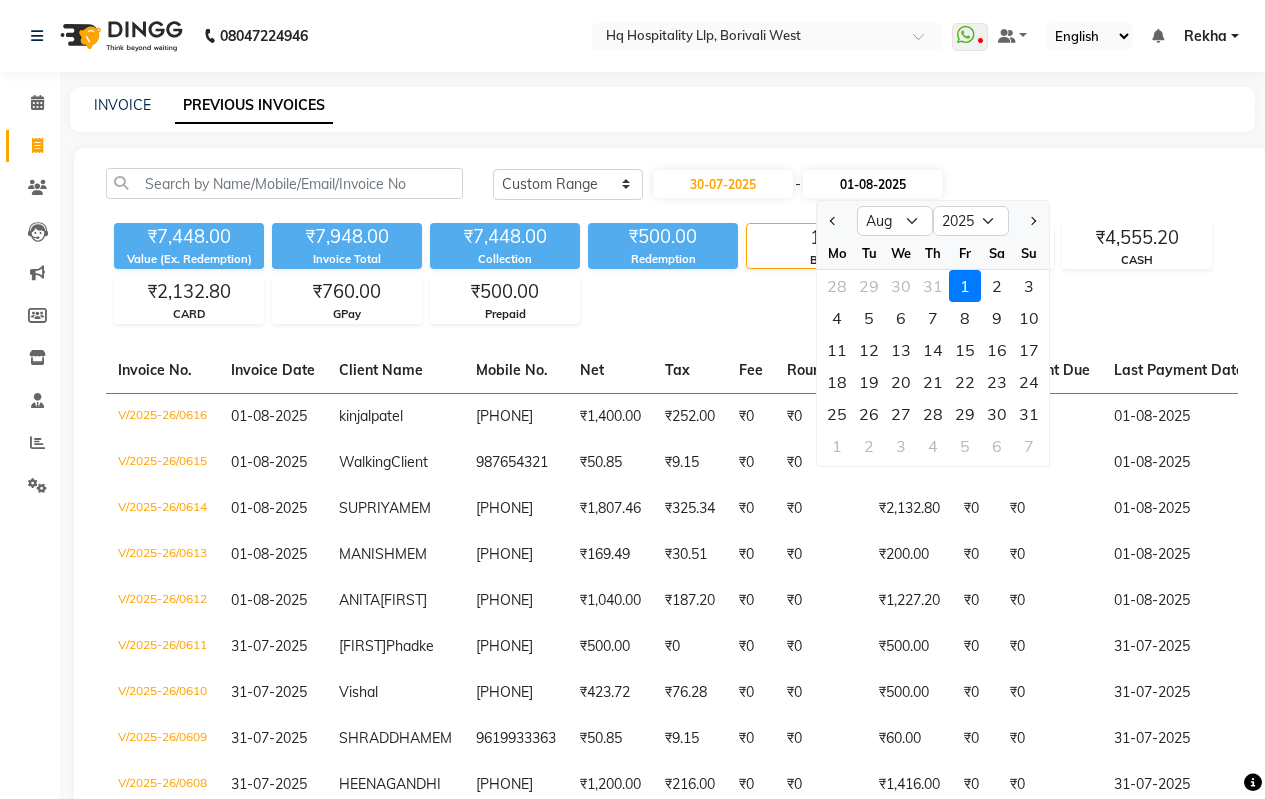 click on "01-08-2025" 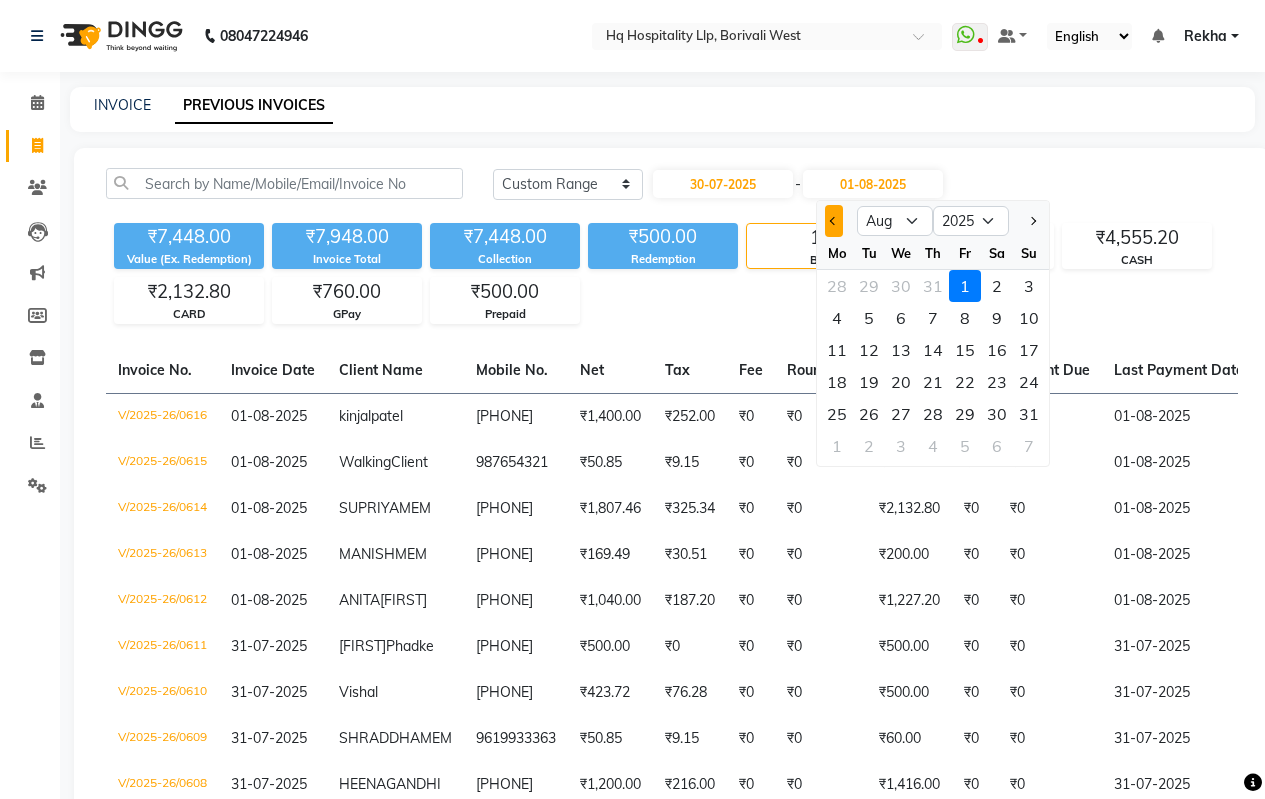 click 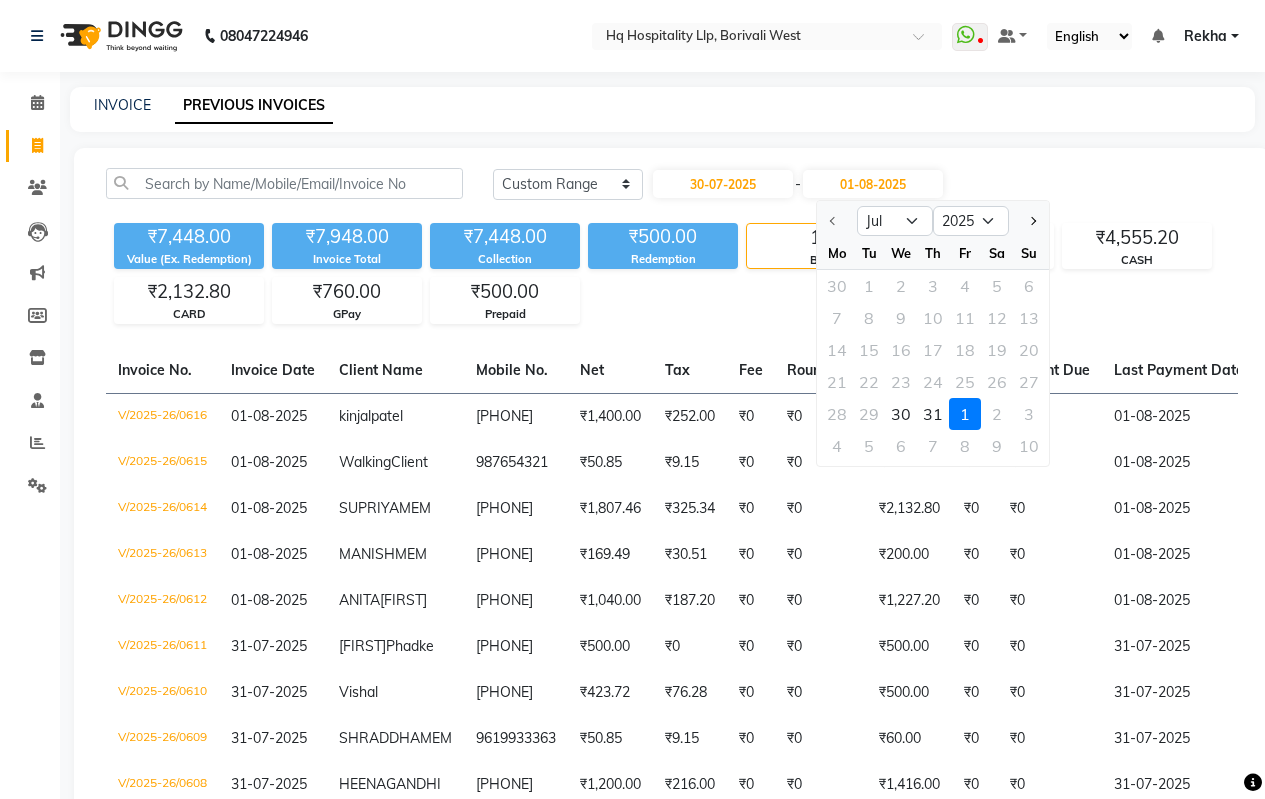click 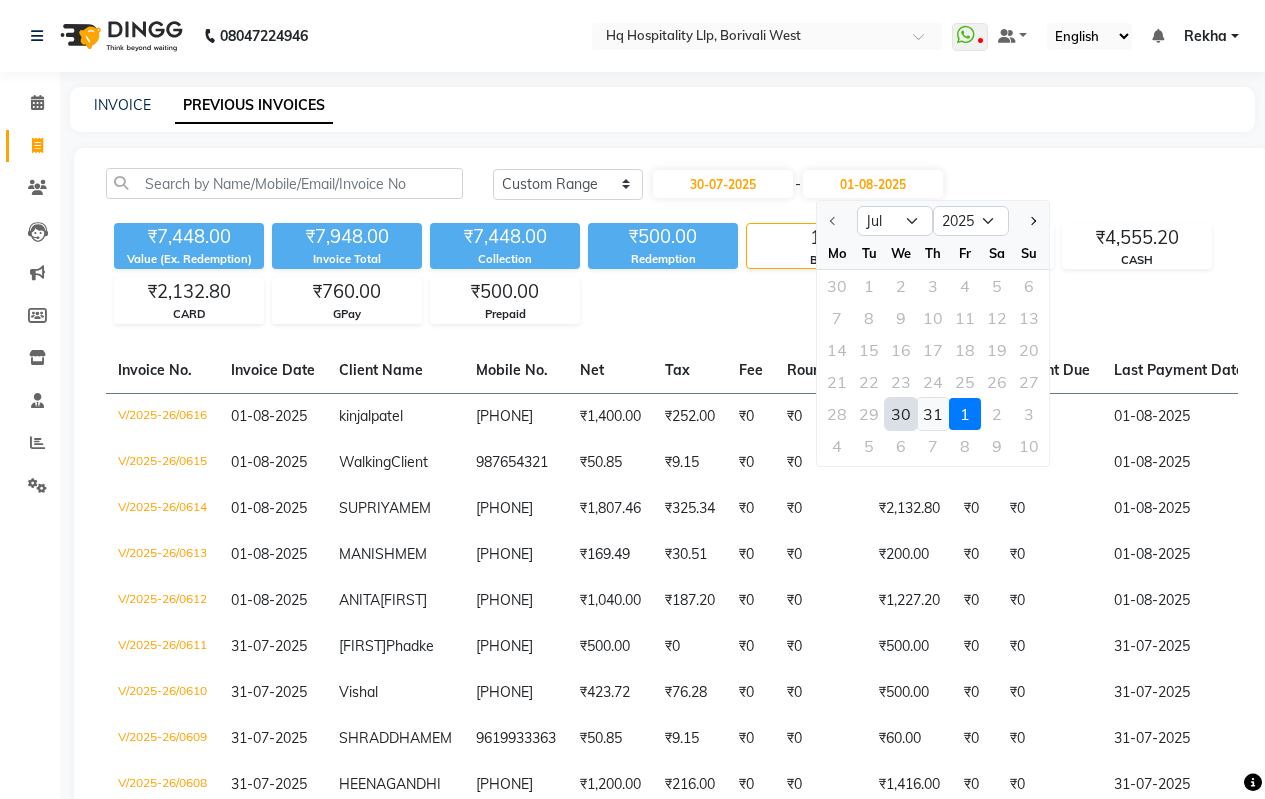 drag, startPoint x: 941, startPoint y: 416, endPoint x: 943, endPoint y: 227, distance: 189.01057 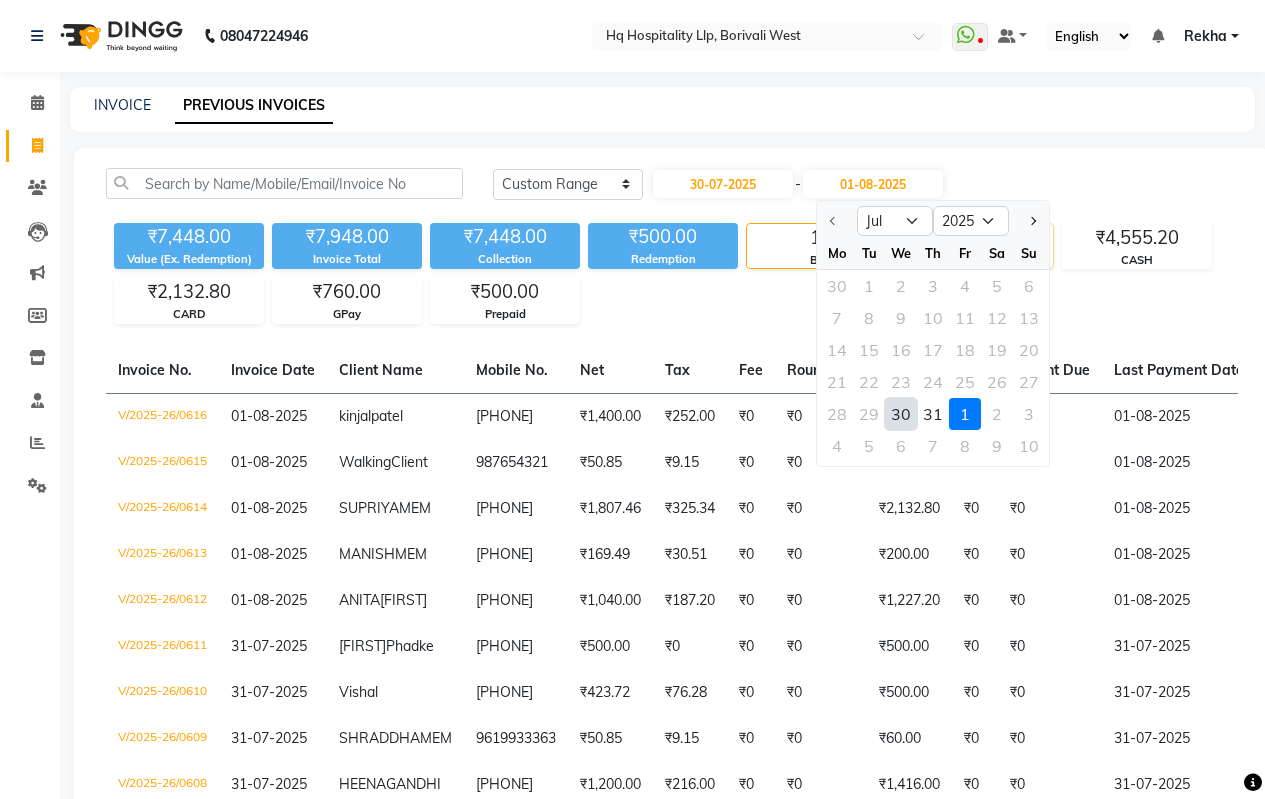 click on "31" 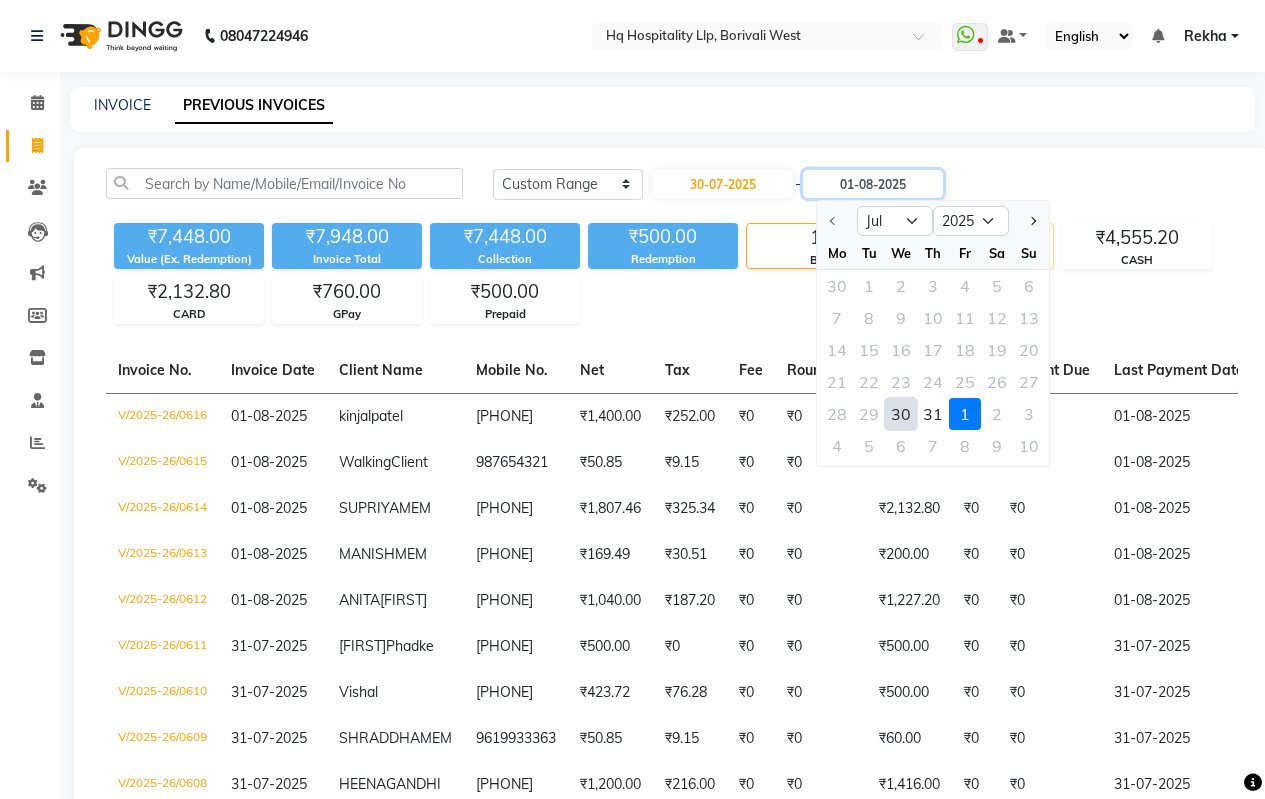 type on "31-07-2025" 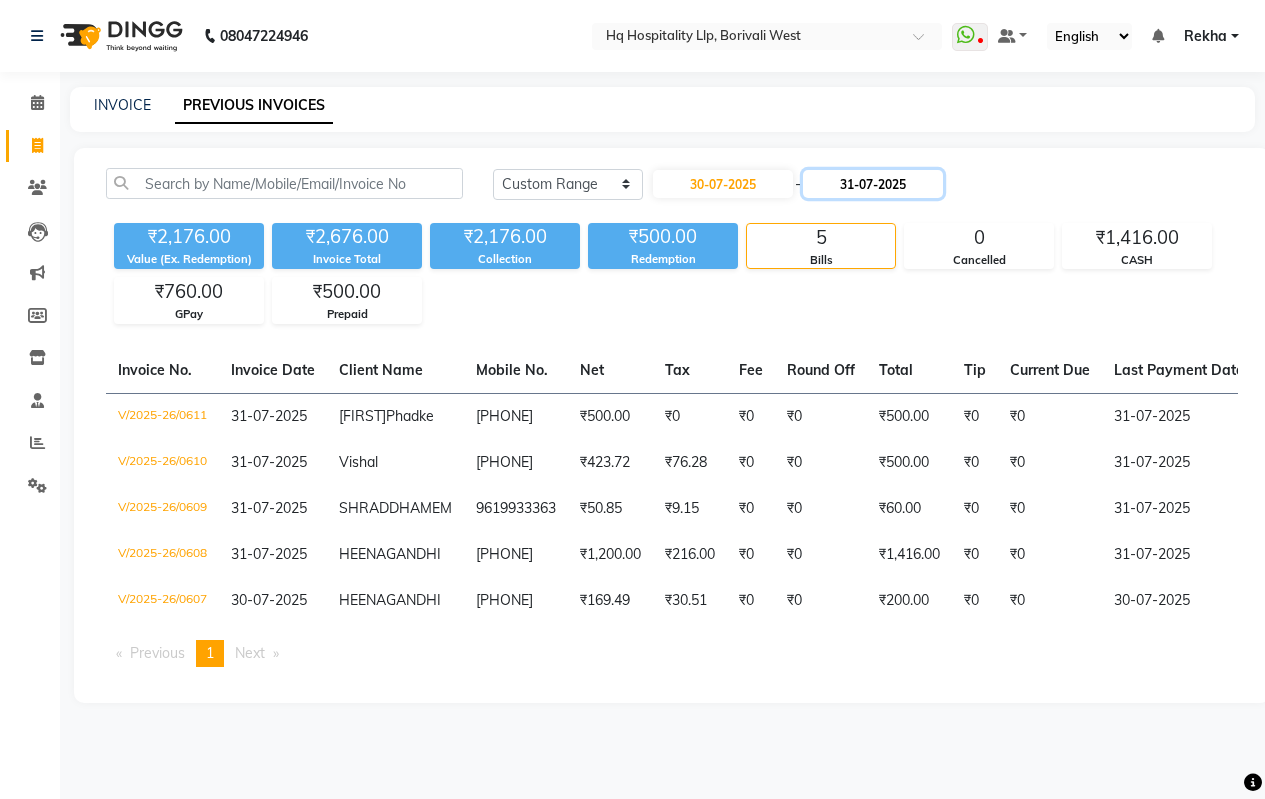 click on "31-07-2025" 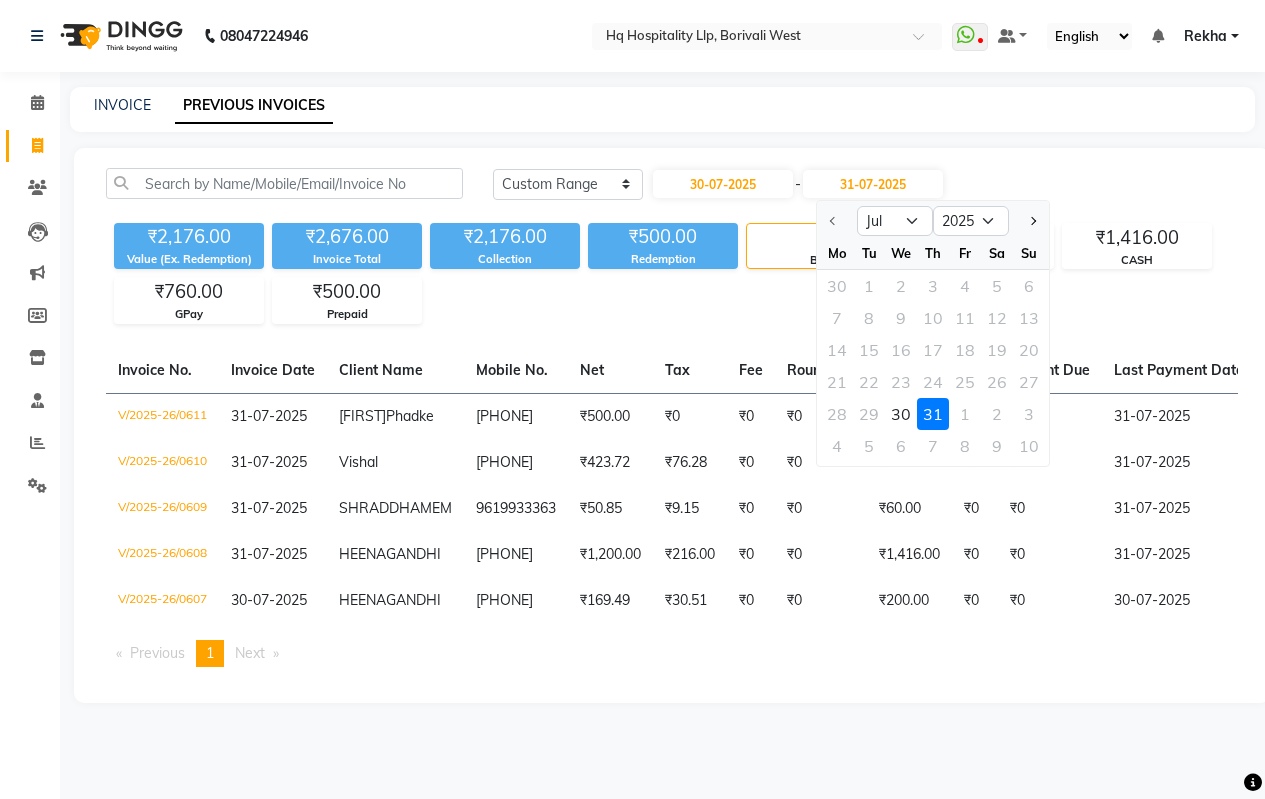 click on "31" 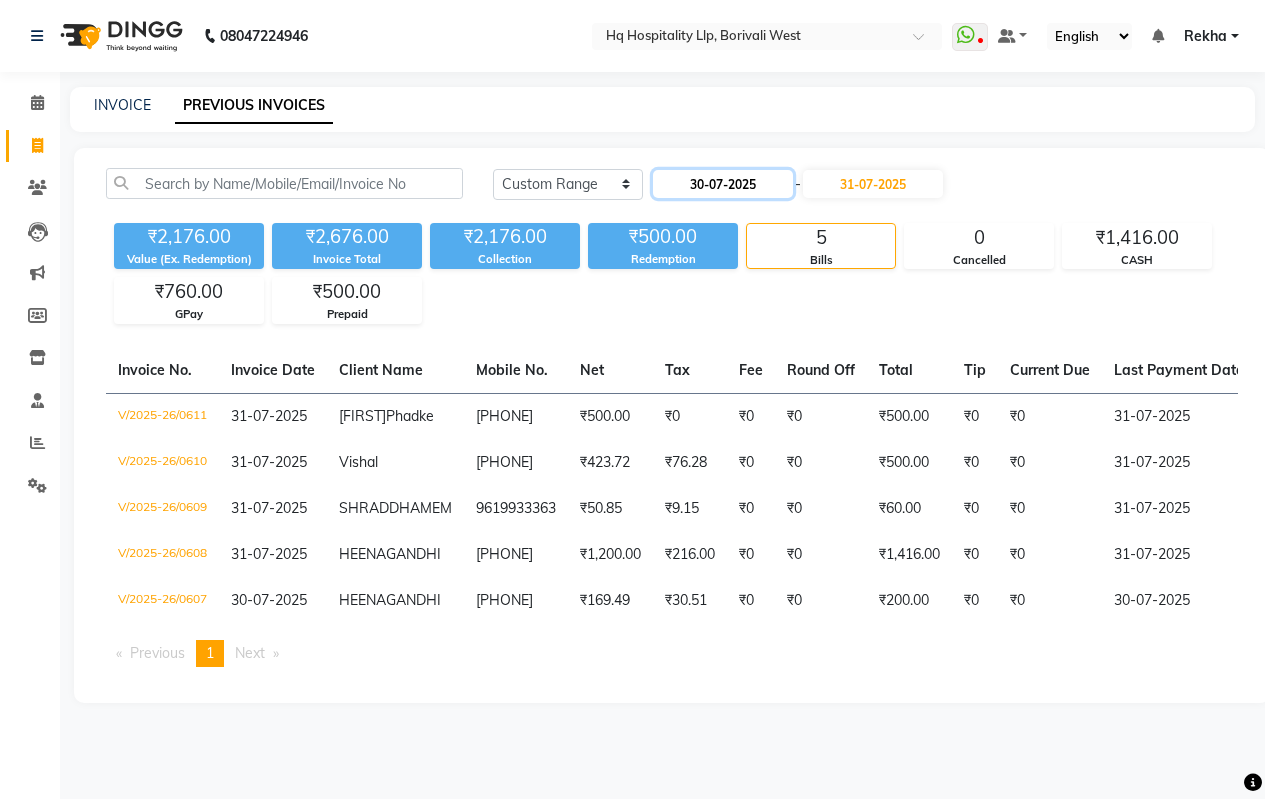 click on "30-07-2025" 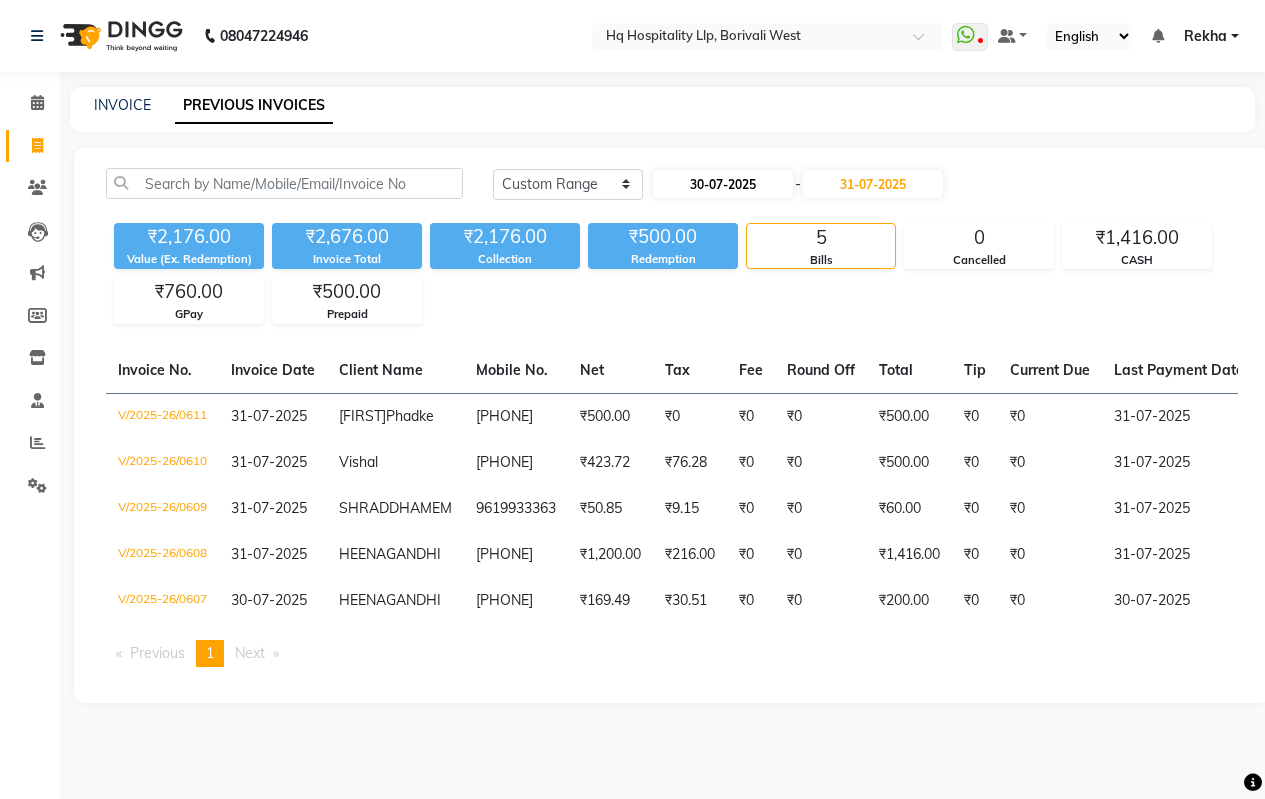 select on "7" 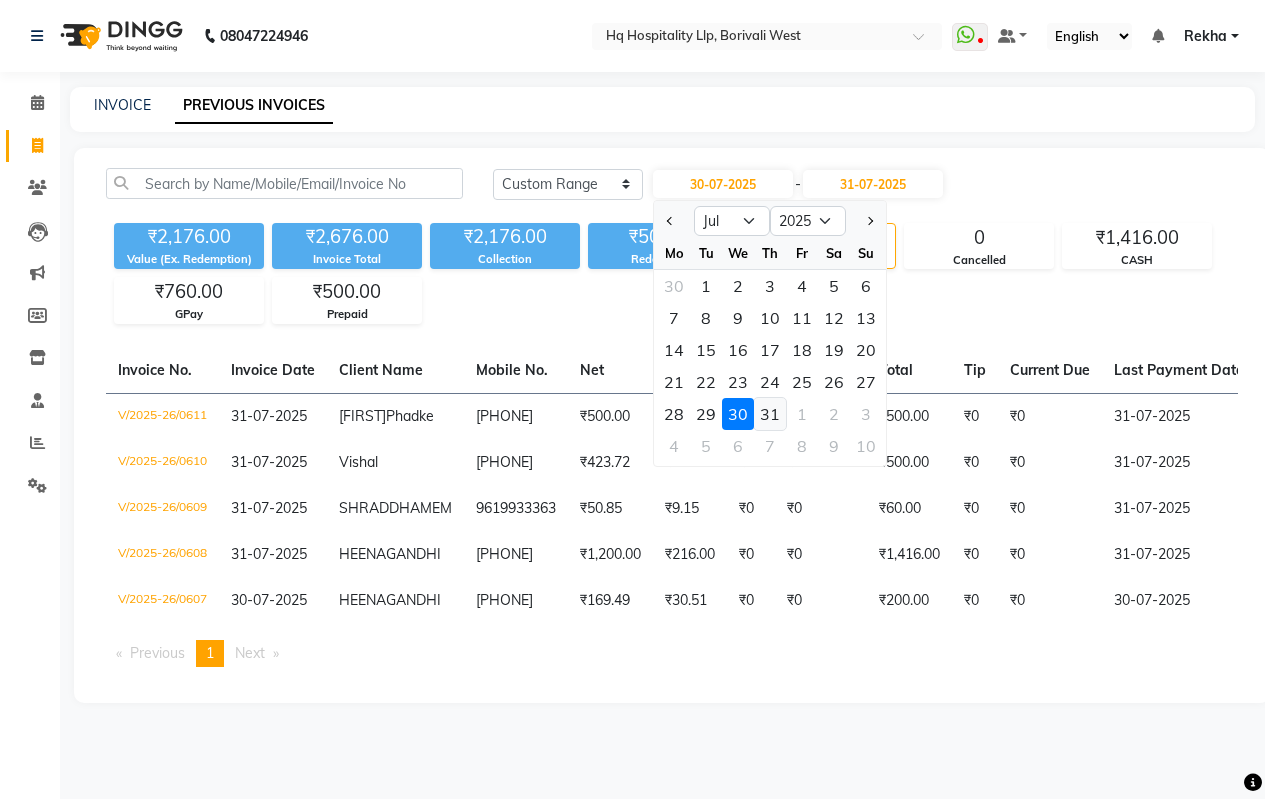 click on "31" 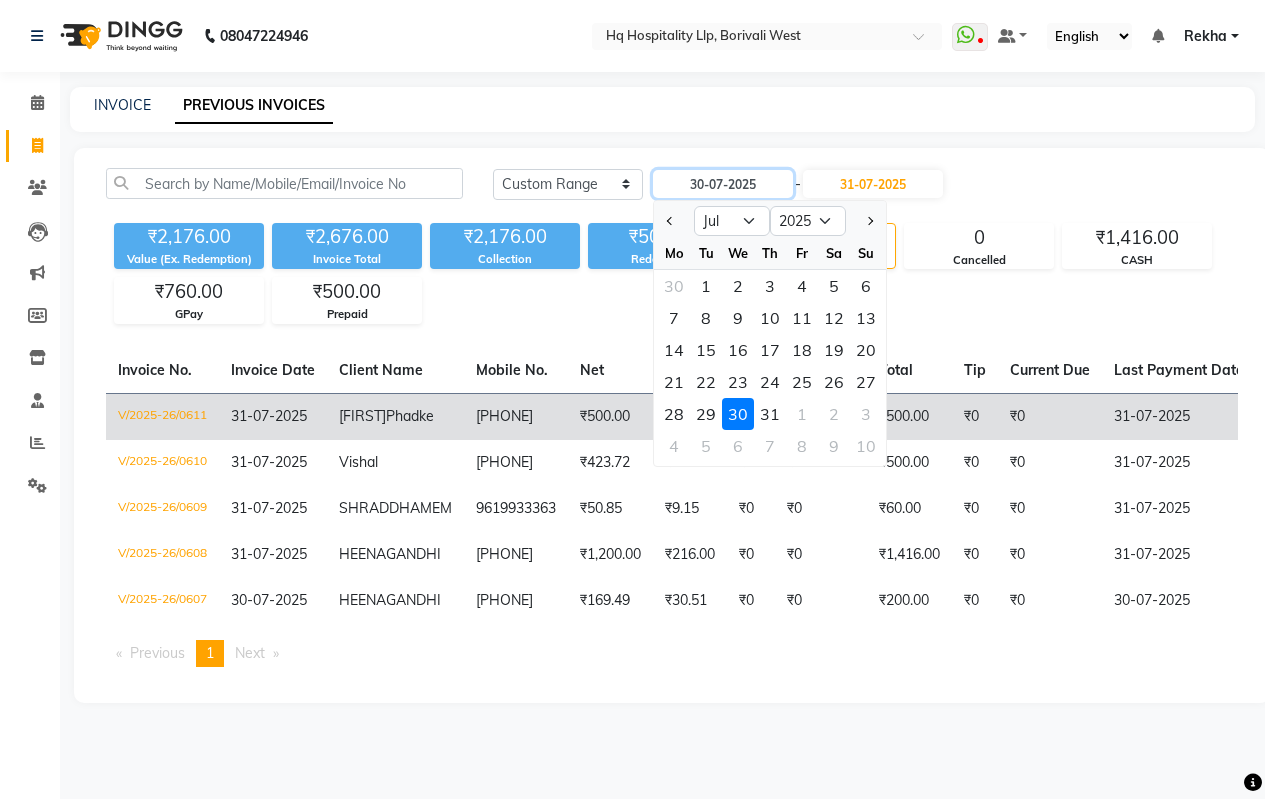 type on "31-07-2025" 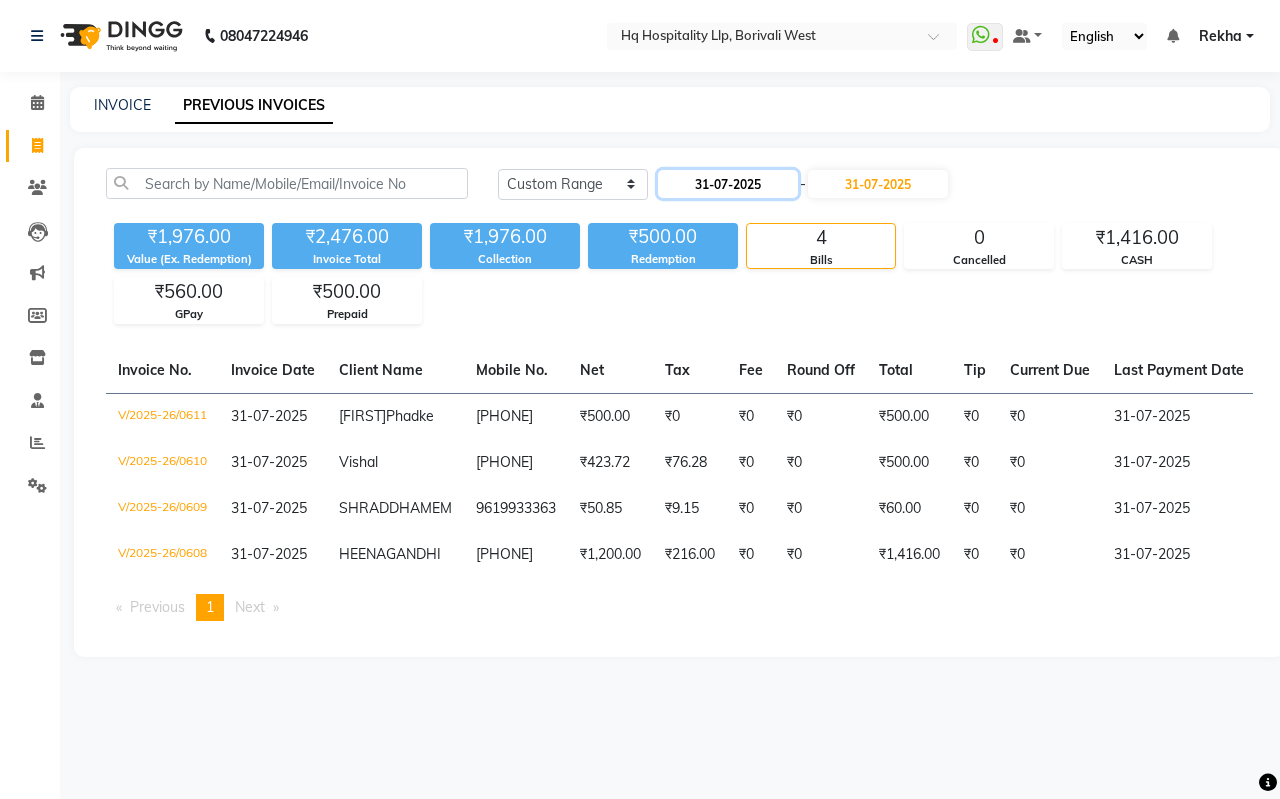 click on "31-07-2025" 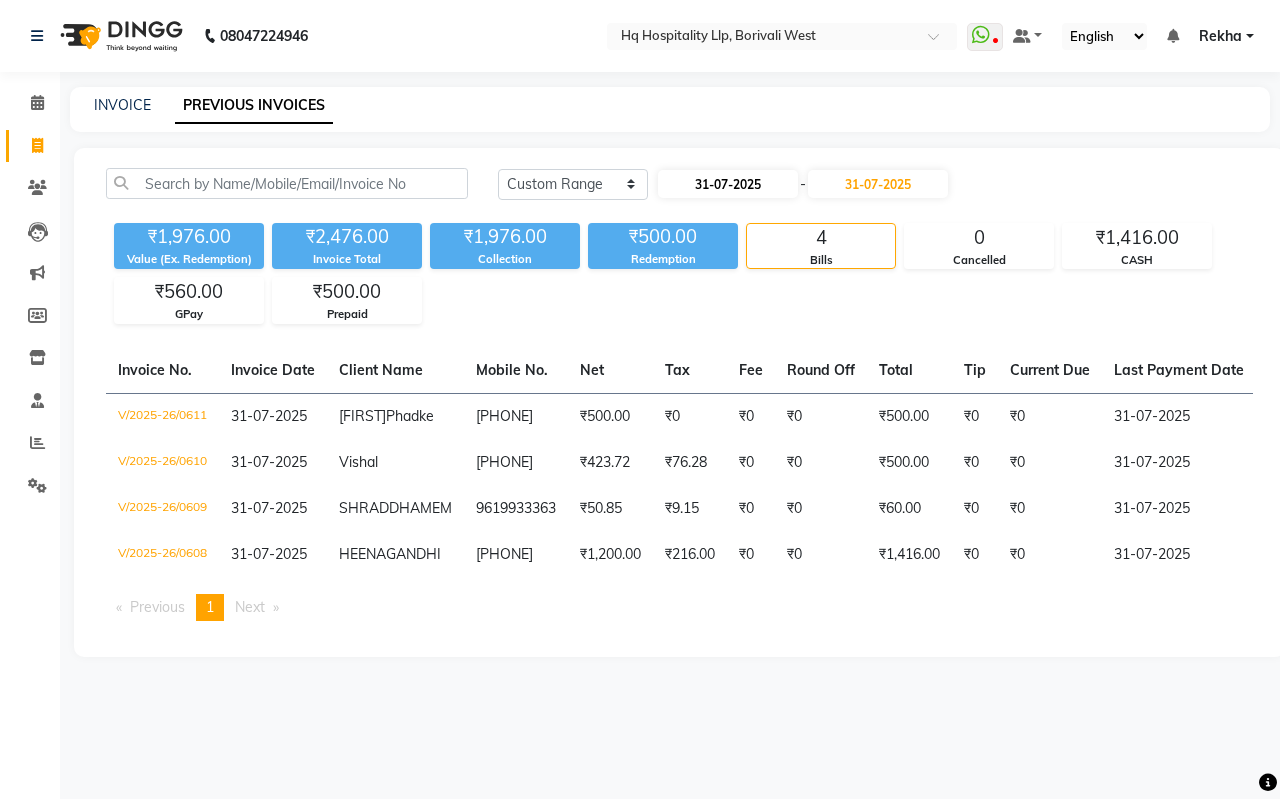 select on "7" 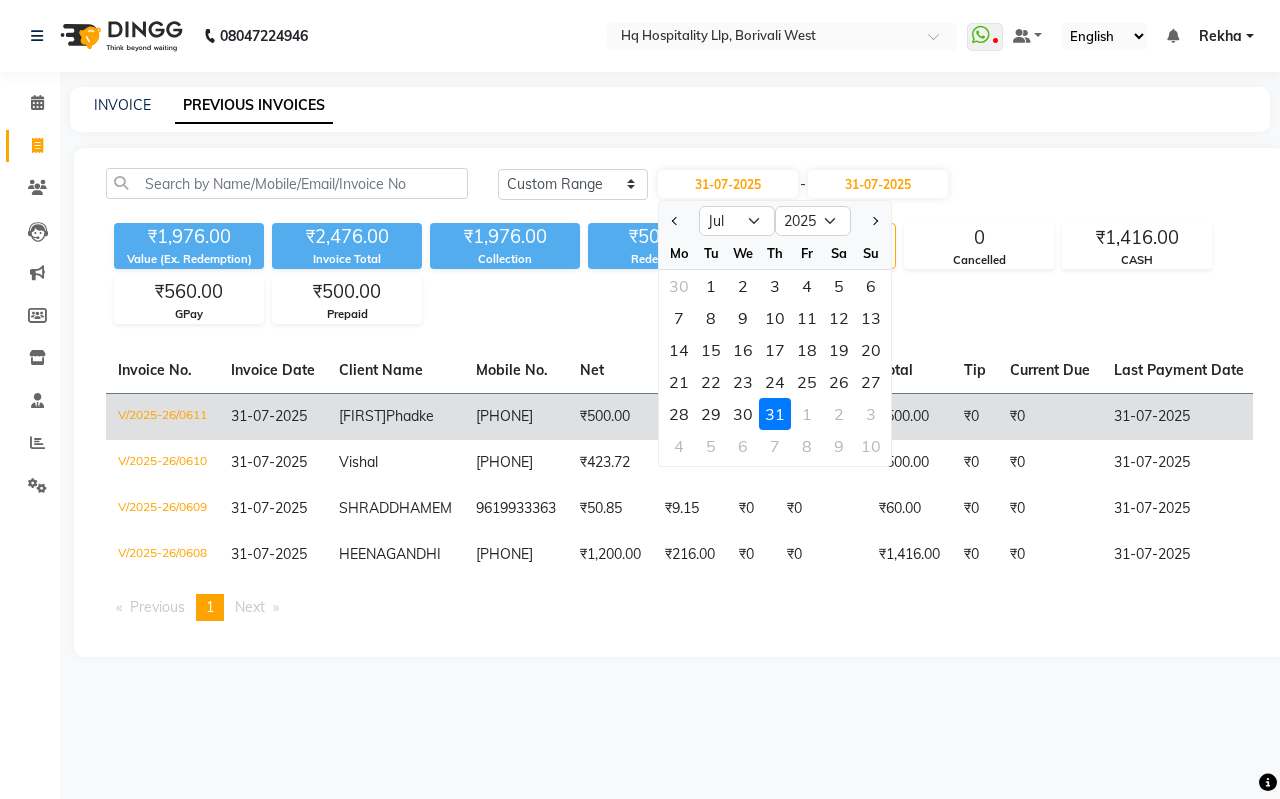 click on "1" 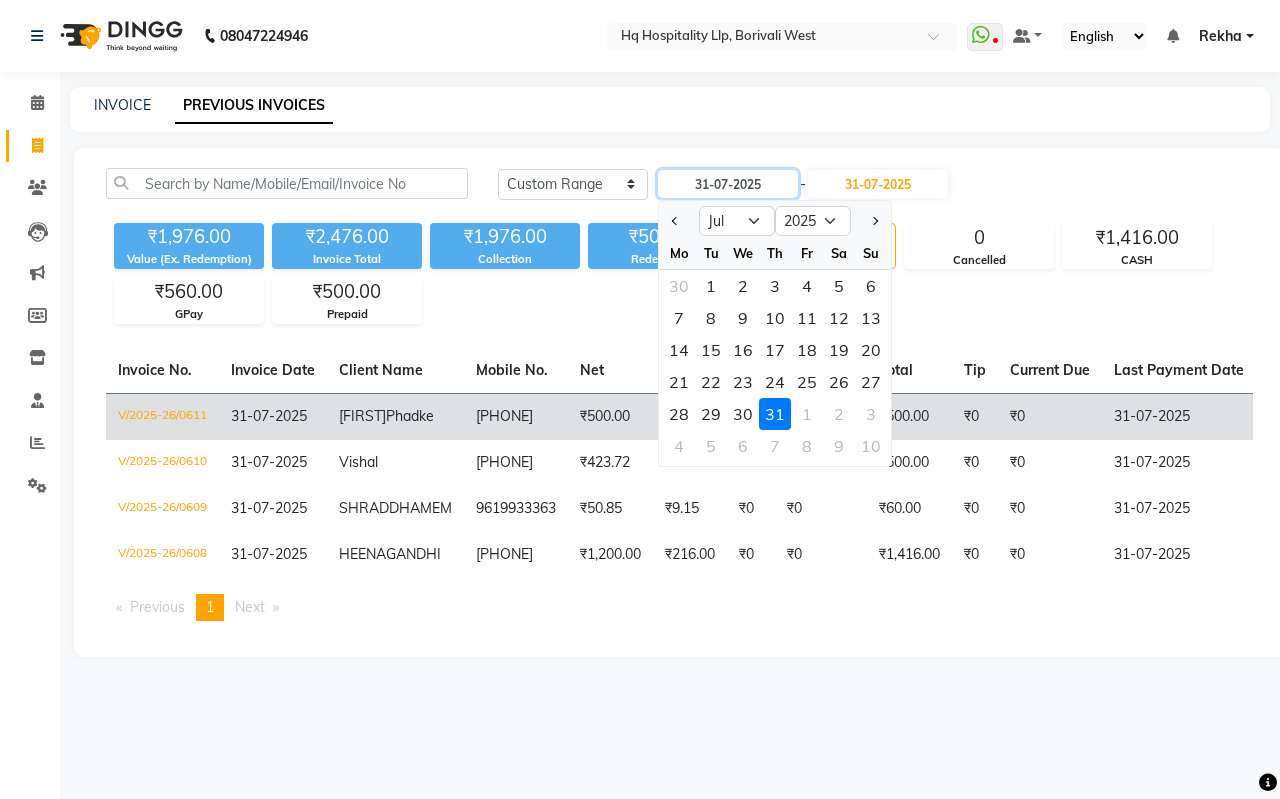 type on "01-08-2025" 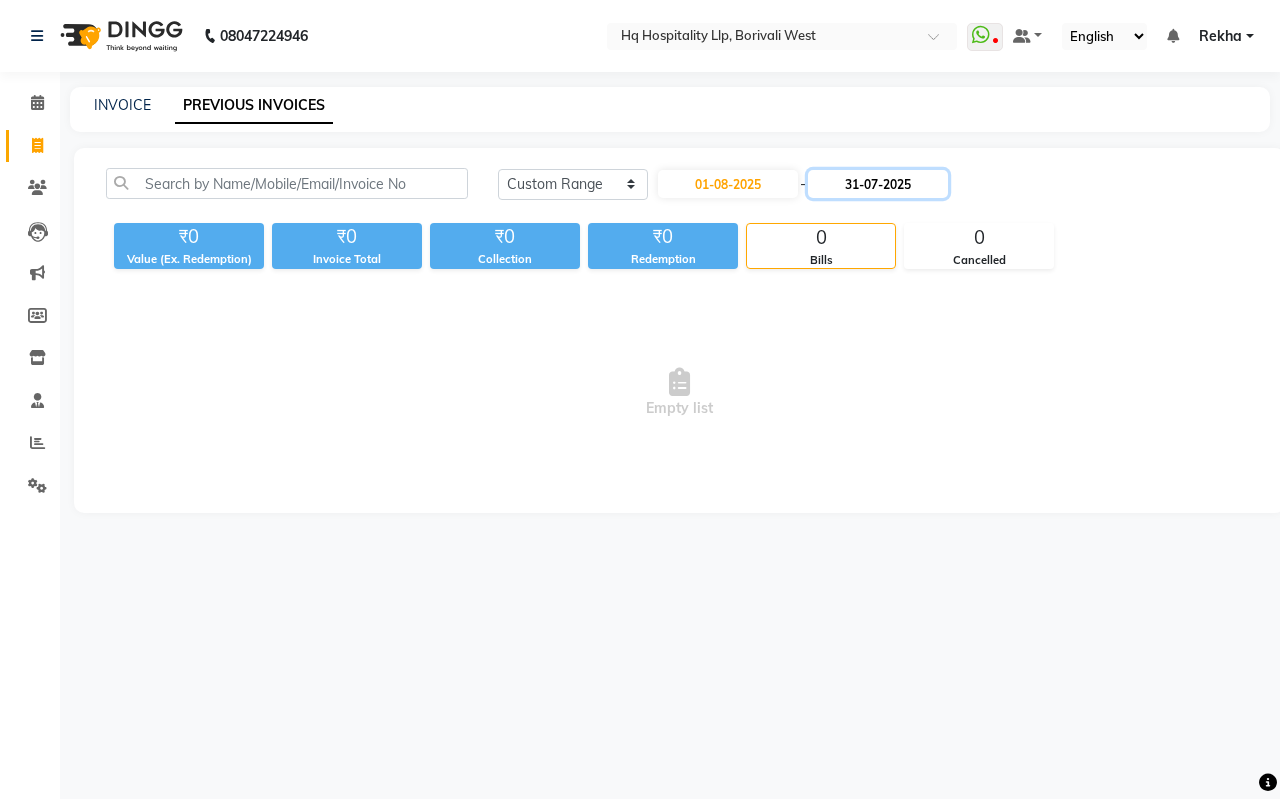 click on "31-07-2025" 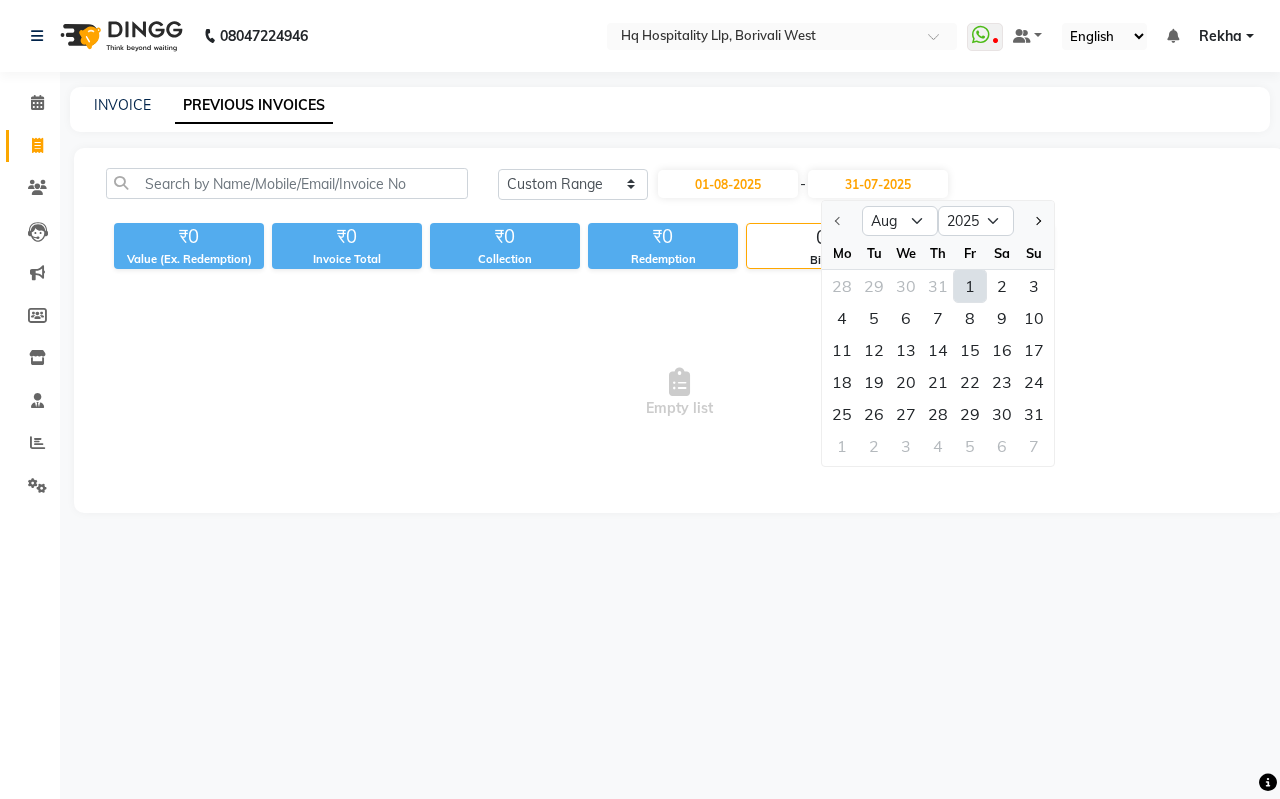 click on "1" 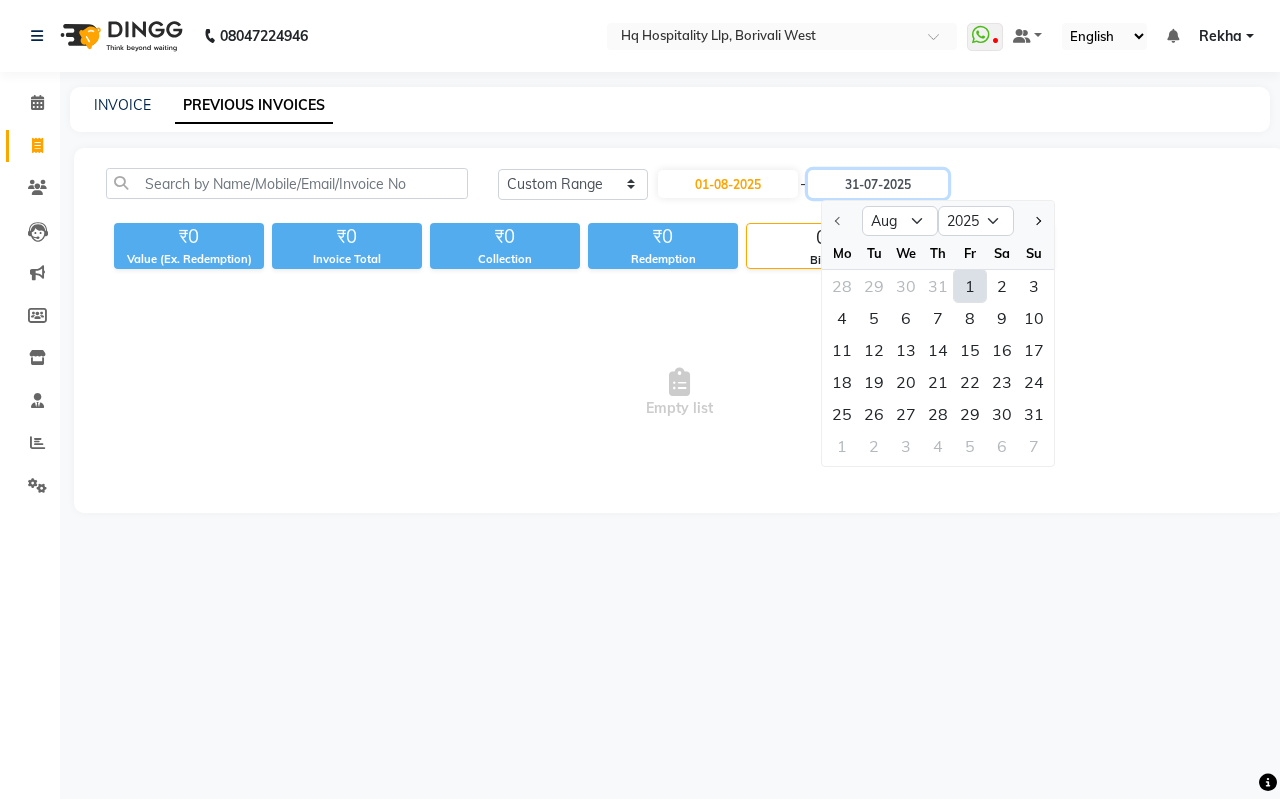 type on "01-08-2025" 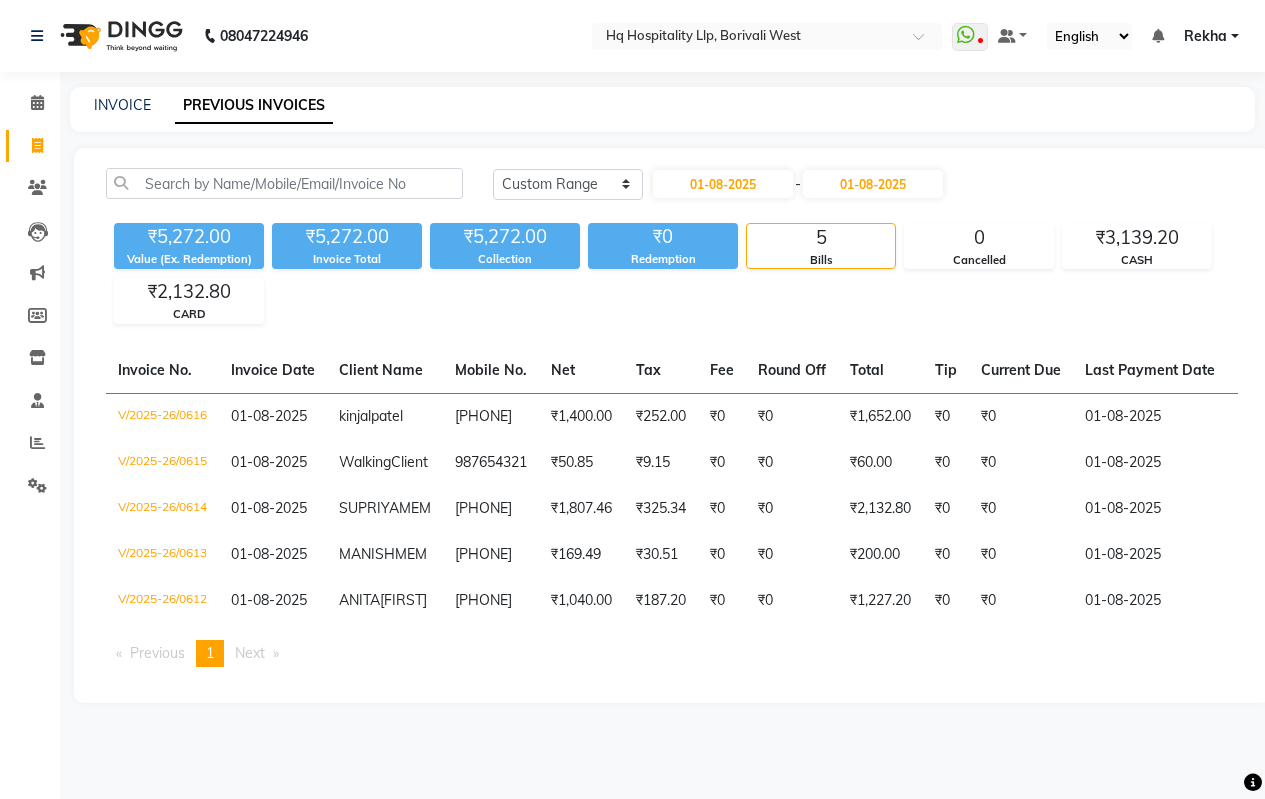 click on "INVOICE PREVIOUS INVOICES" 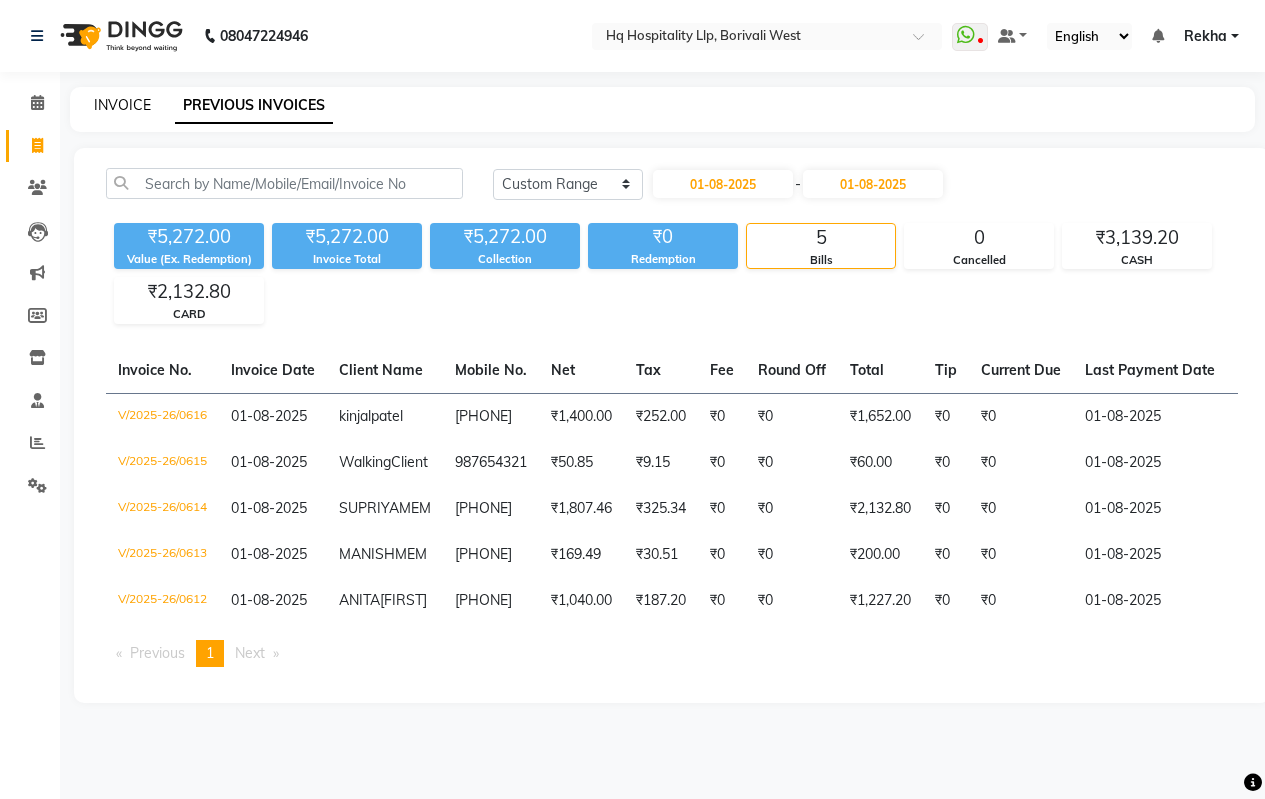 click on "INVOICE" 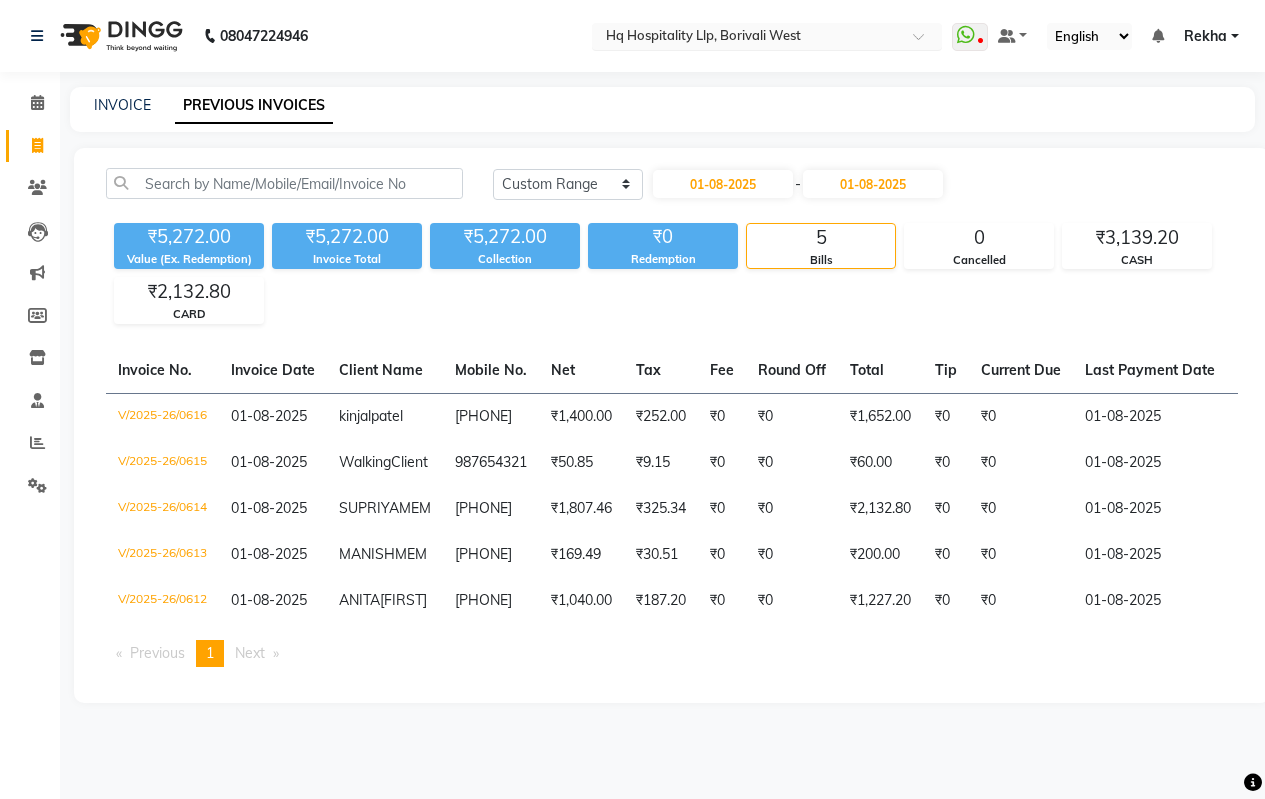 select on "service" 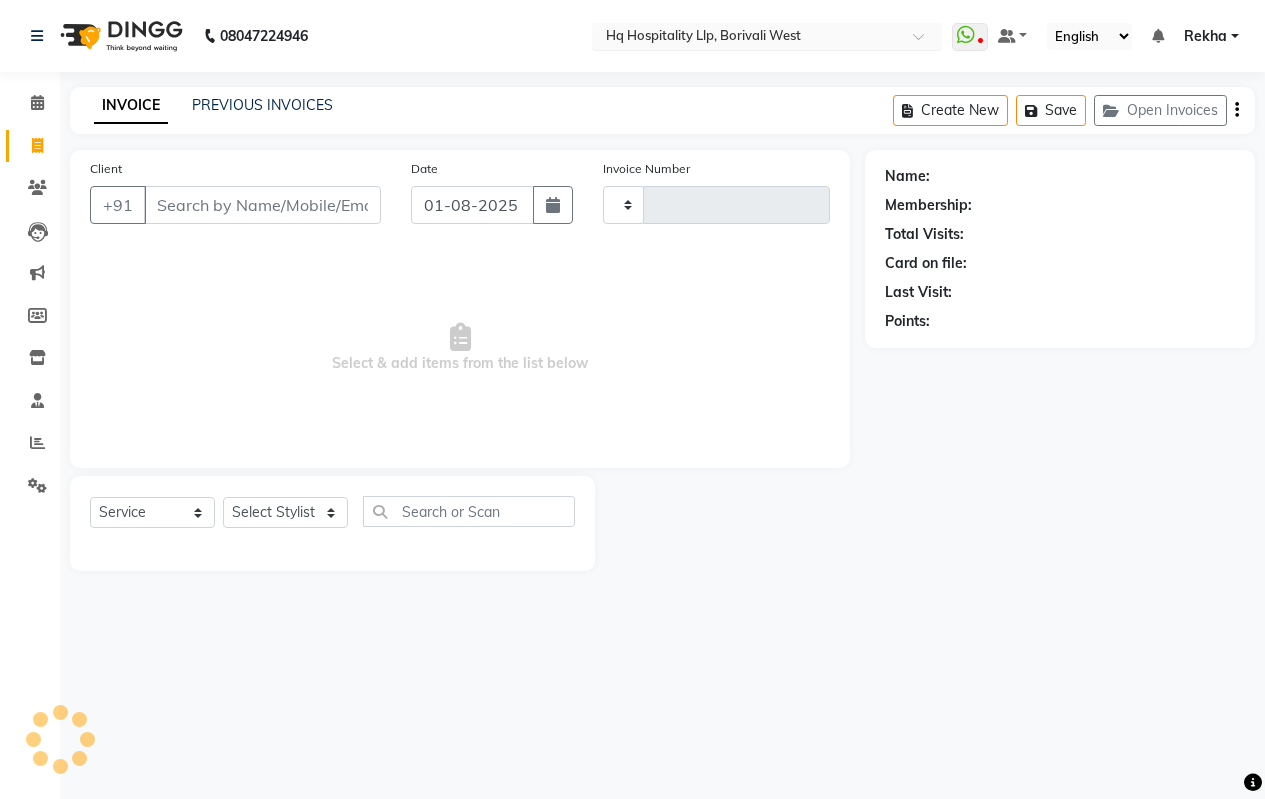 type on "0617" 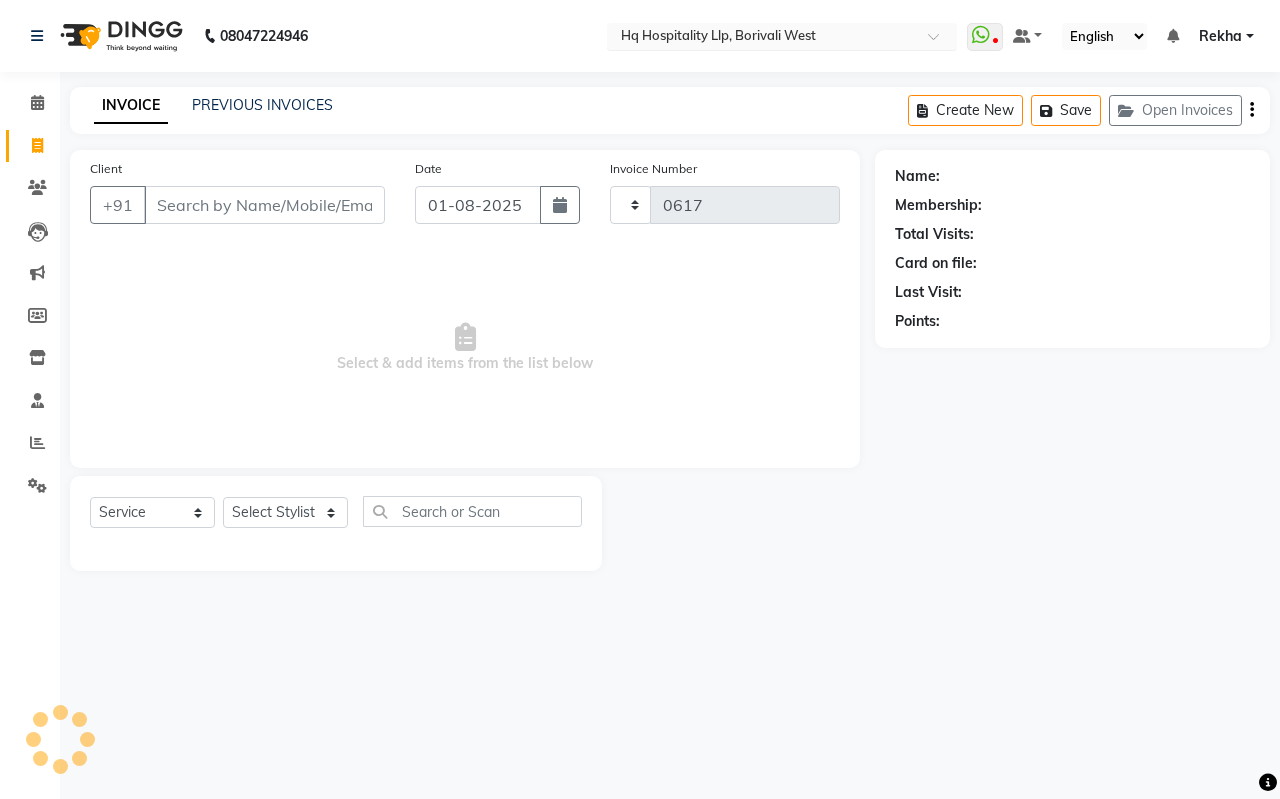 select on "7197" 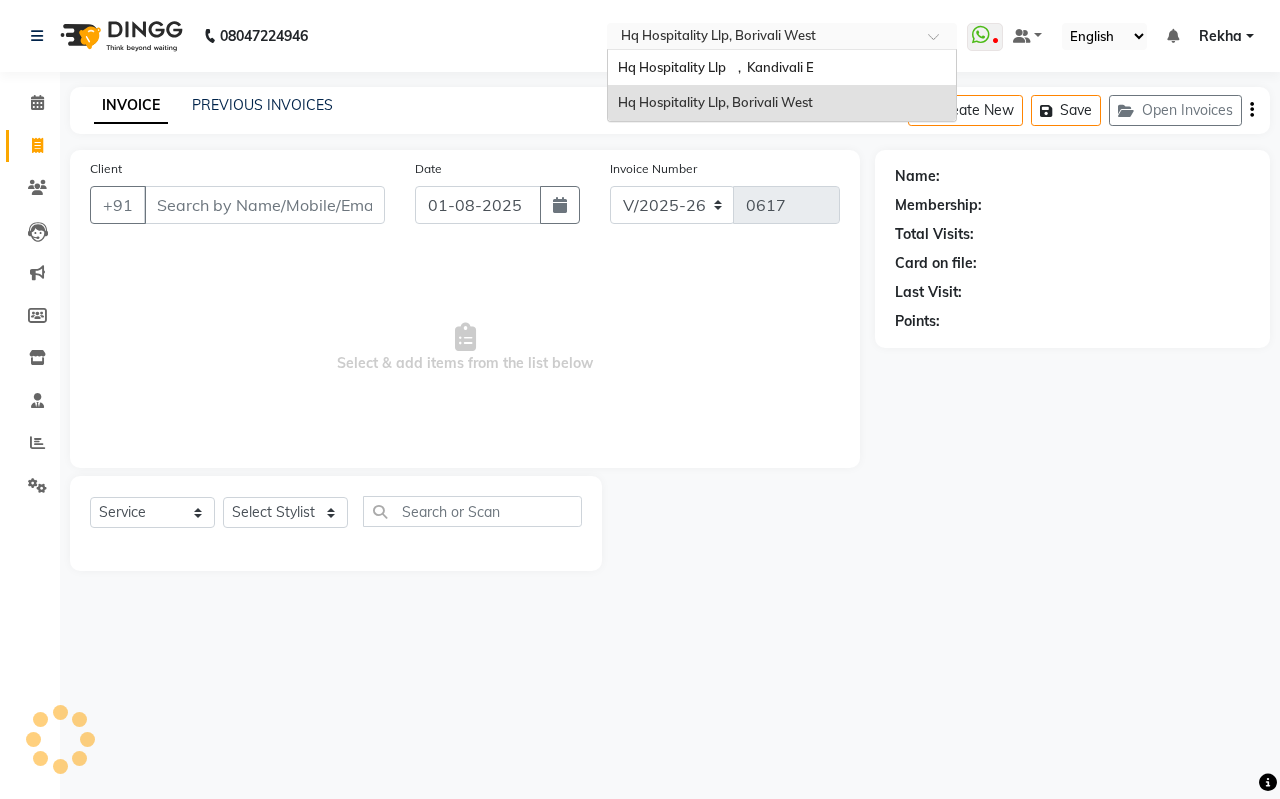 click at bounding box center [762, 38] 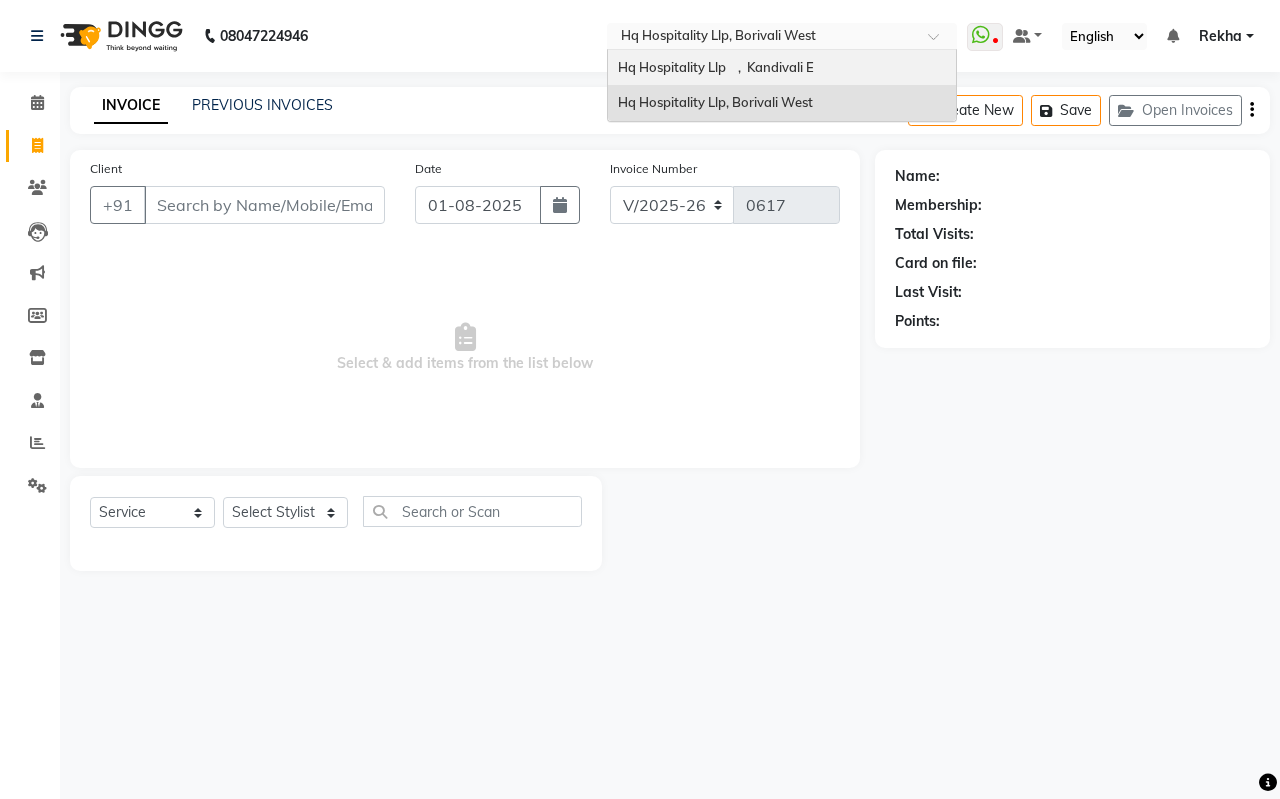 click on "Hq Hospitality Llp	,  Kandivali E" at bounding box center [716, 67] 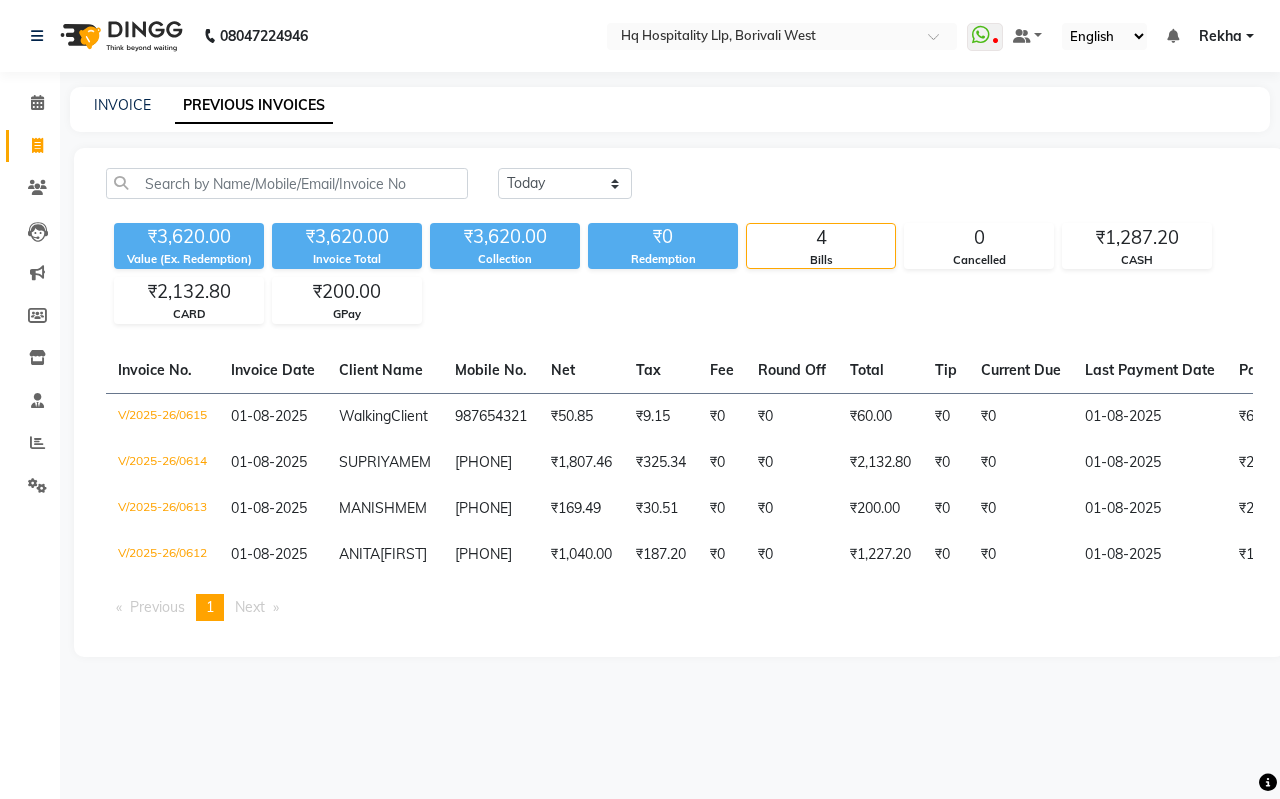 scroll, scrollTop: 0, scrollLeft: 0, axis: both 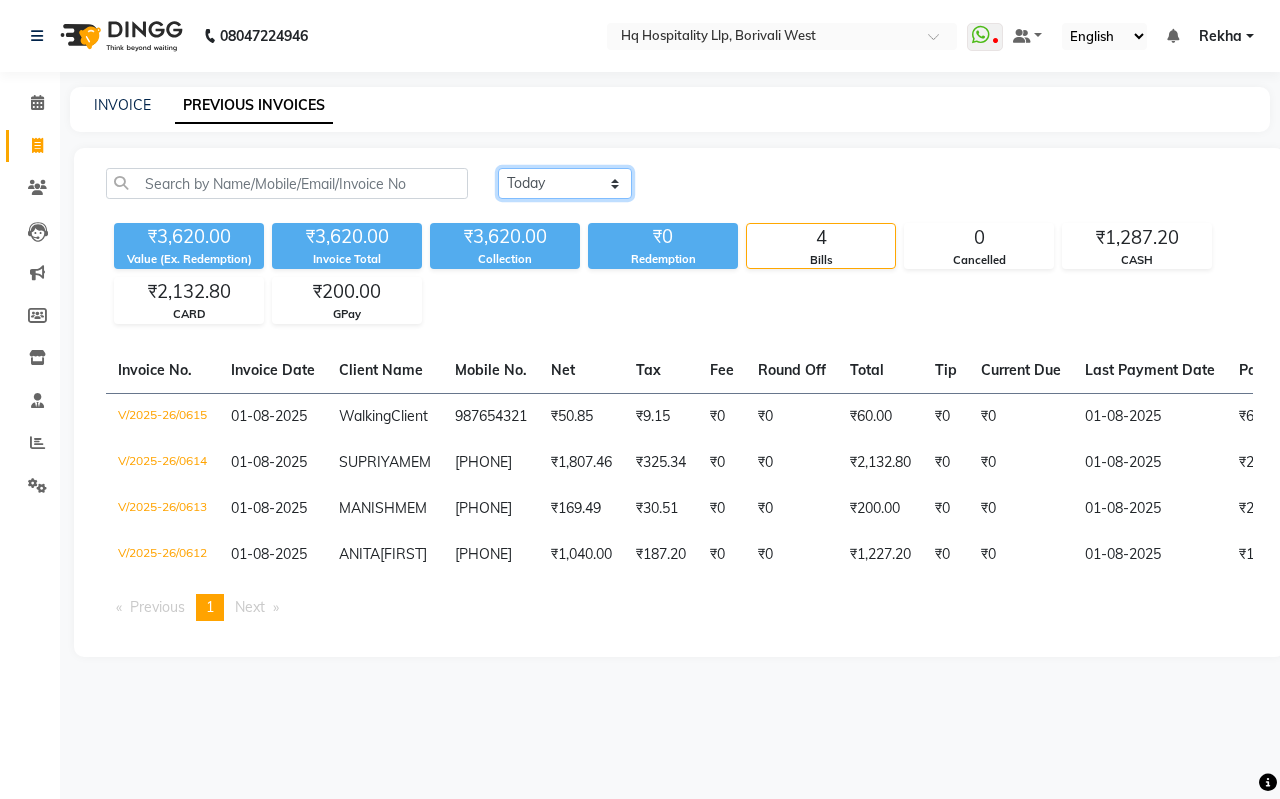 click on "Today Yesterday Custom Range" 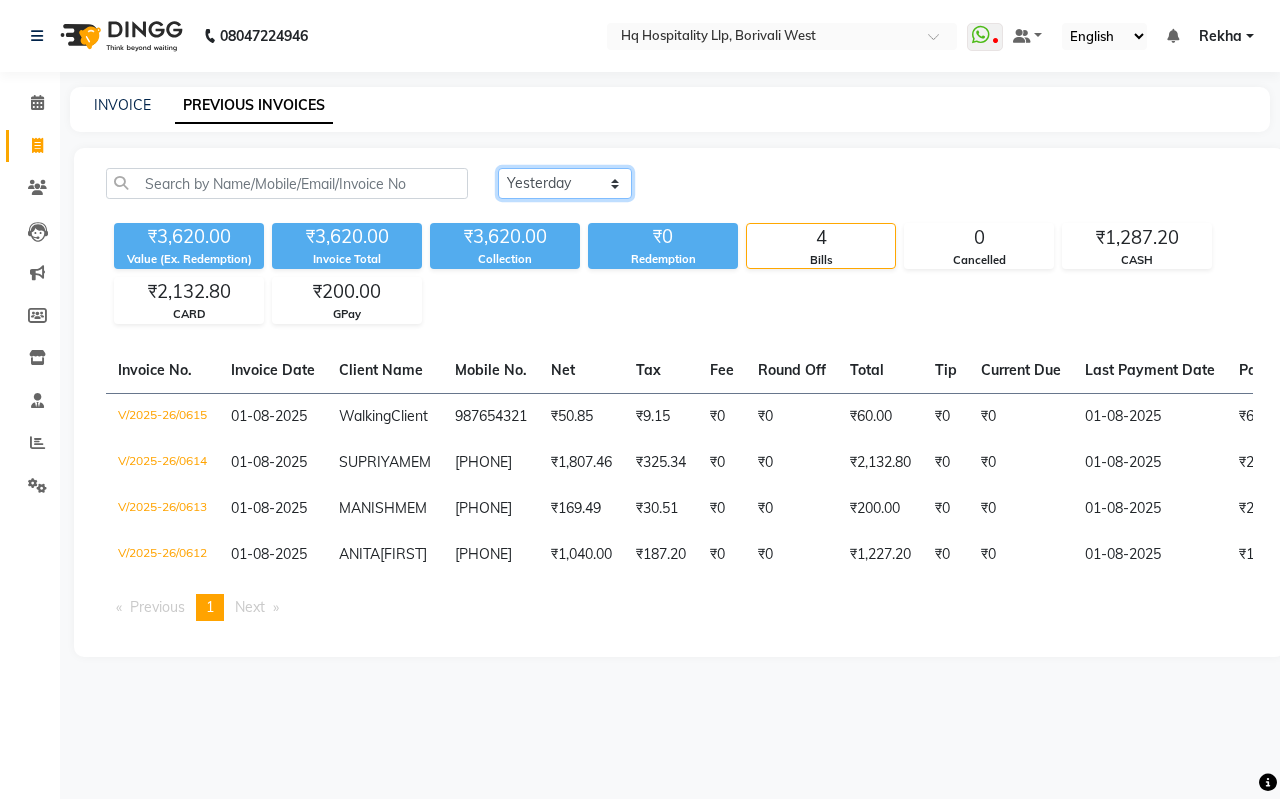 click on "Today Yesterday Custom Range" 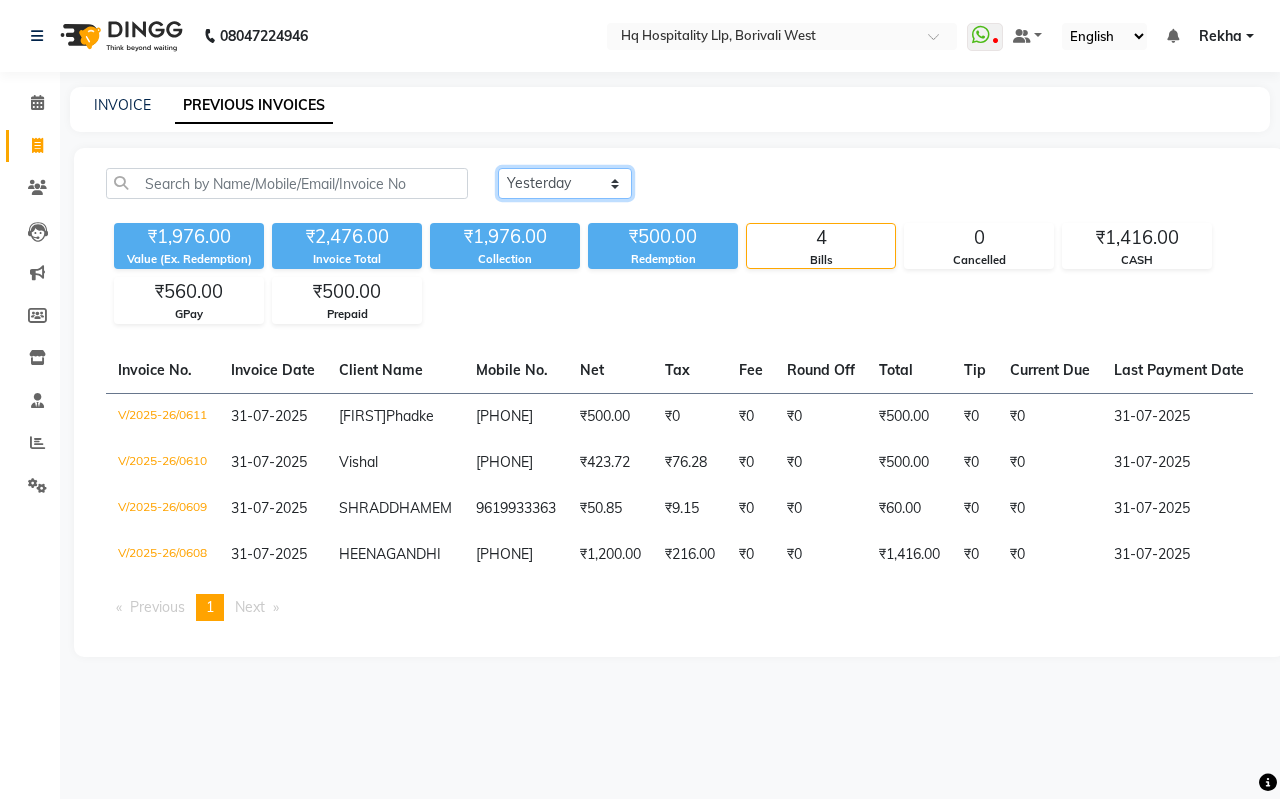 click on "Today Yesterday Custom Range" 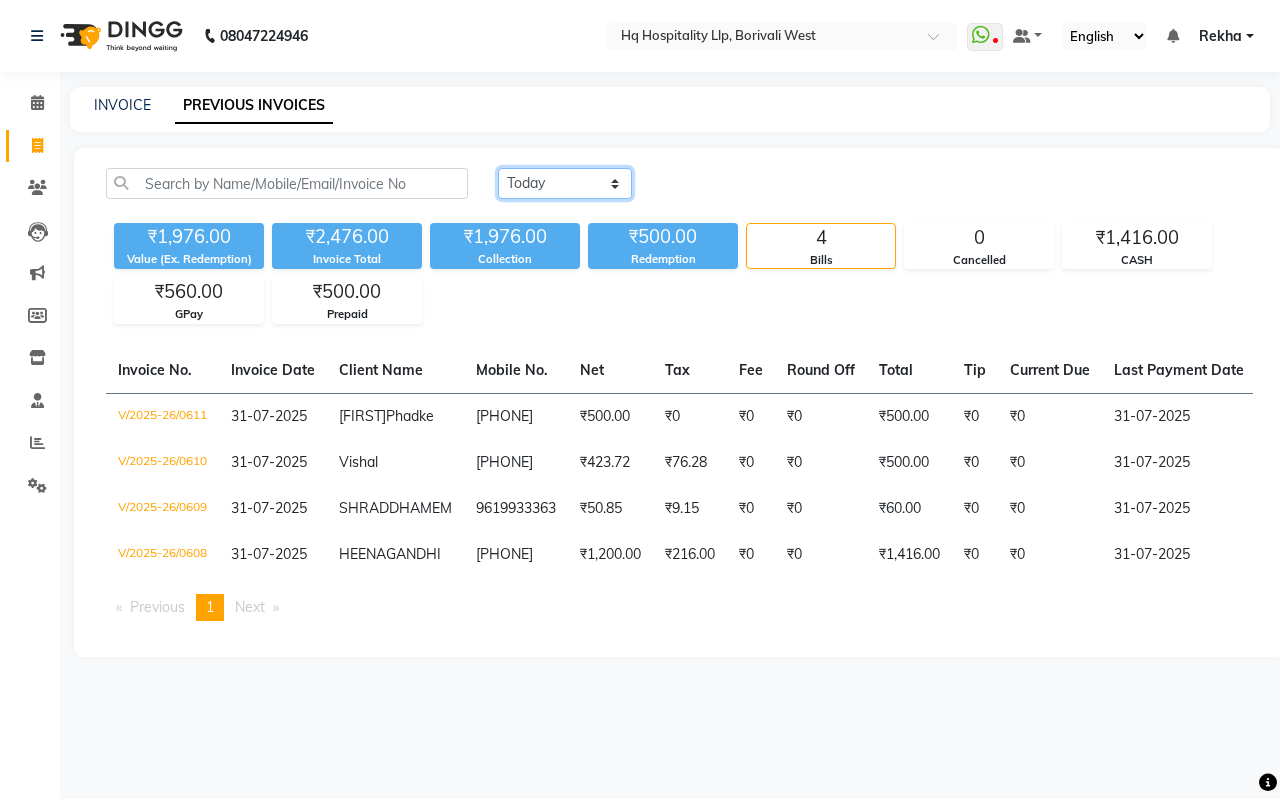 click on "Today Yesterday Custom Range" 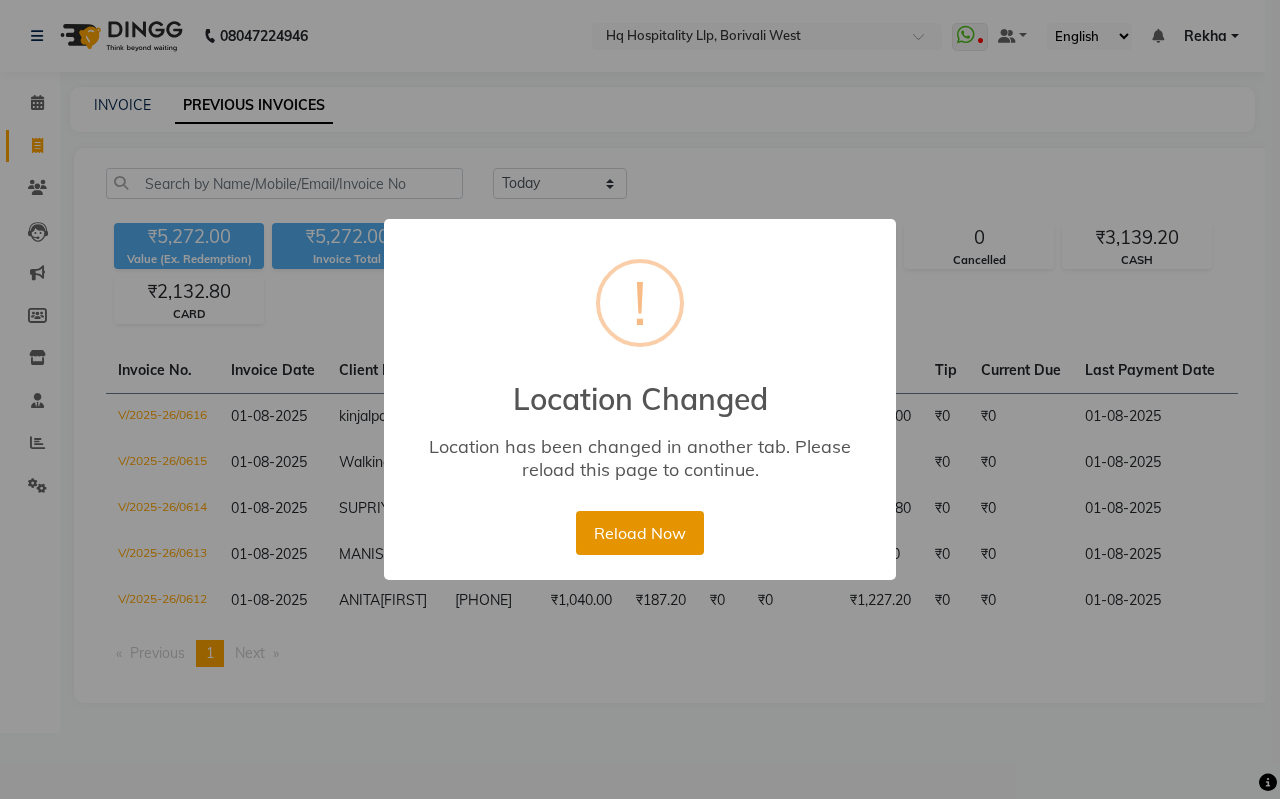click on "Reload Now" at bounding box center (639, 533) 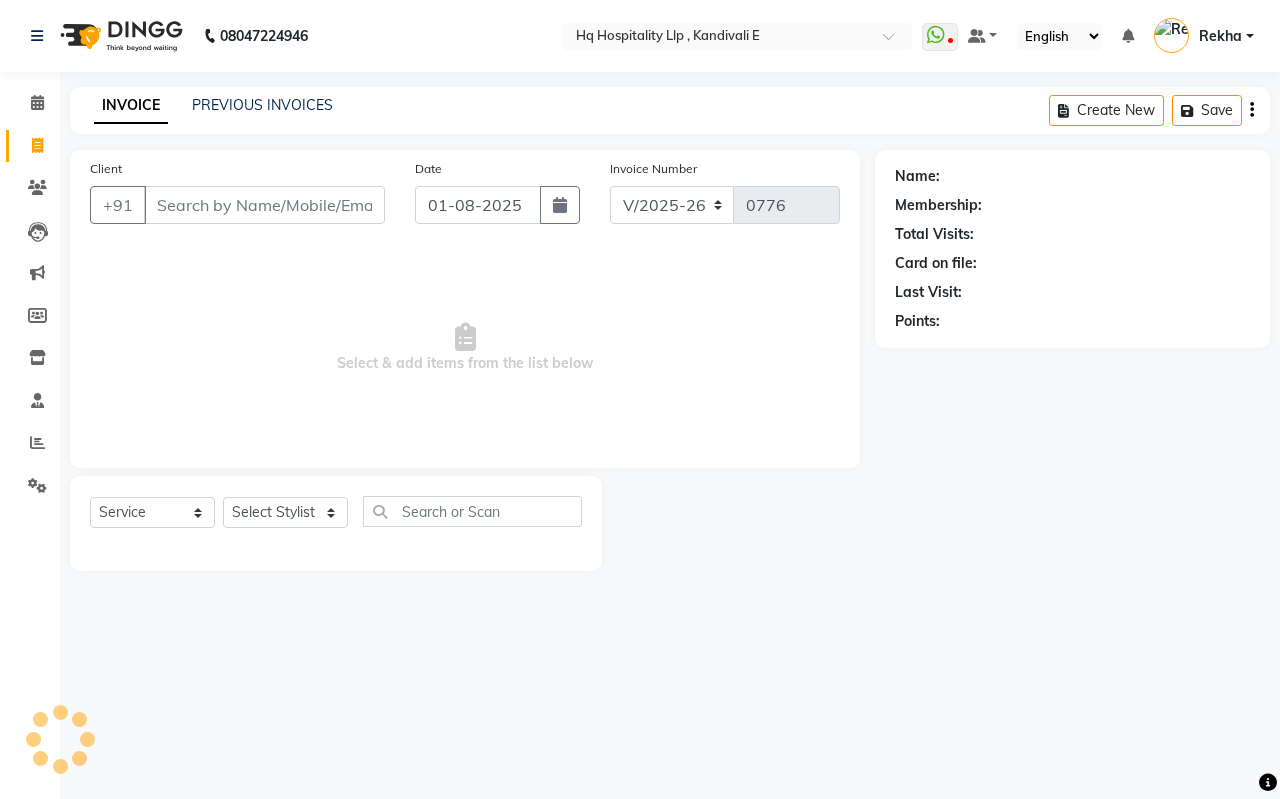 select on "5407" 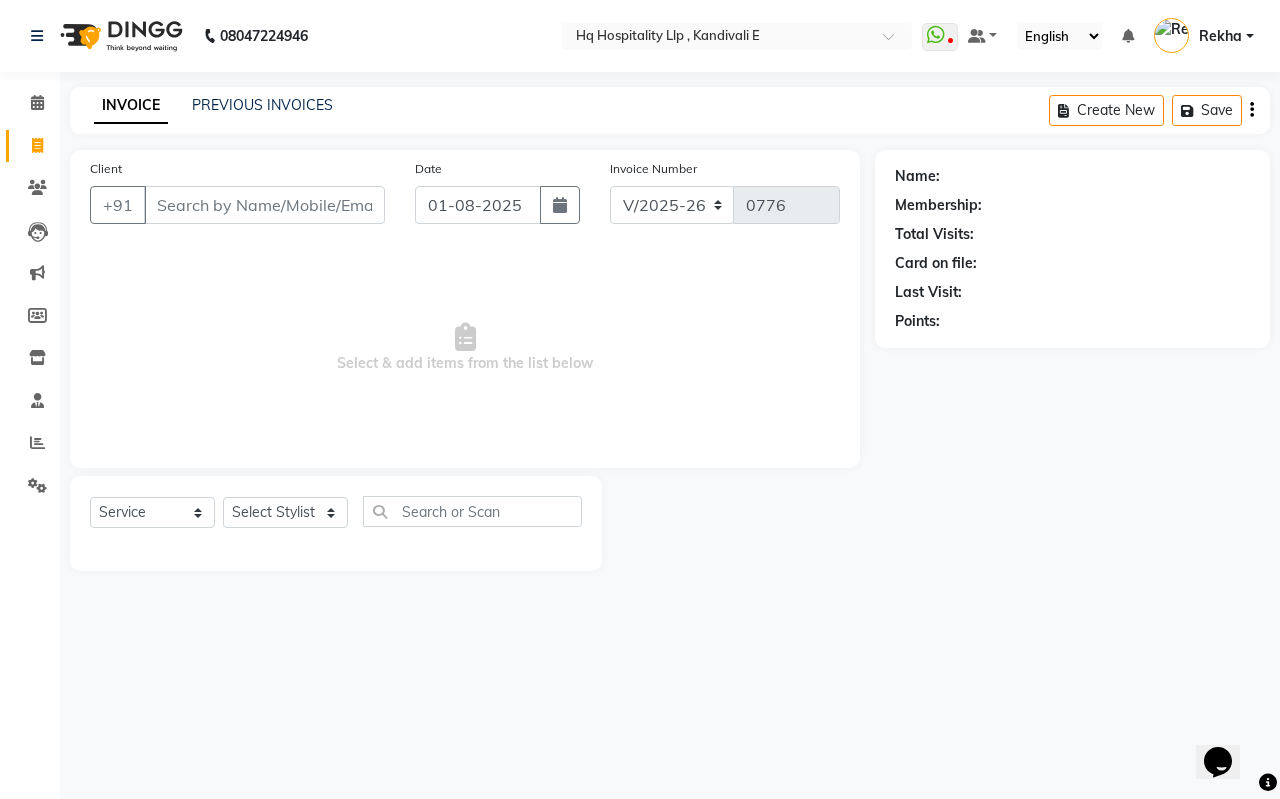 scroll, scrollTop: 0, scrollLeft: 0, axis: both 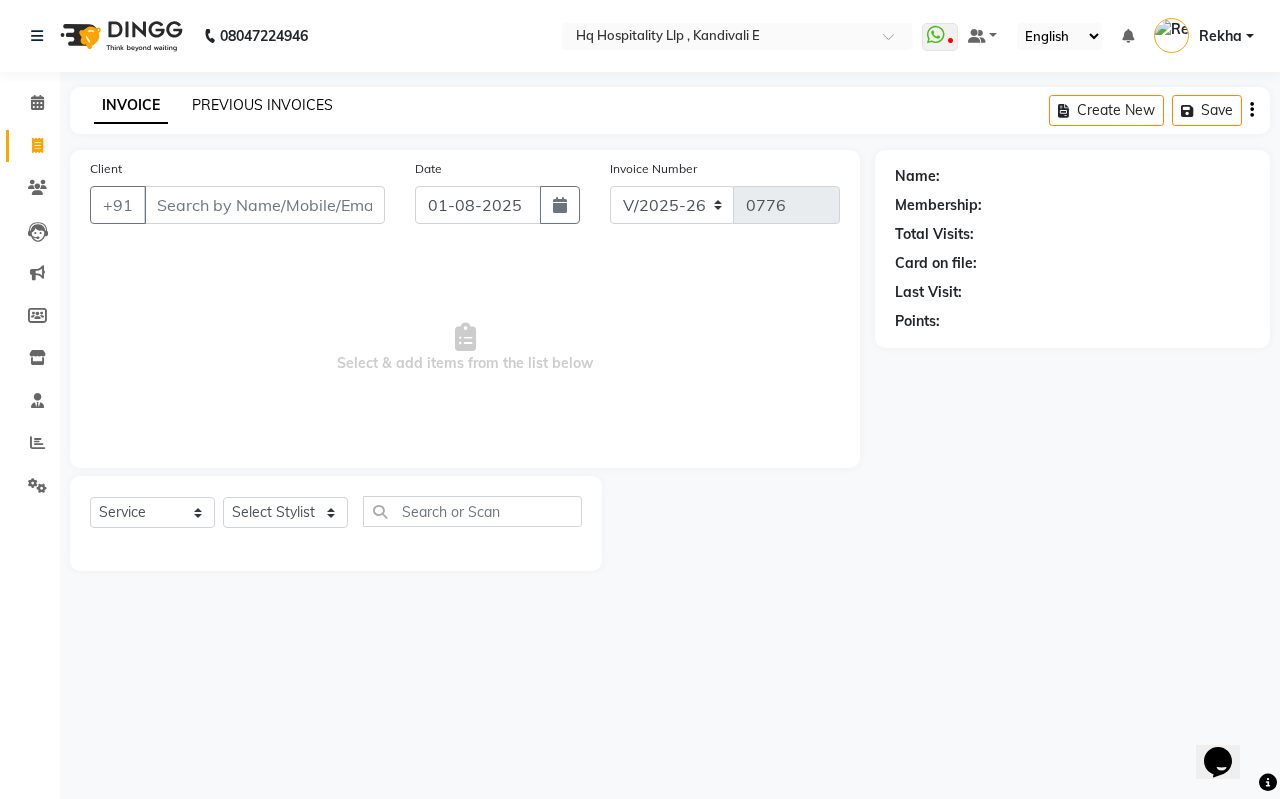 click on "PREVIOUS INVOICES" 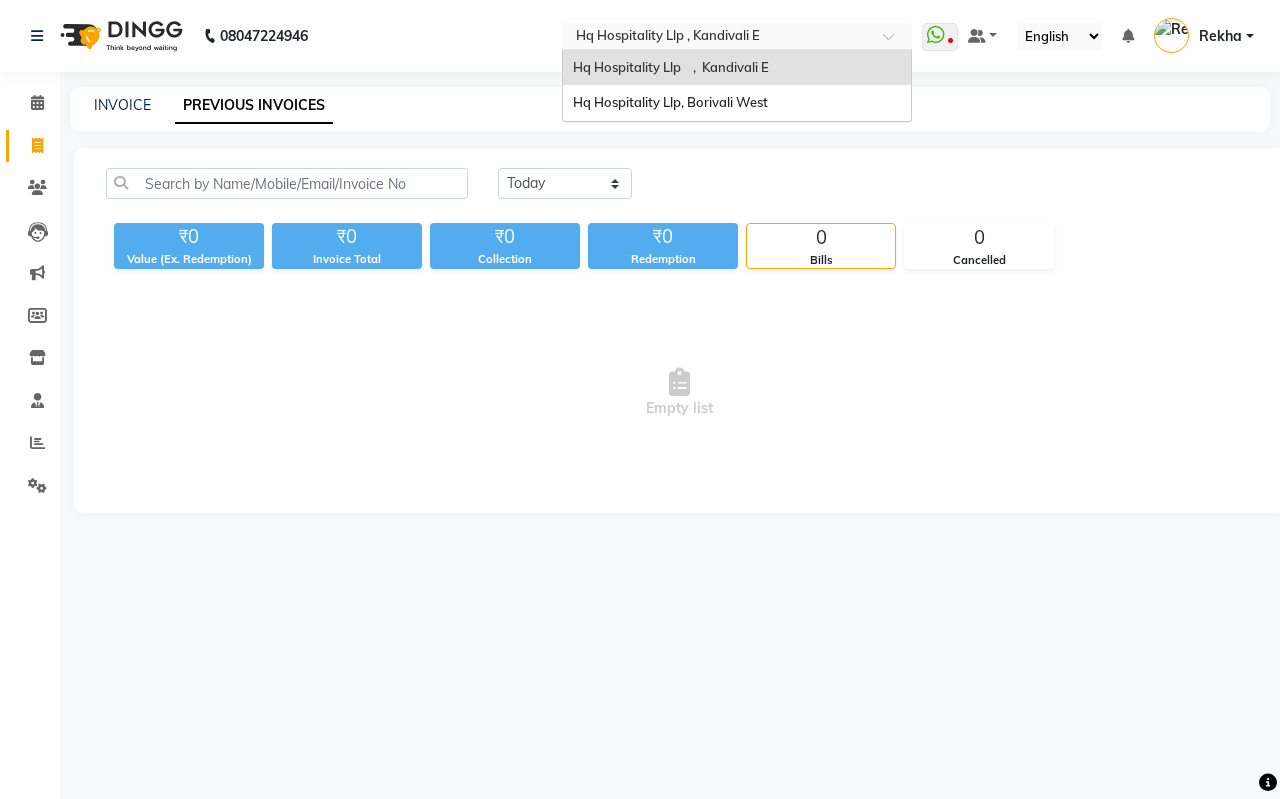 click at bounding box center [717, 38] 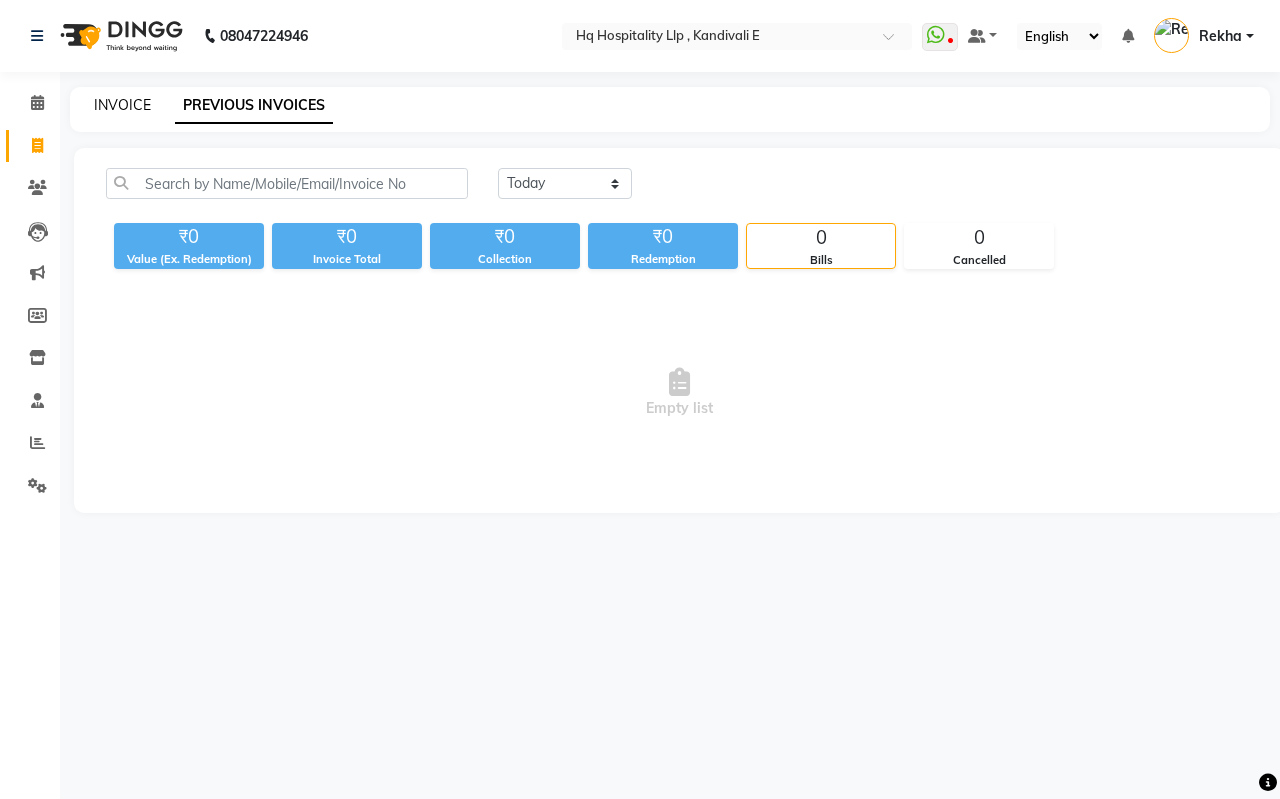 click on "INVOICE" 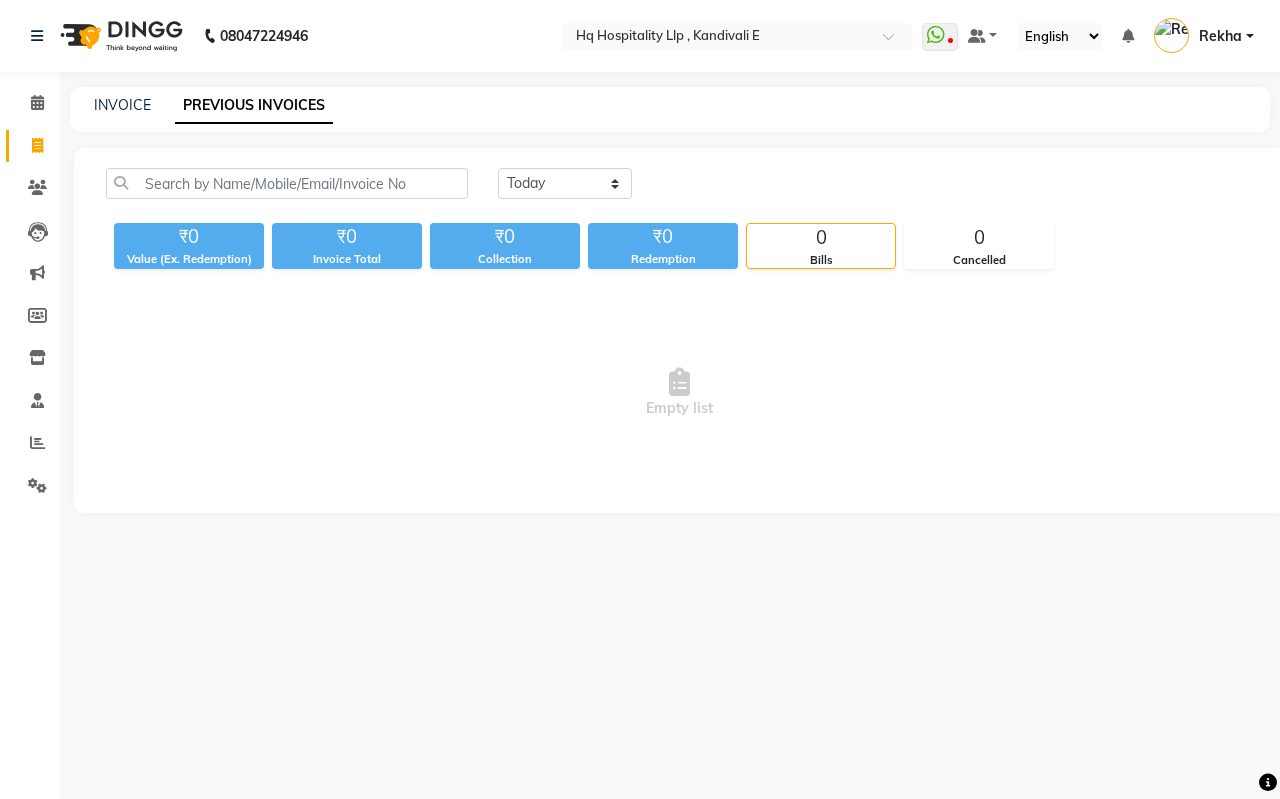 select on "5407" 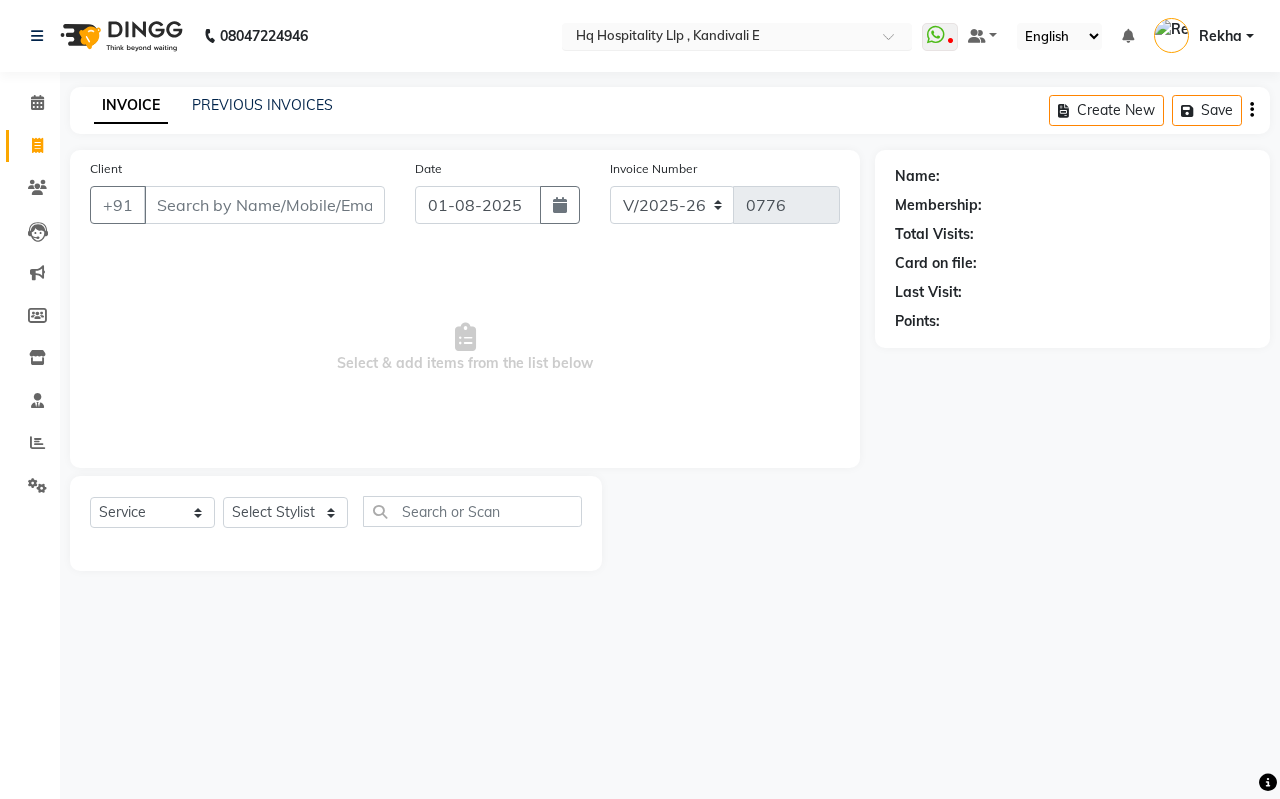 click at bounding box center (717, 38) 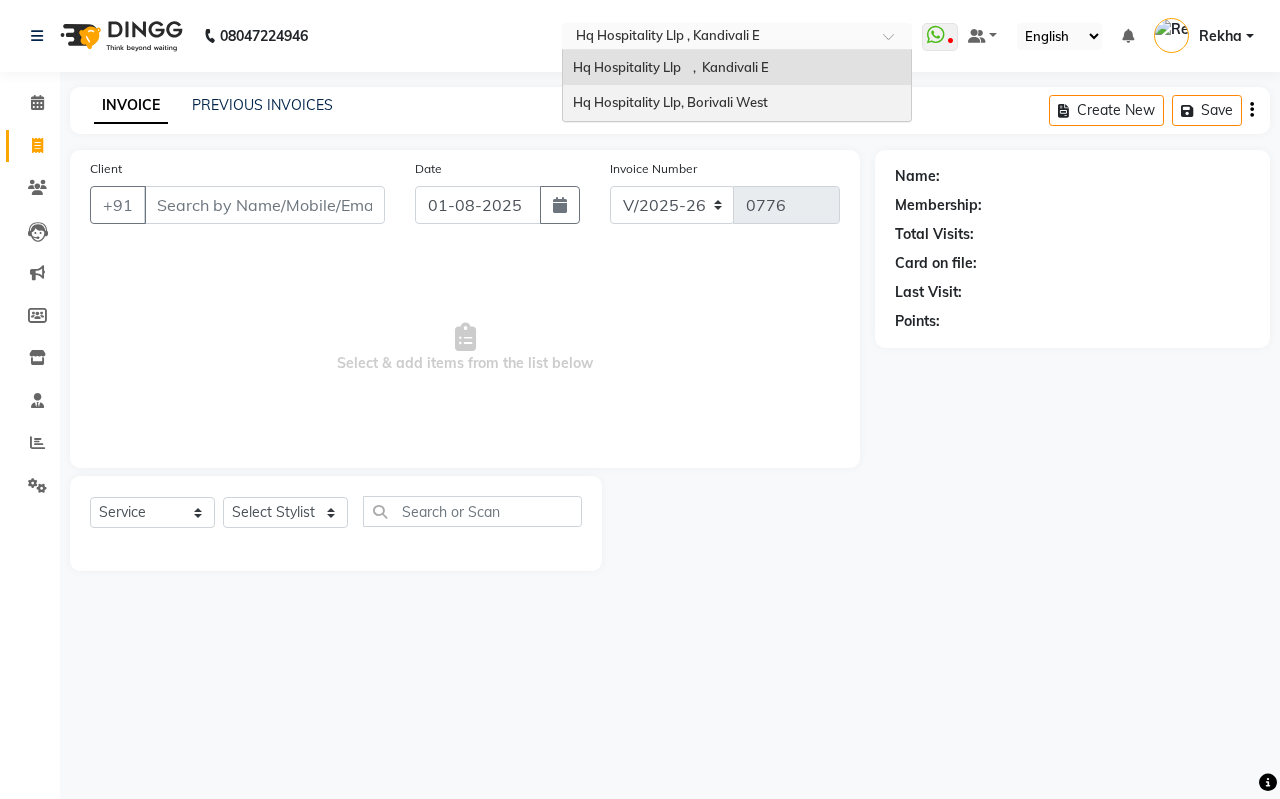click on "Hq Hospitality Llp, Borivali West" at bounding box center (670, 102) 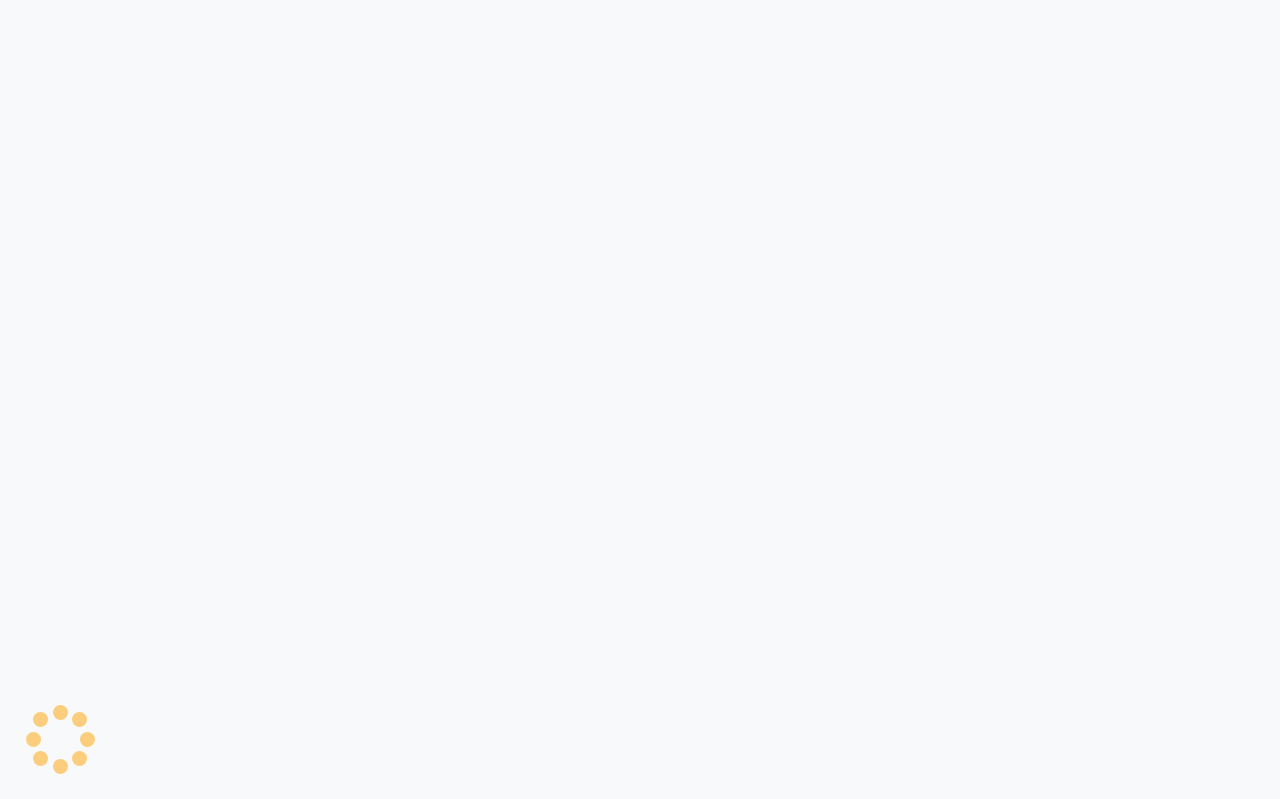 scroll, scrollTop: 0, scrollLeft: 0, axis: both 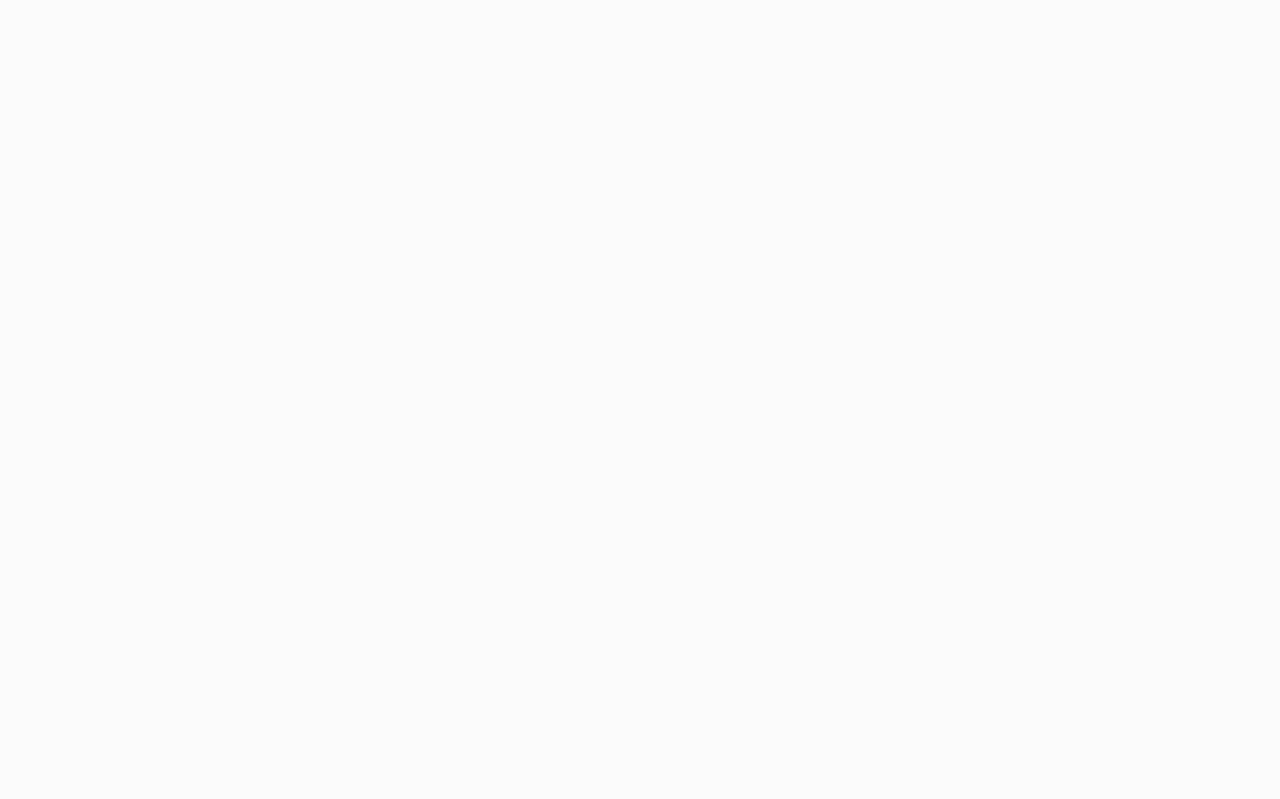 select on "service" 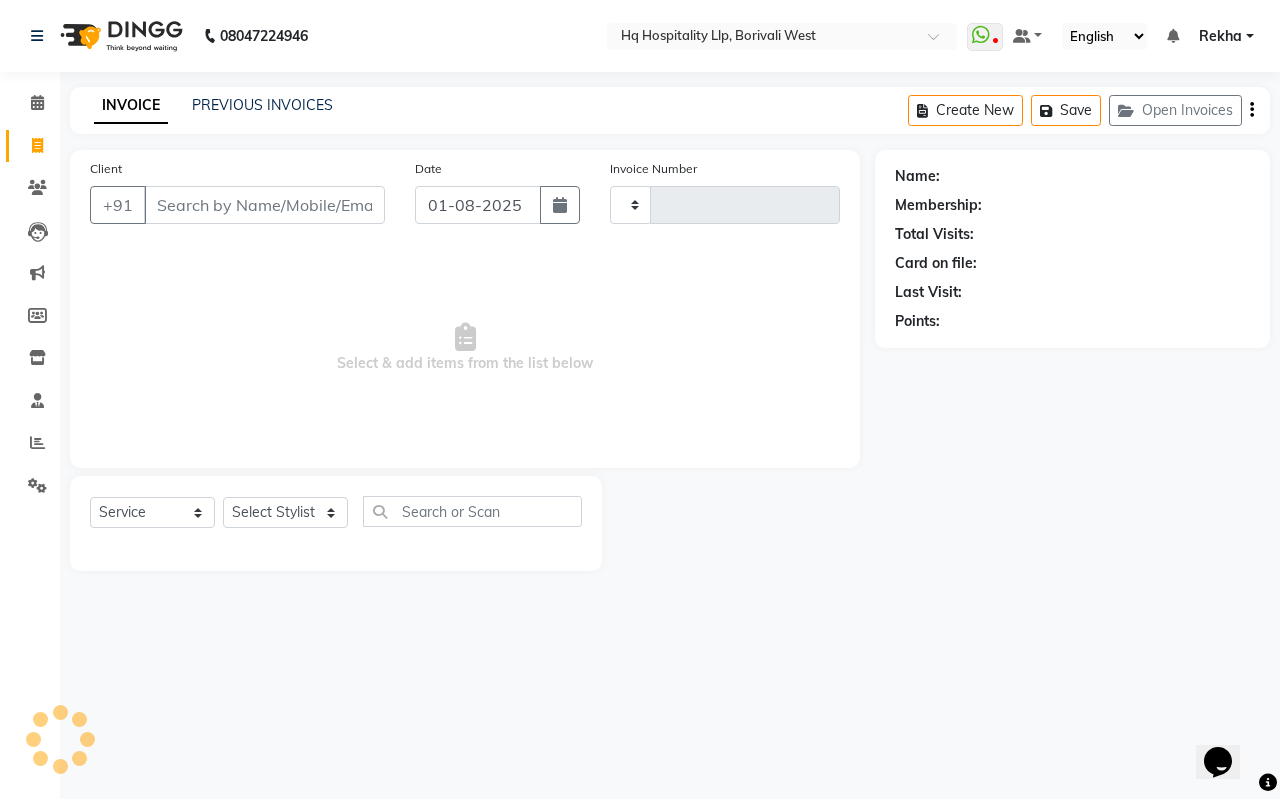 scroll, scrollTop: 0, scrollLeft: 0, axis: both 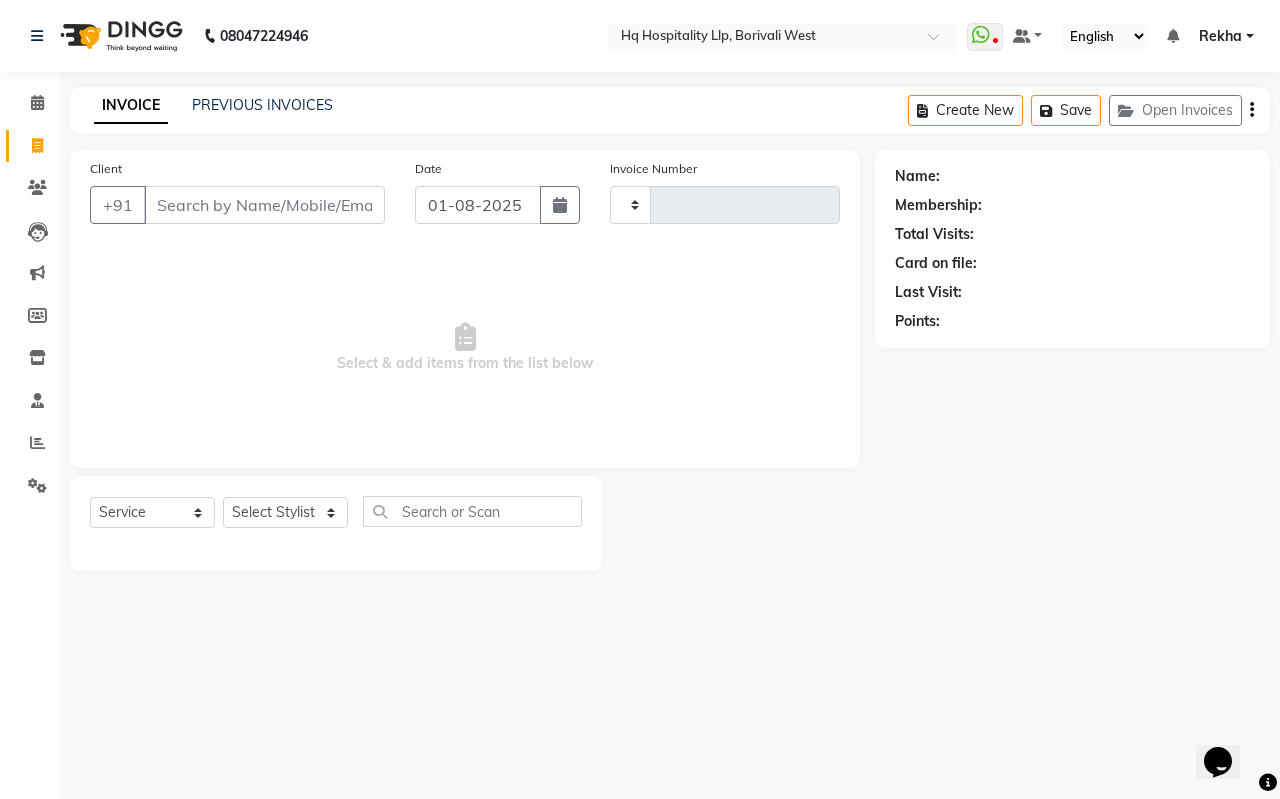 type on "0617" 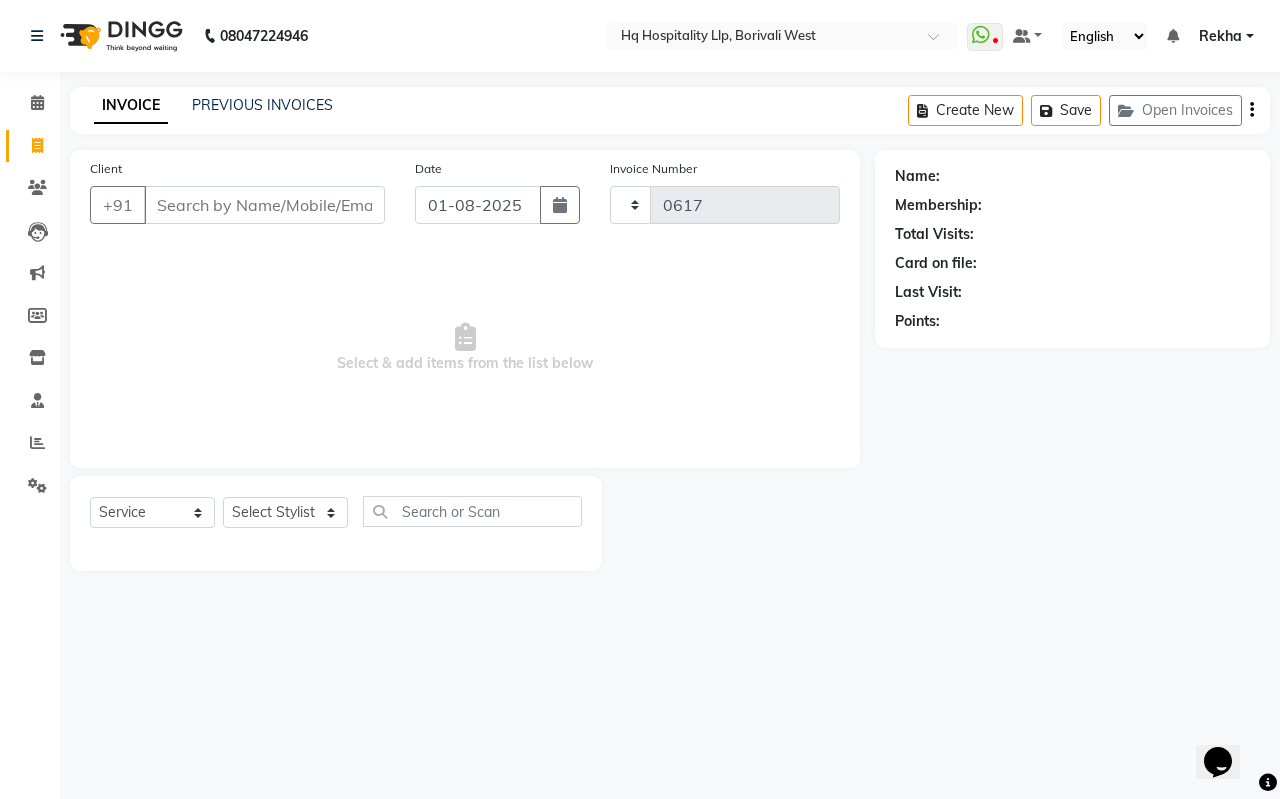 select on "7197" 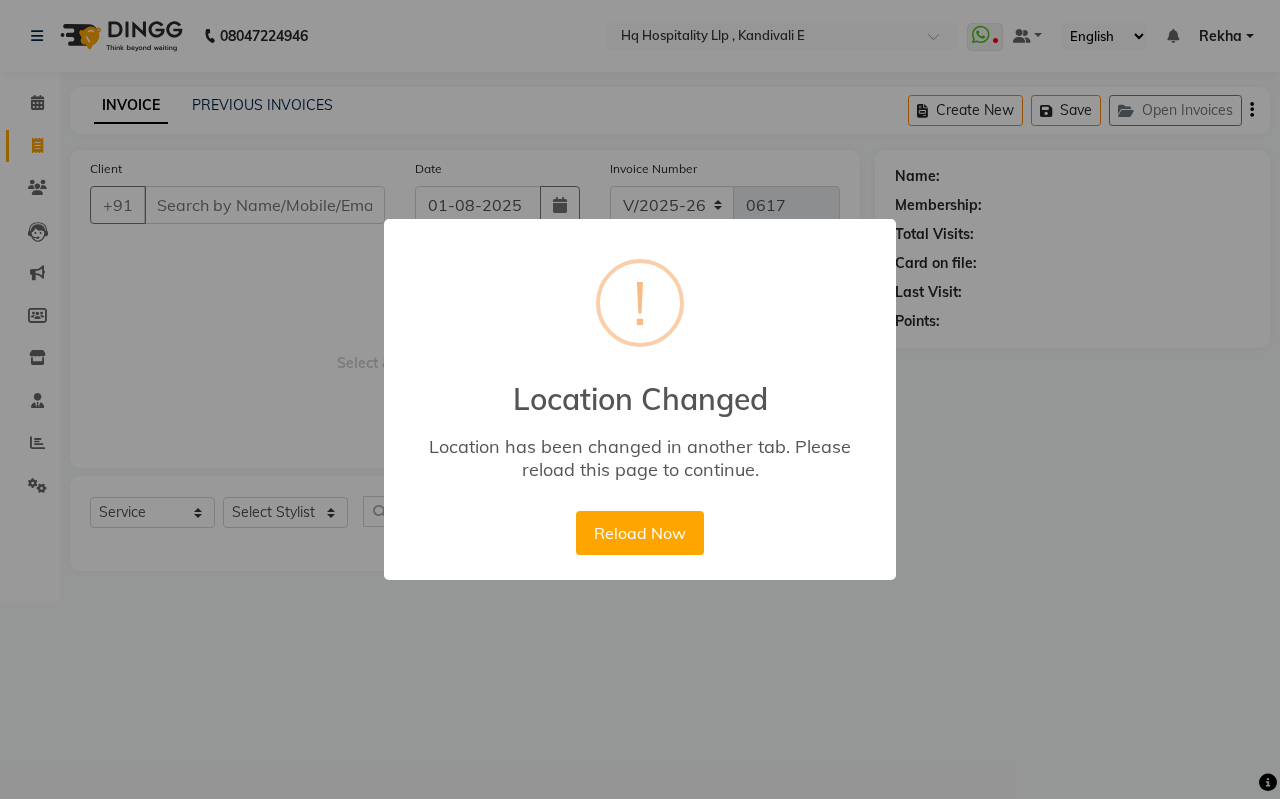 drag, startPoint x: 1101, startPoint y: 474, endPoint x: 917, endPoint y: 524, distance: 190.6725 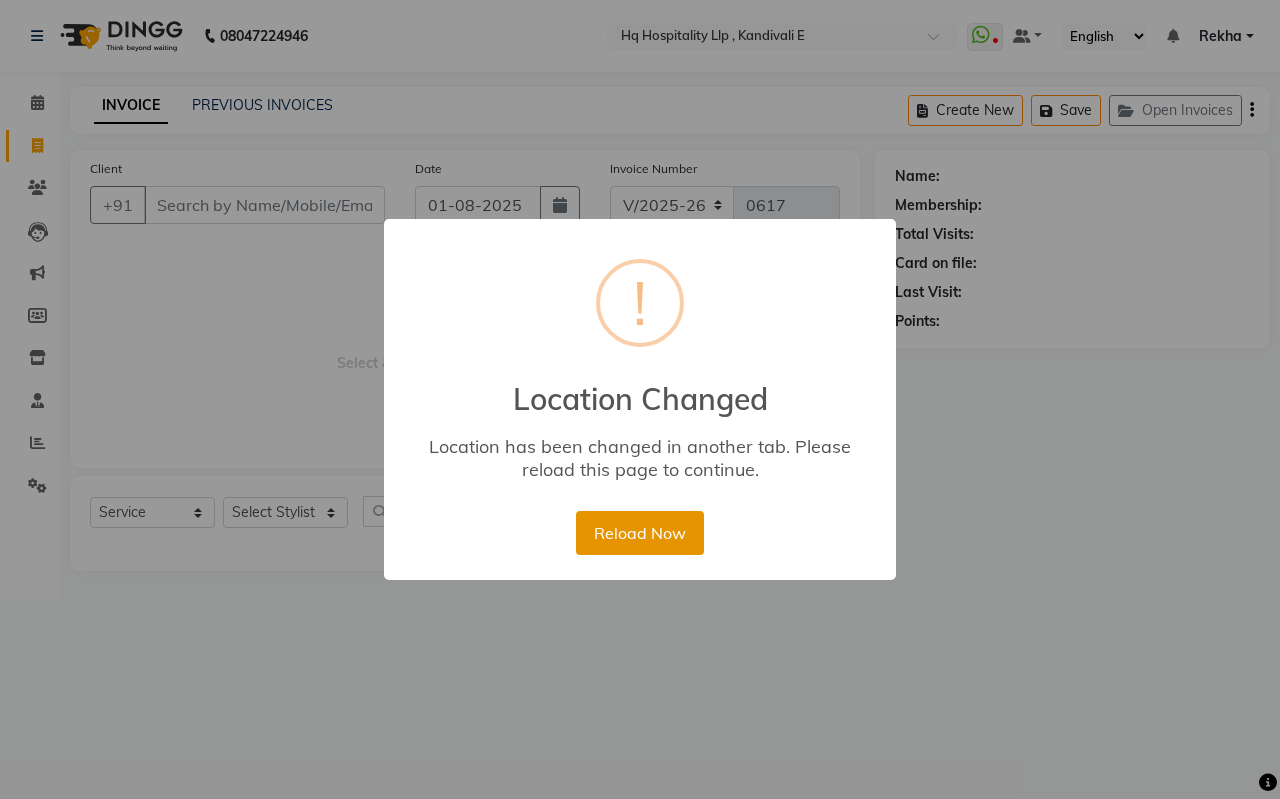 click on "Reload Now" at bounding box center [639, 533] 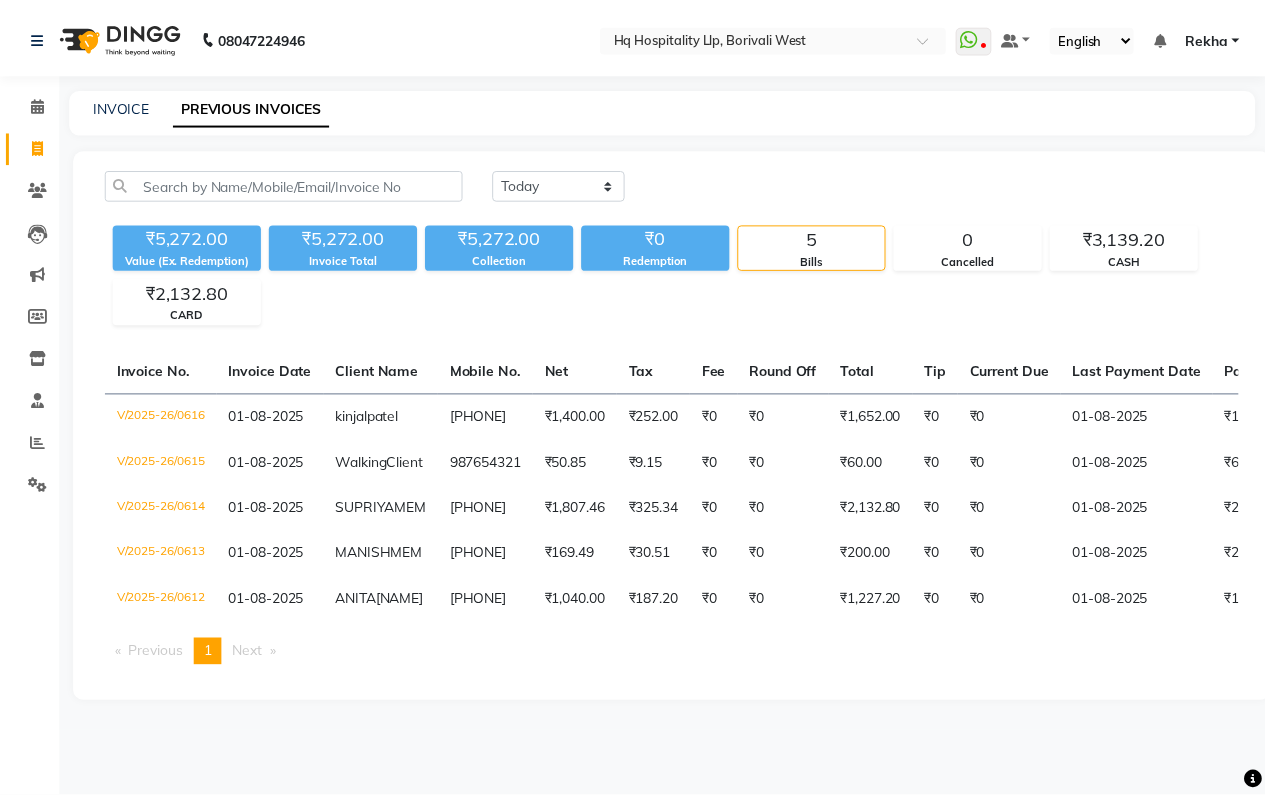 scroll, scrollTop: 0, scrollLeft: 0, axis: both 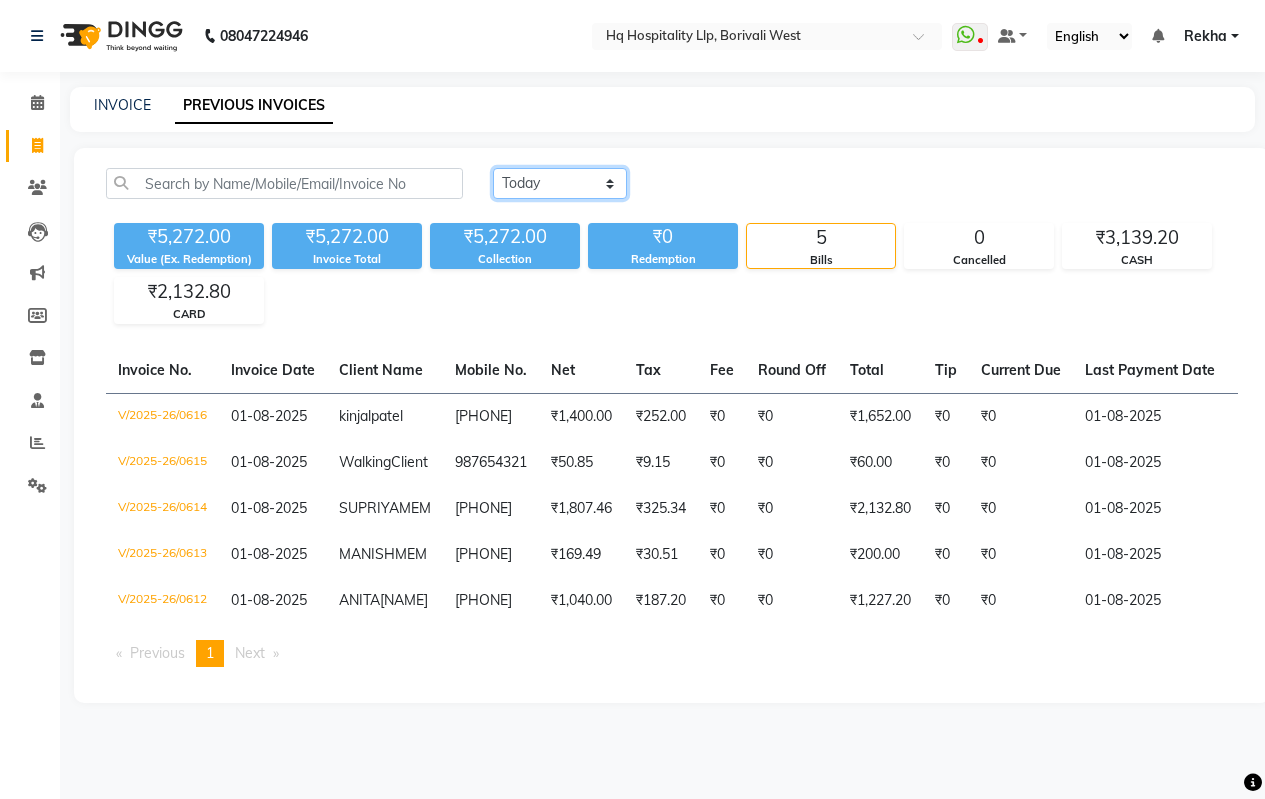 drag, startPoint x: 554, startPoint y: 178, endPoint x: 558, endPoint y: 197, distance: 19.416489 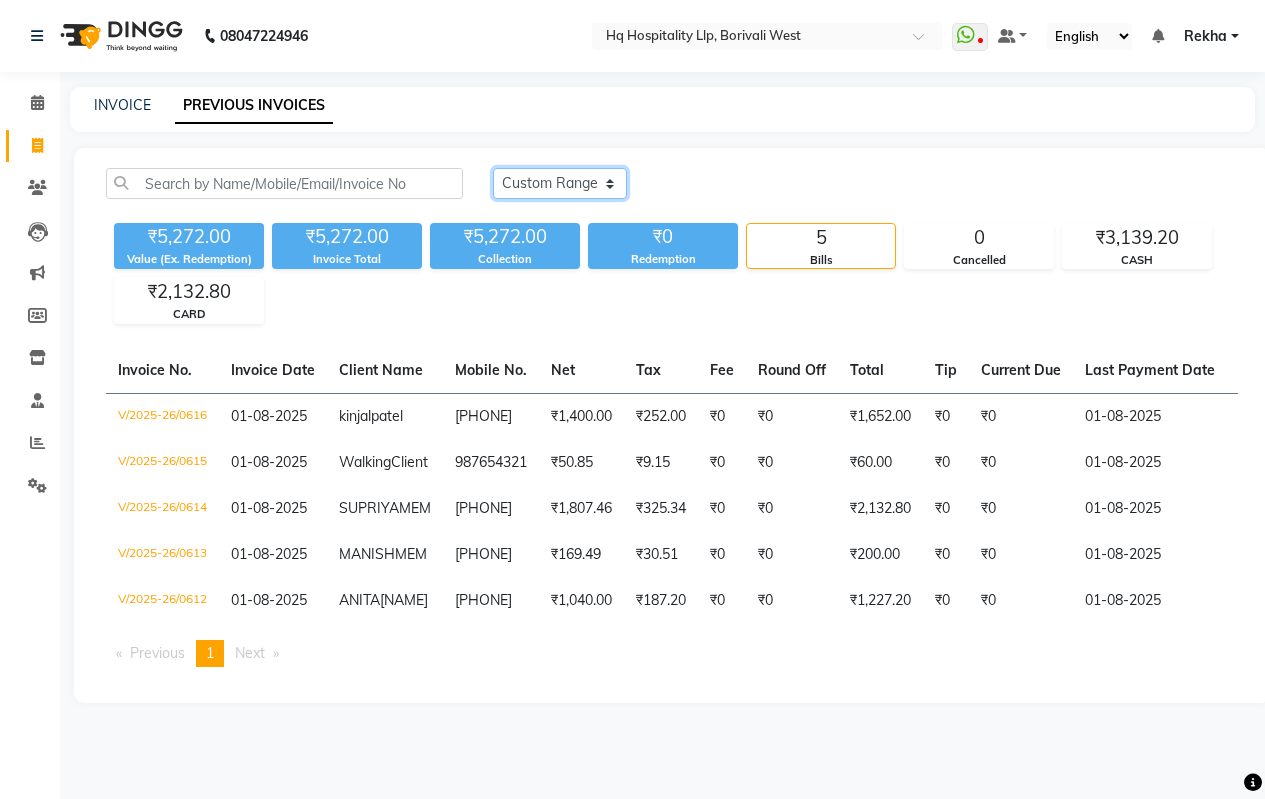 click on "Today Yesterday Custom Range" 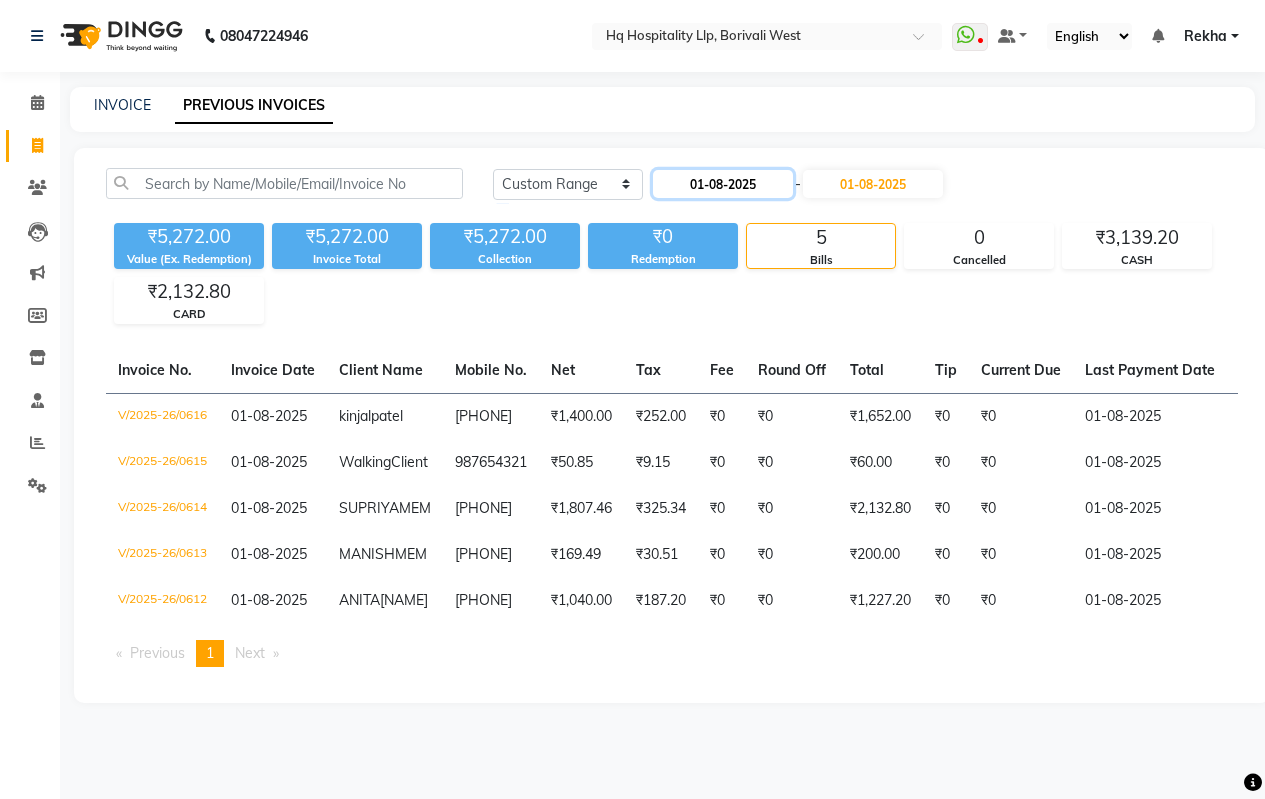 click on "01-08-2025" 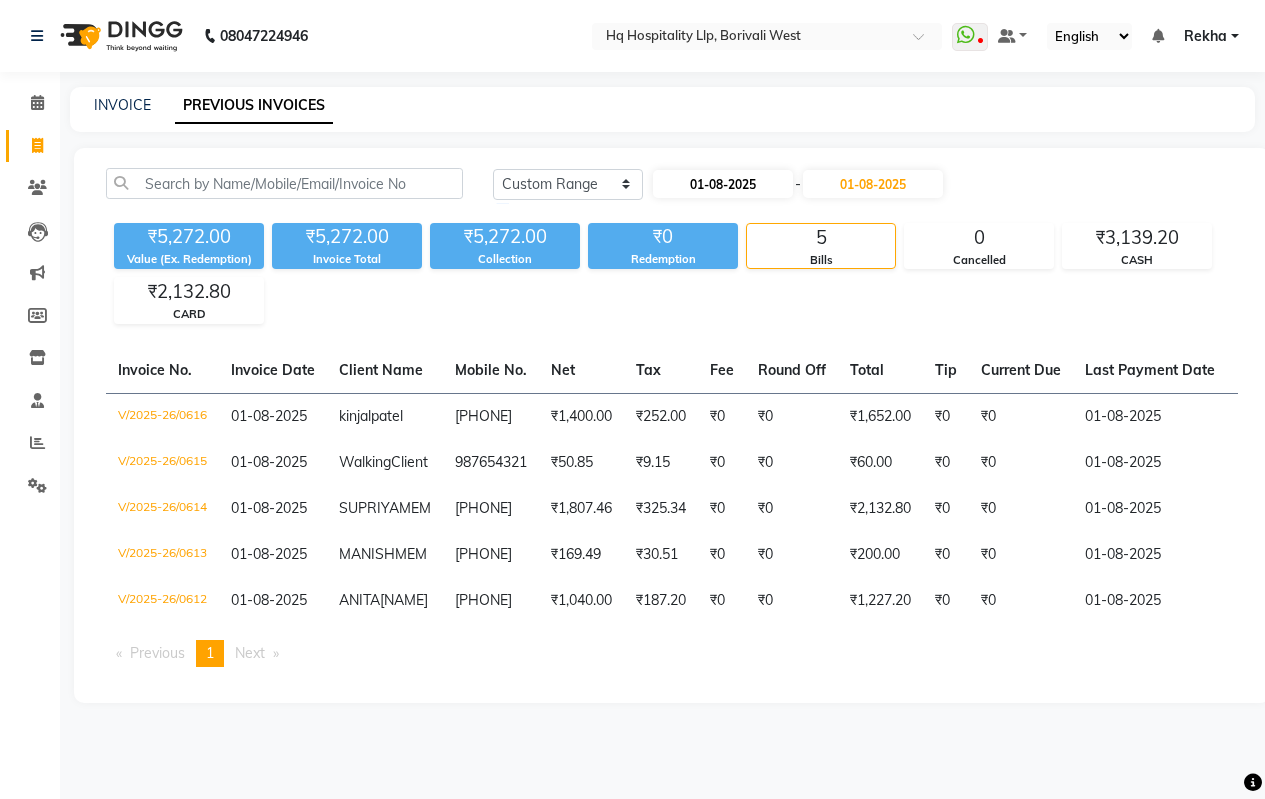 select on "8" 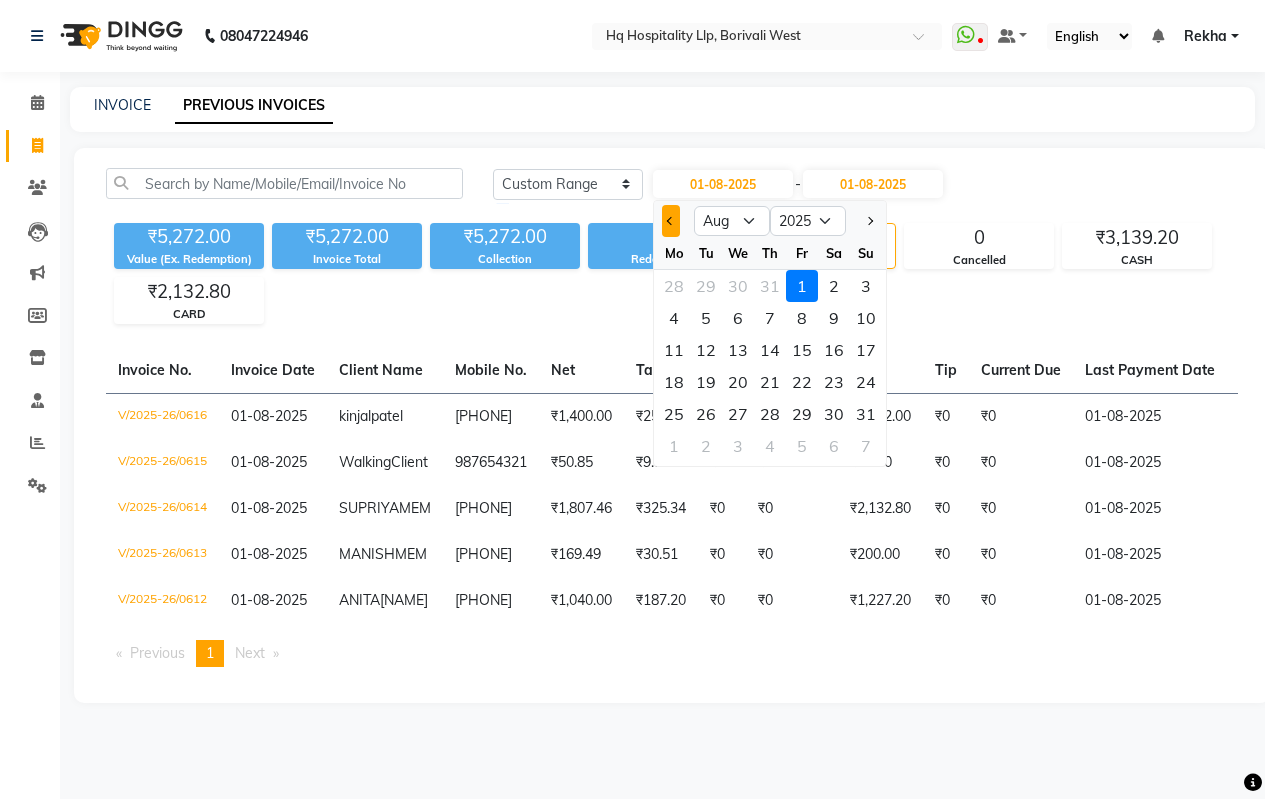 click 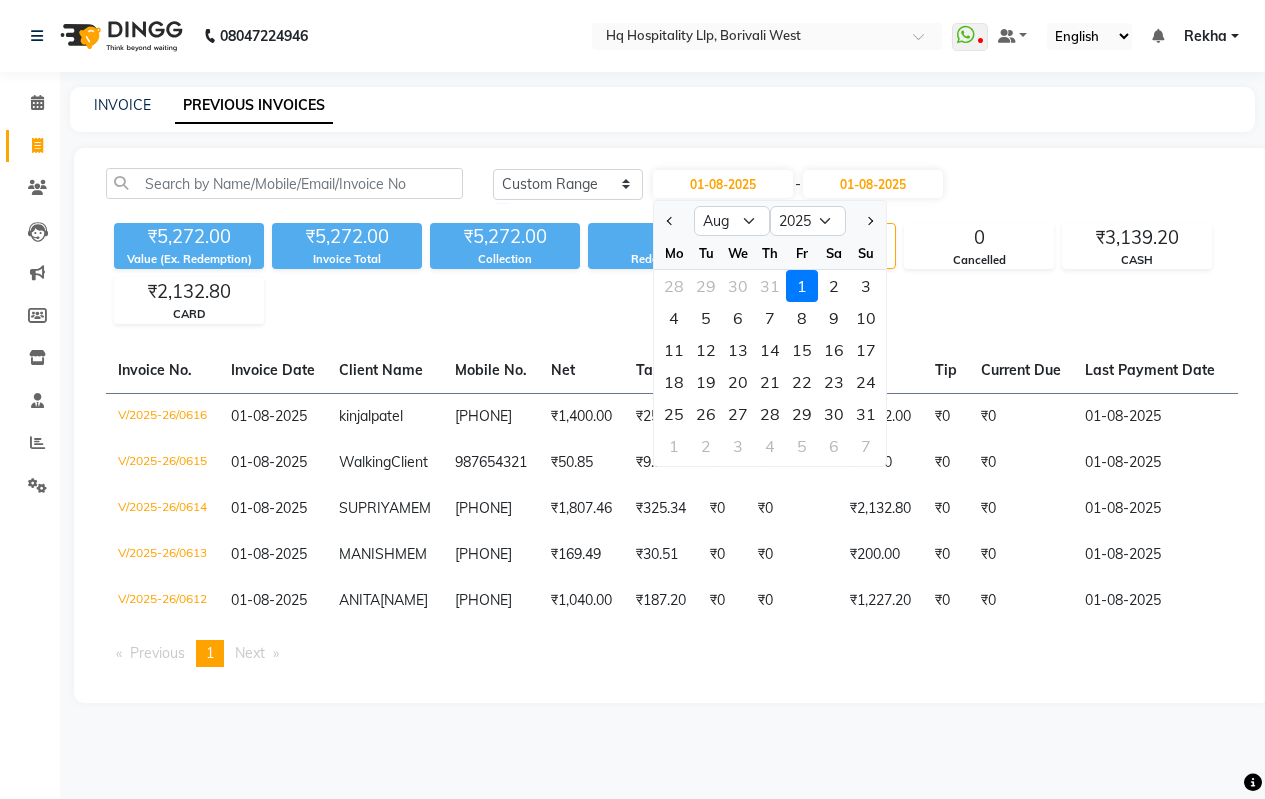 select on "7" 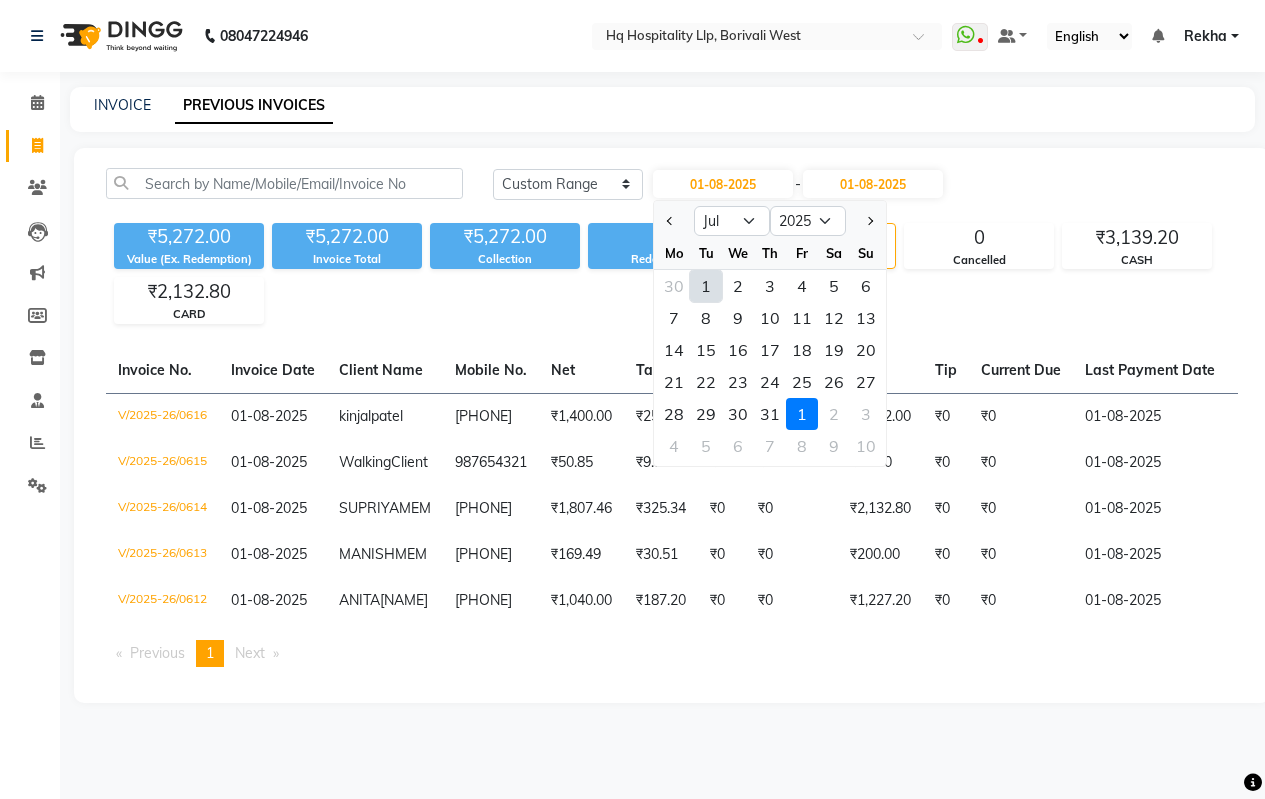 click on "1" 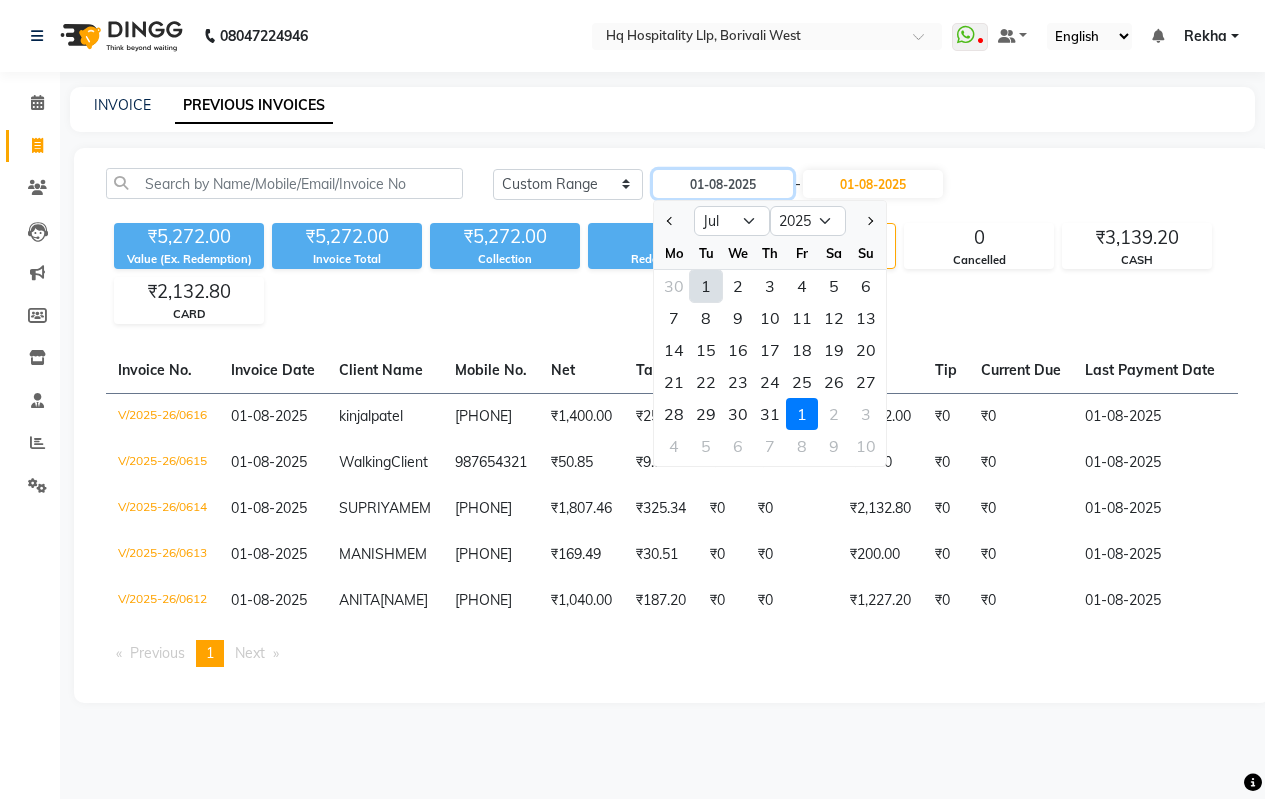 type on "01-07-2025" 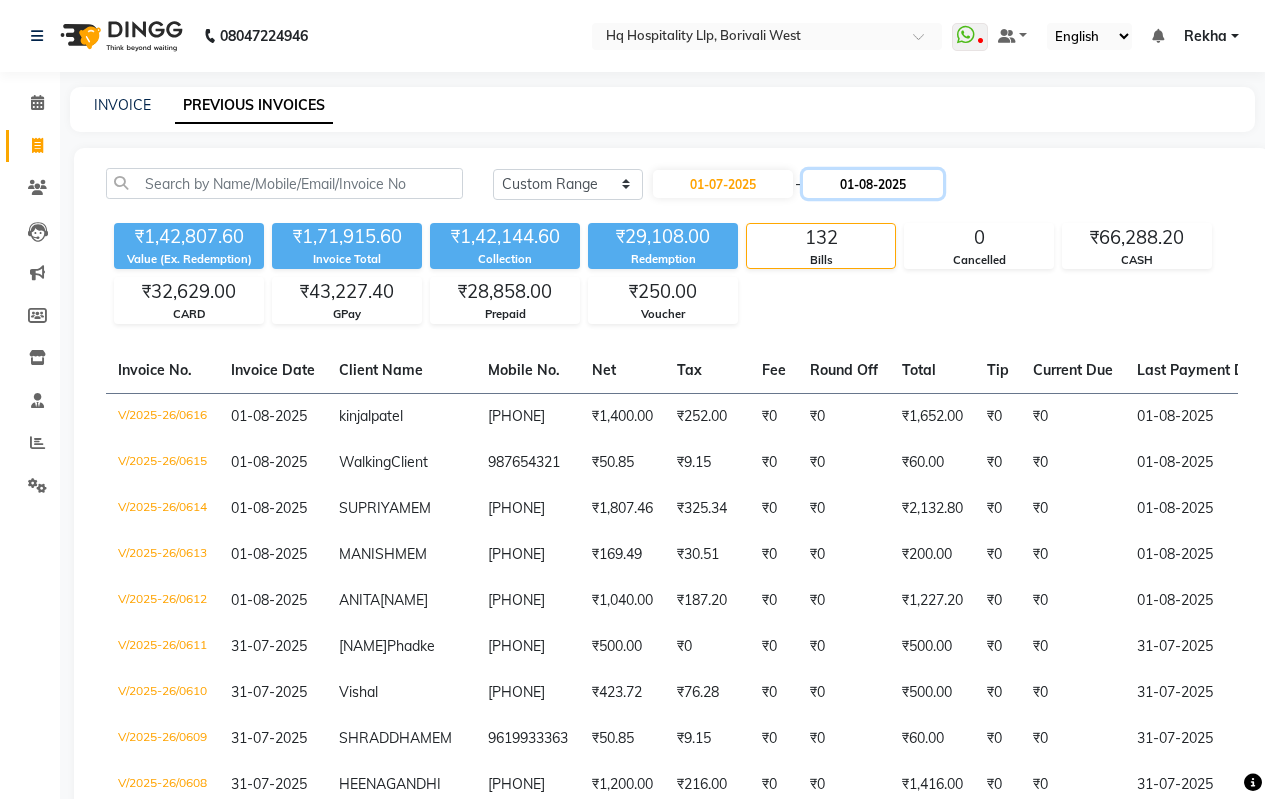 click on "01-08-2025" 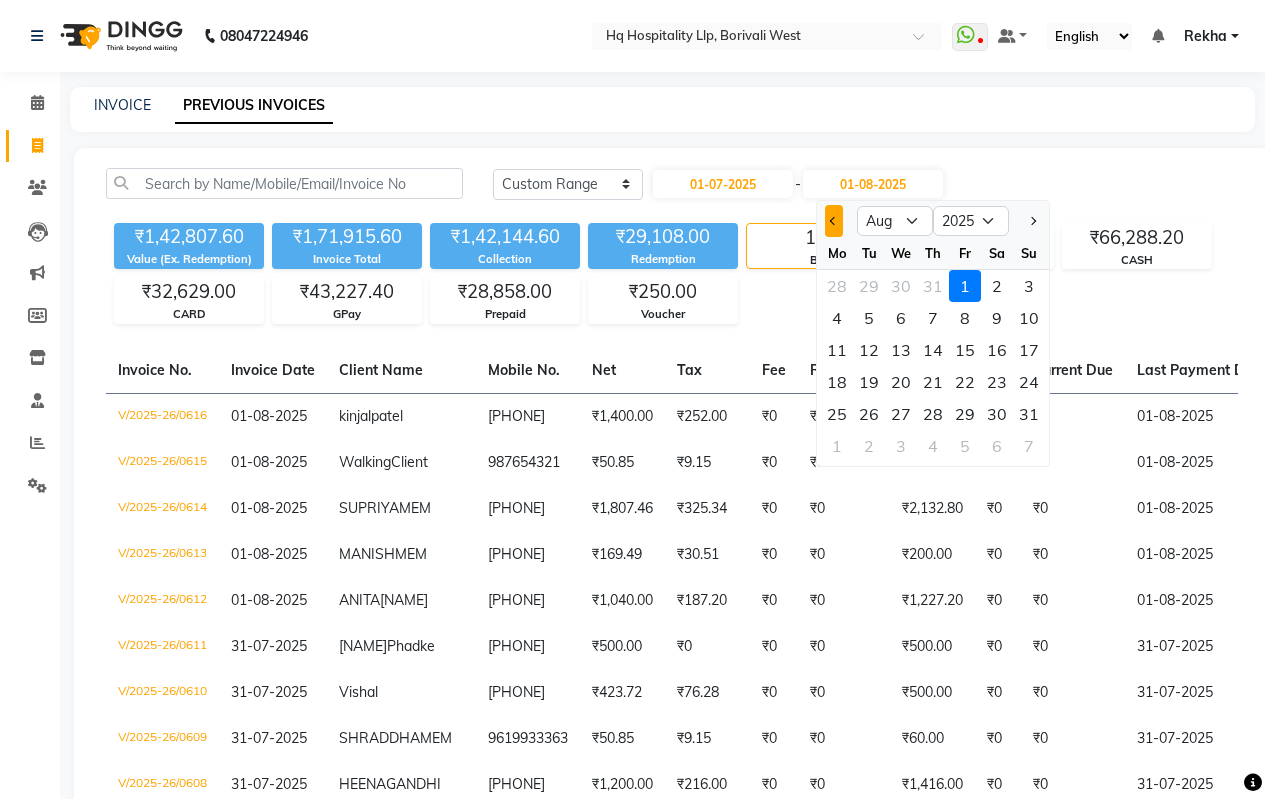 click 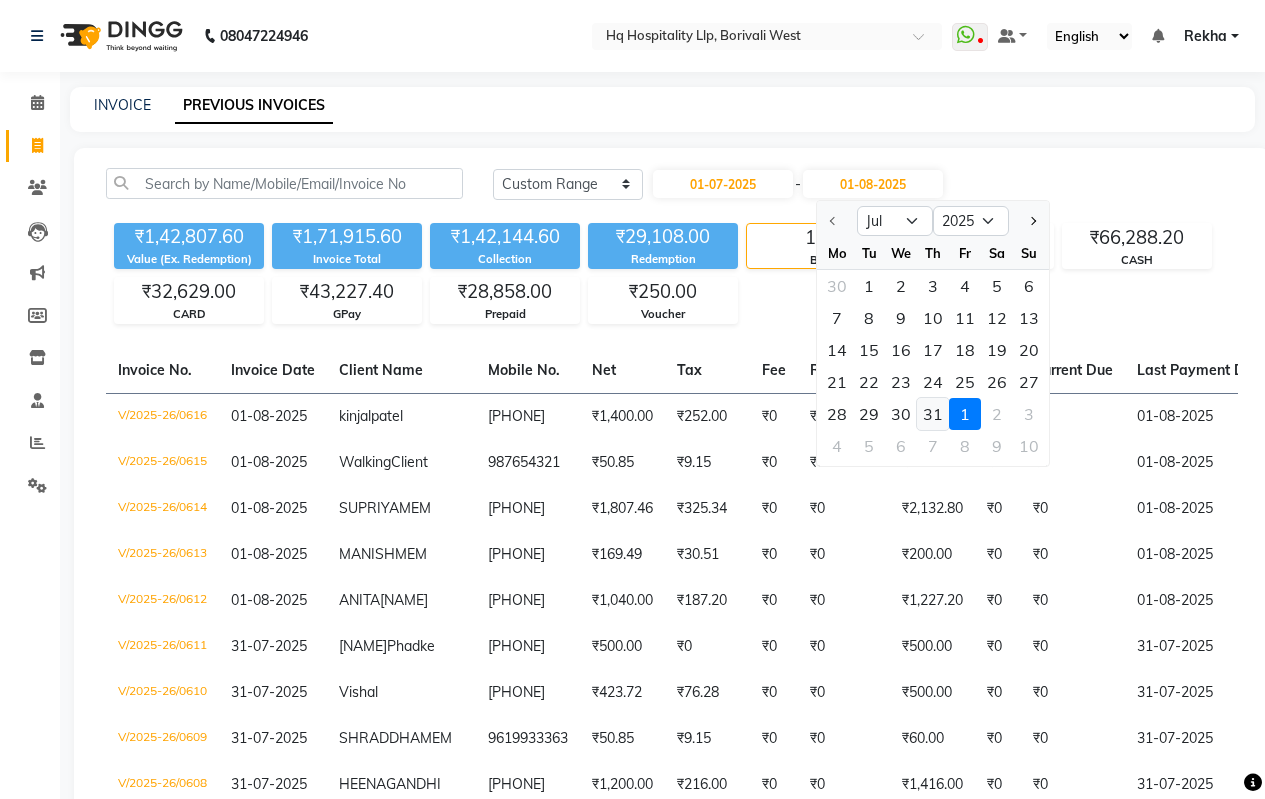 click on "31" 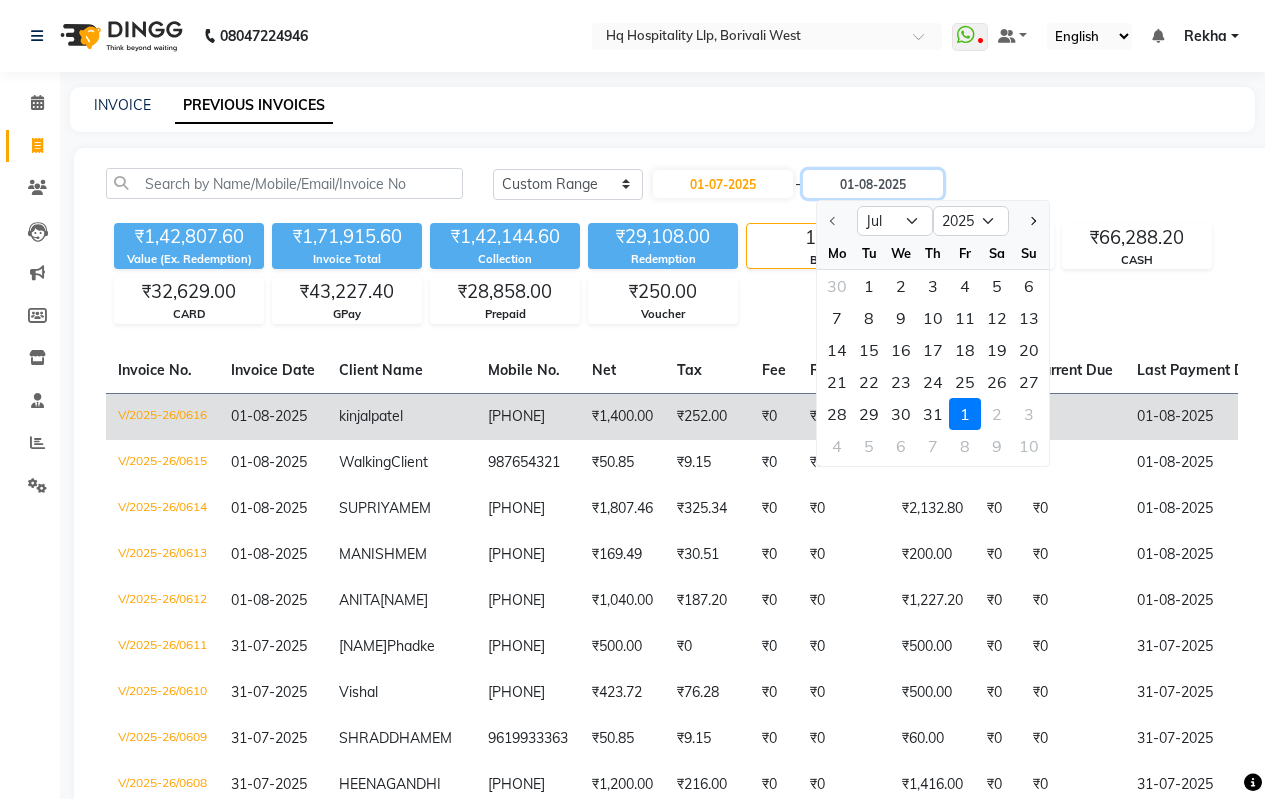type on "31-07-2025" 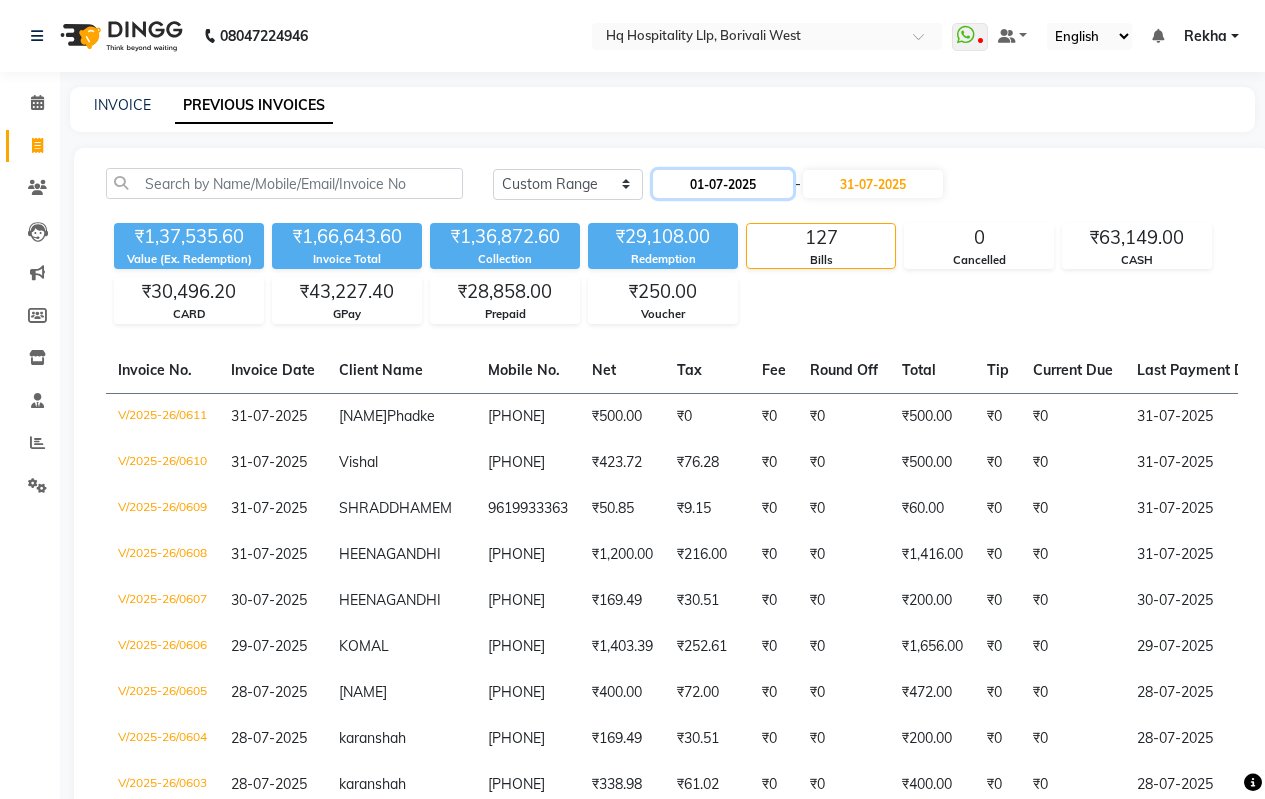 click on "01-07-2025" 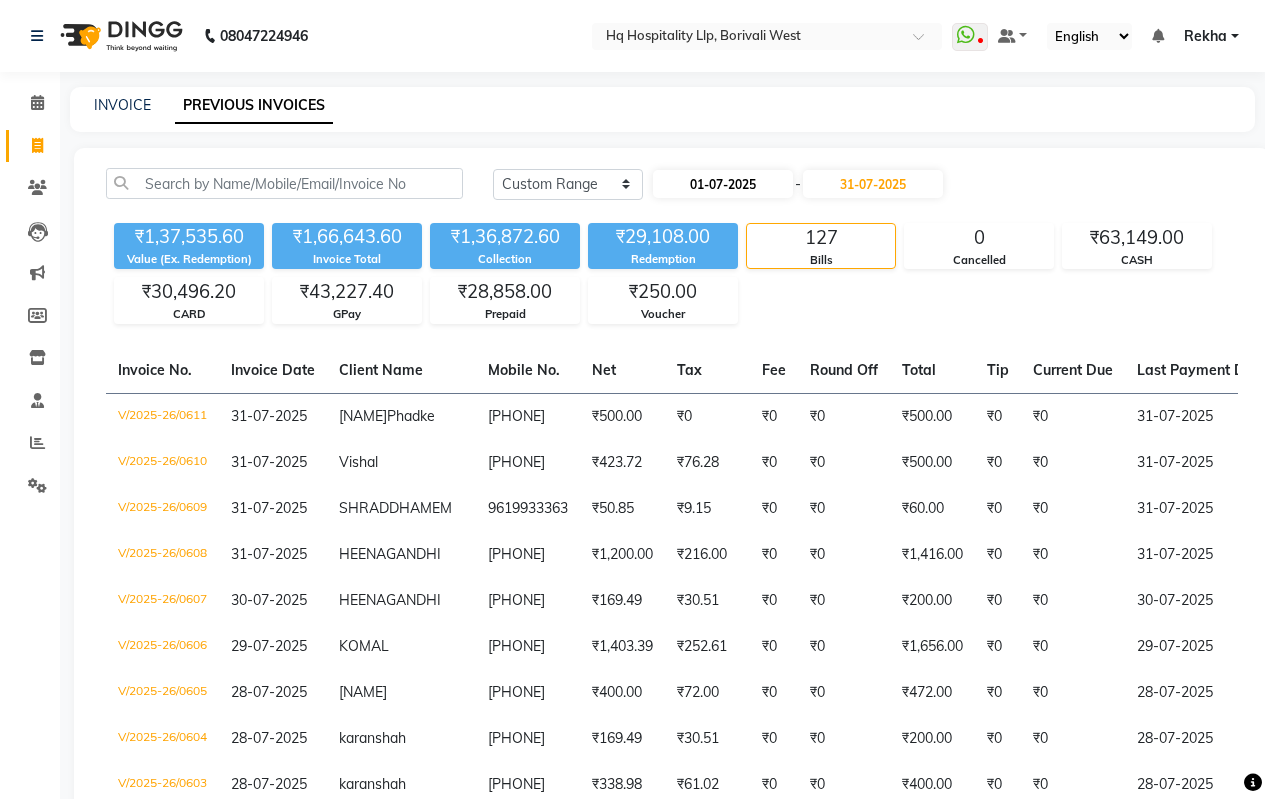 select on "7" 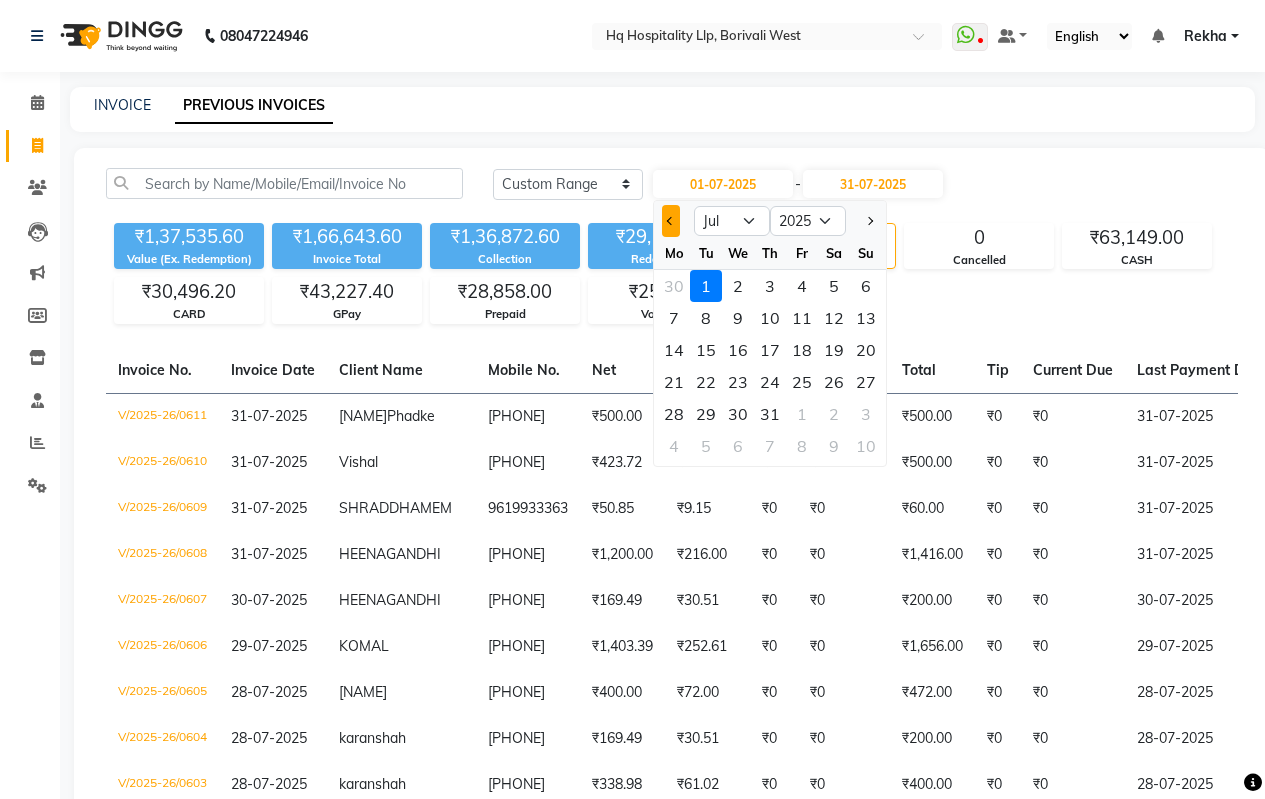 click 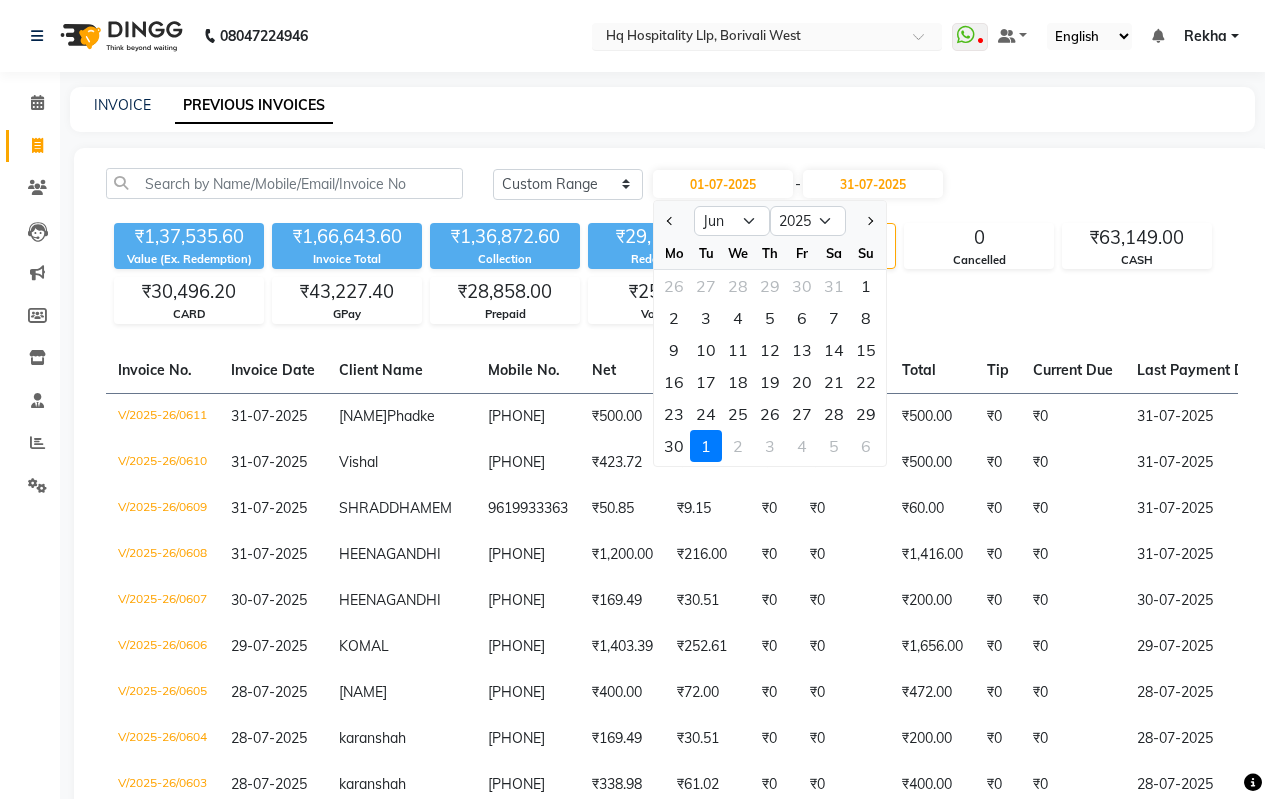 click at bounding box center (747, 38) 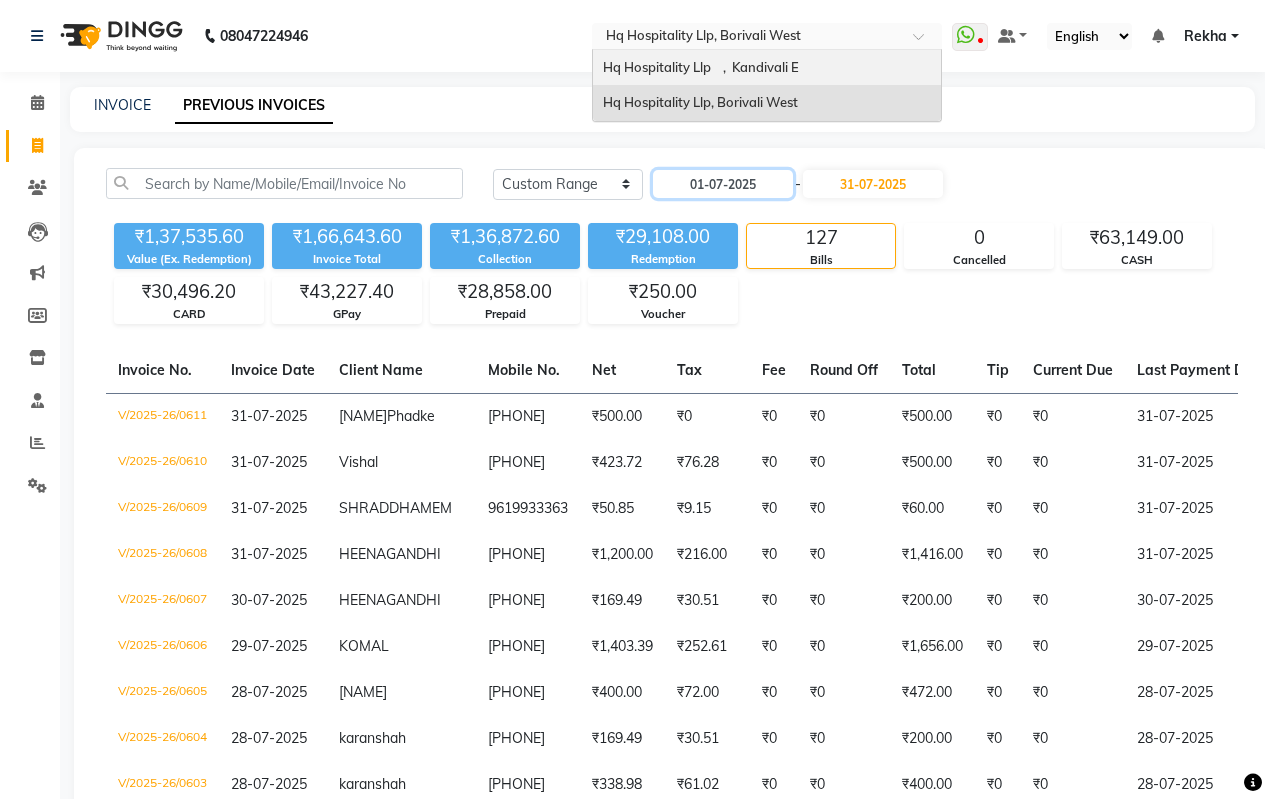 click on "Hq Hospitality Llp	,  Kandivali E" at bounding box center [701, 67] 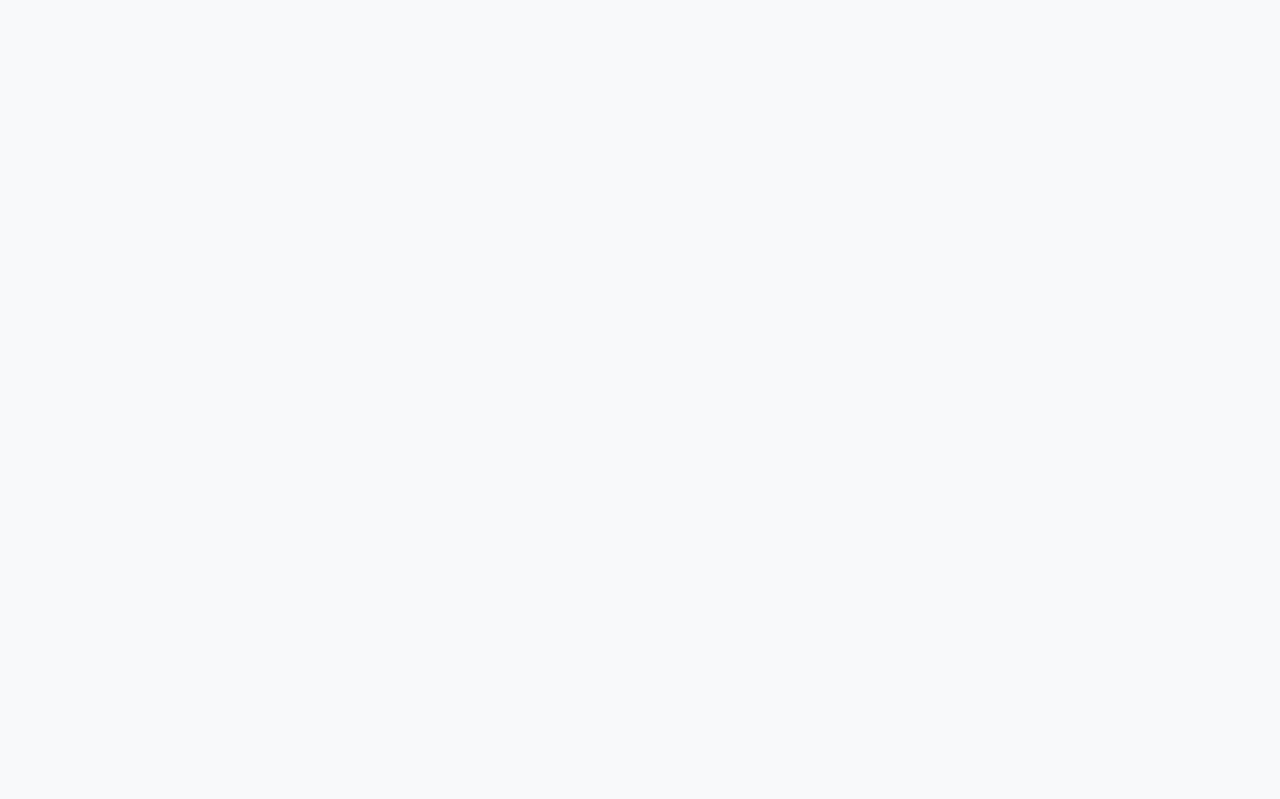 scroll, scrollTop: 0, scrollLeft: 0, axis: both 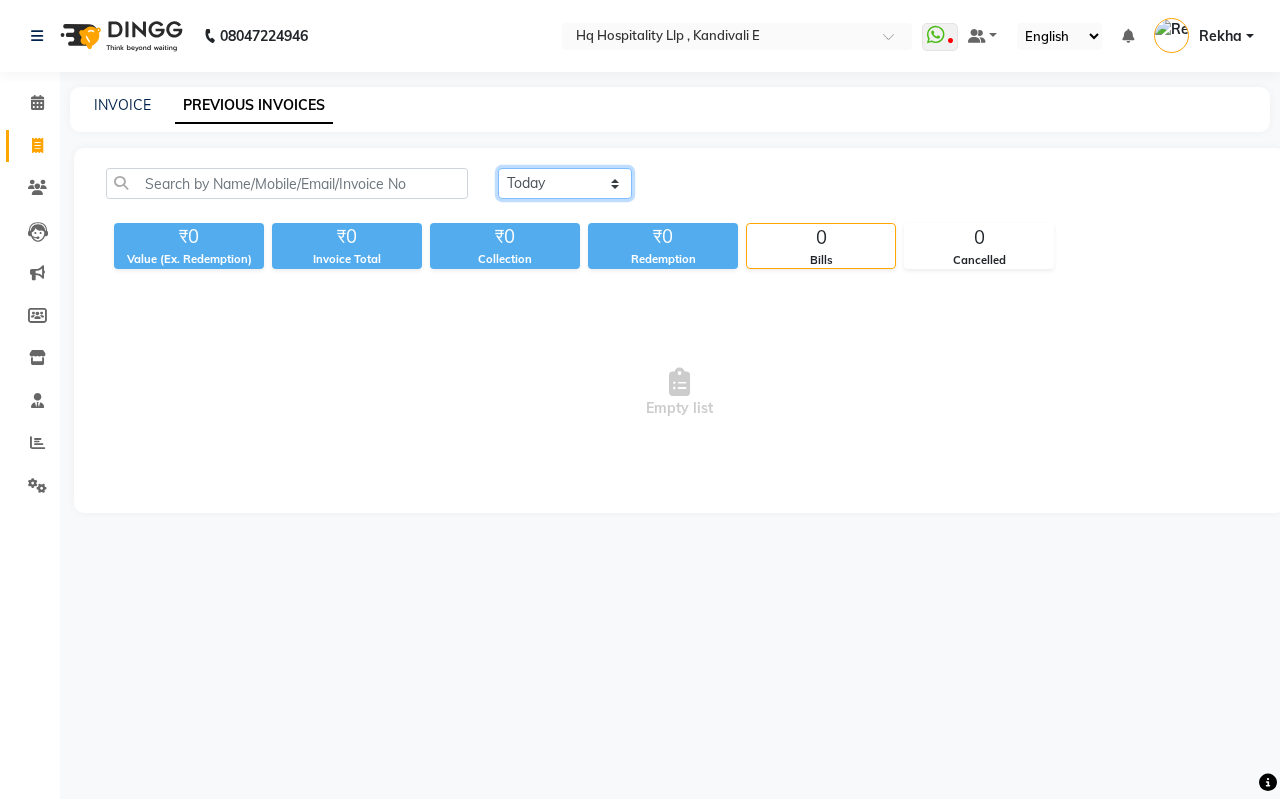 click on "Today Yesterday Custom Range" 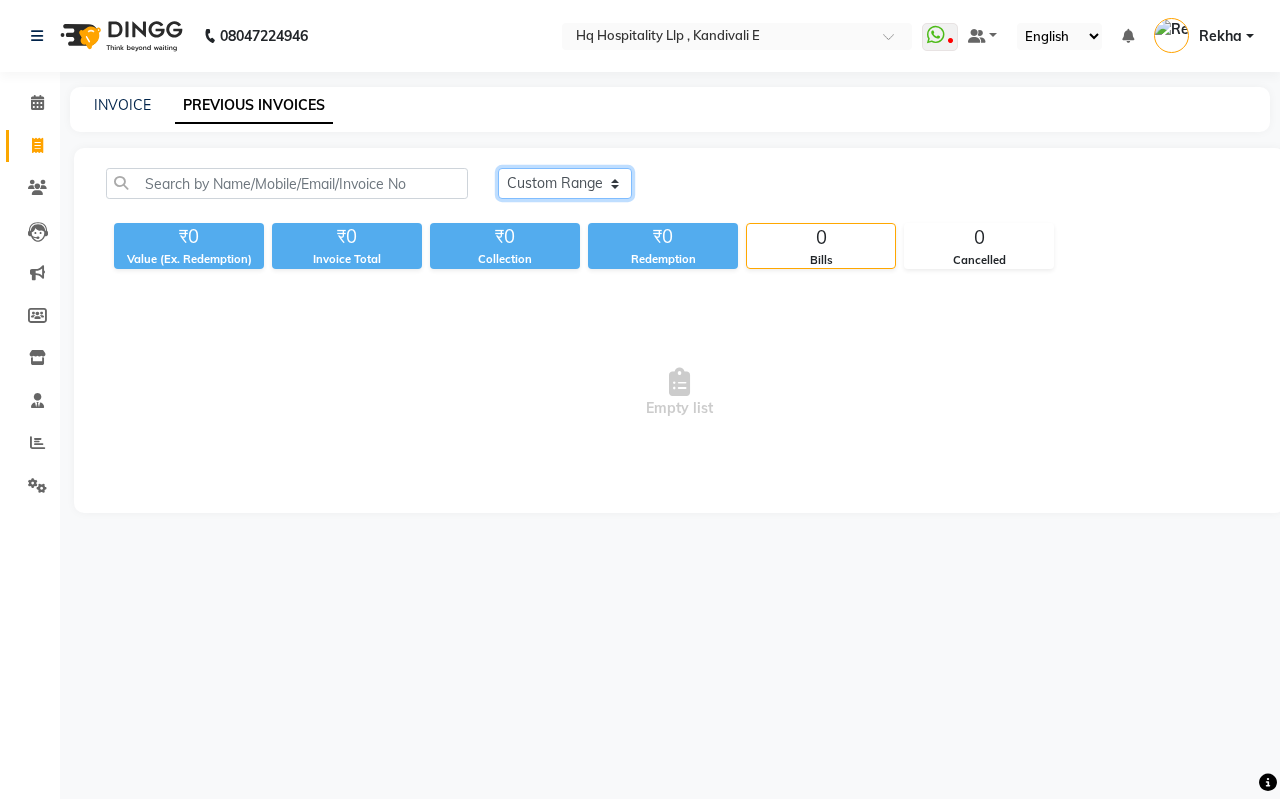 click on "Today Yesterday Custom Range" 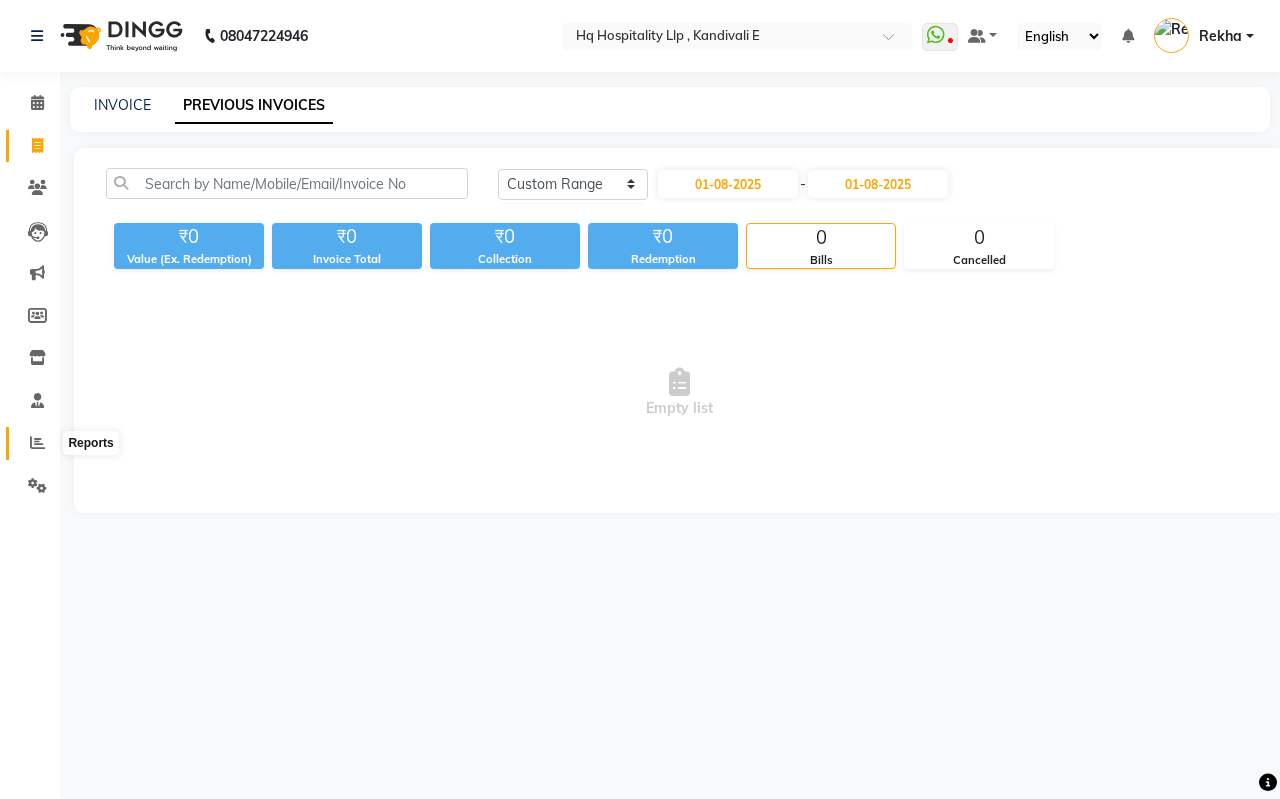 click 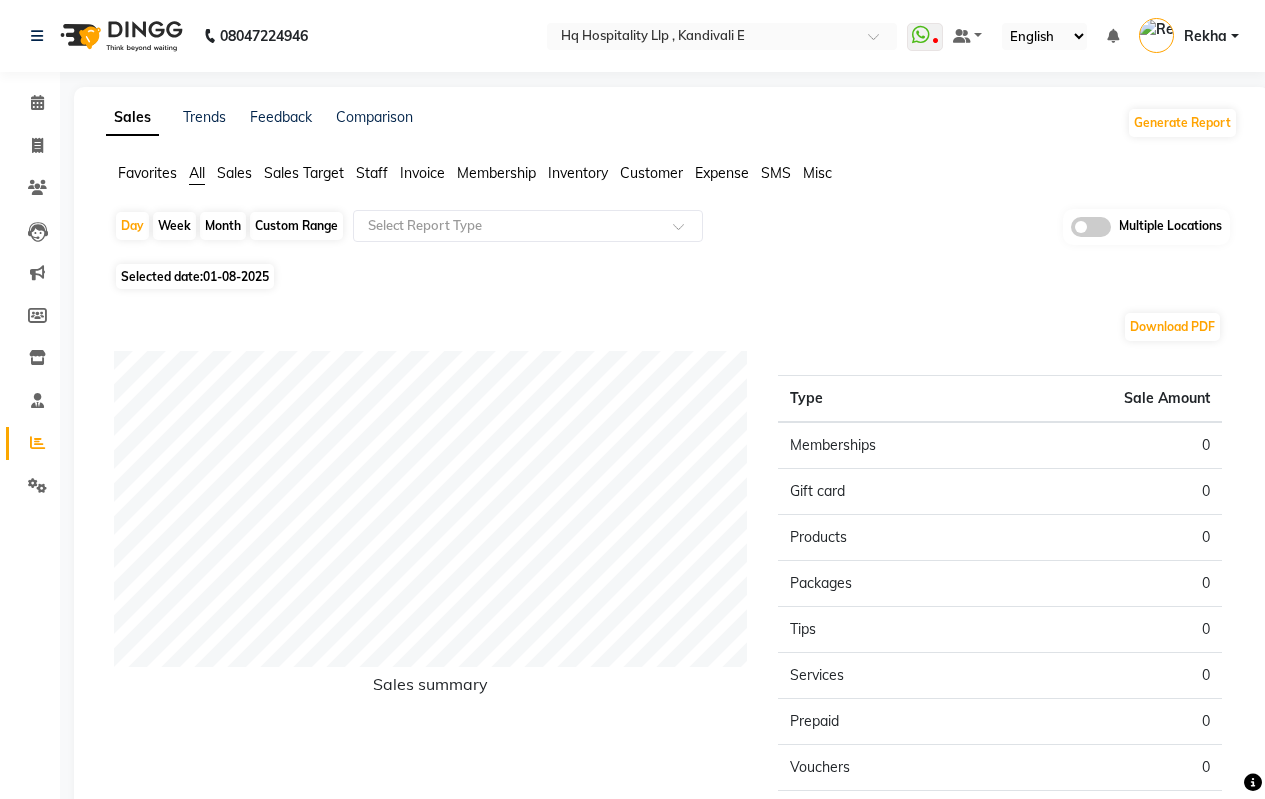 click on "Staff" 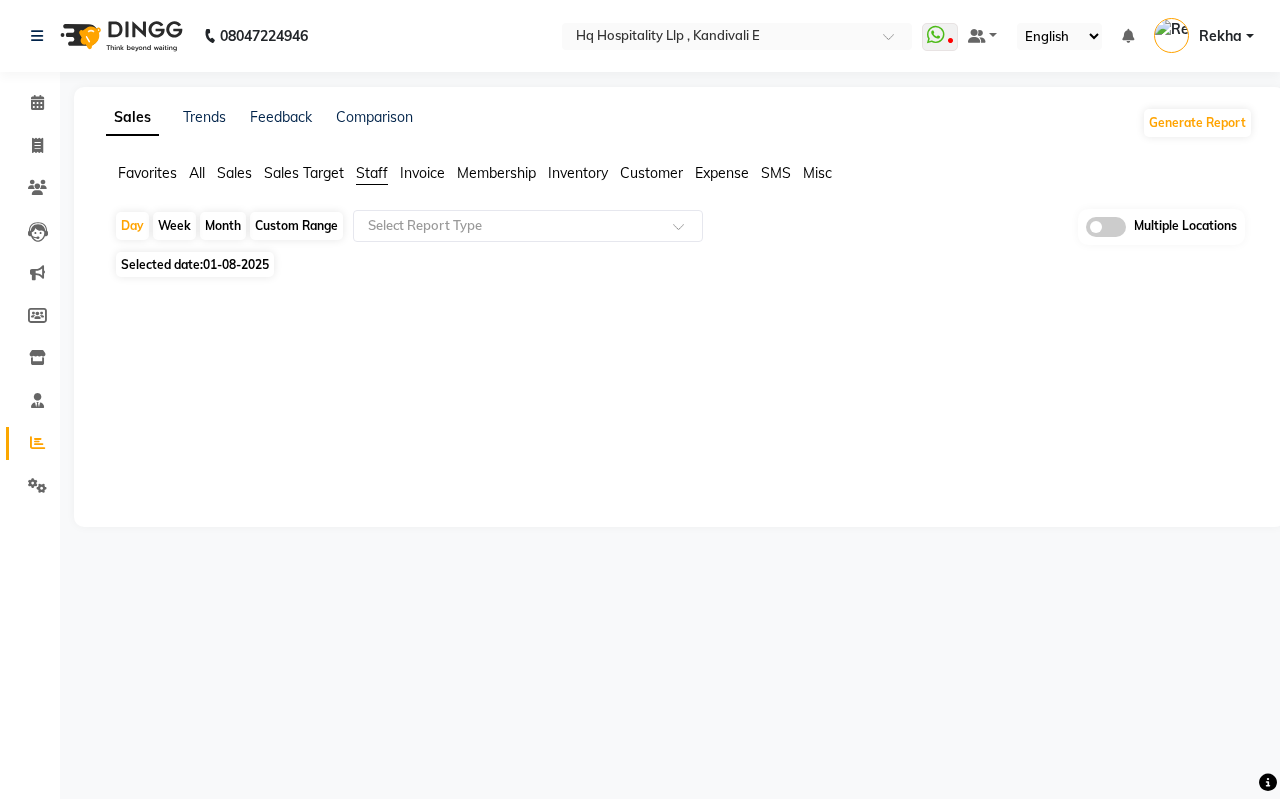 click on "All" 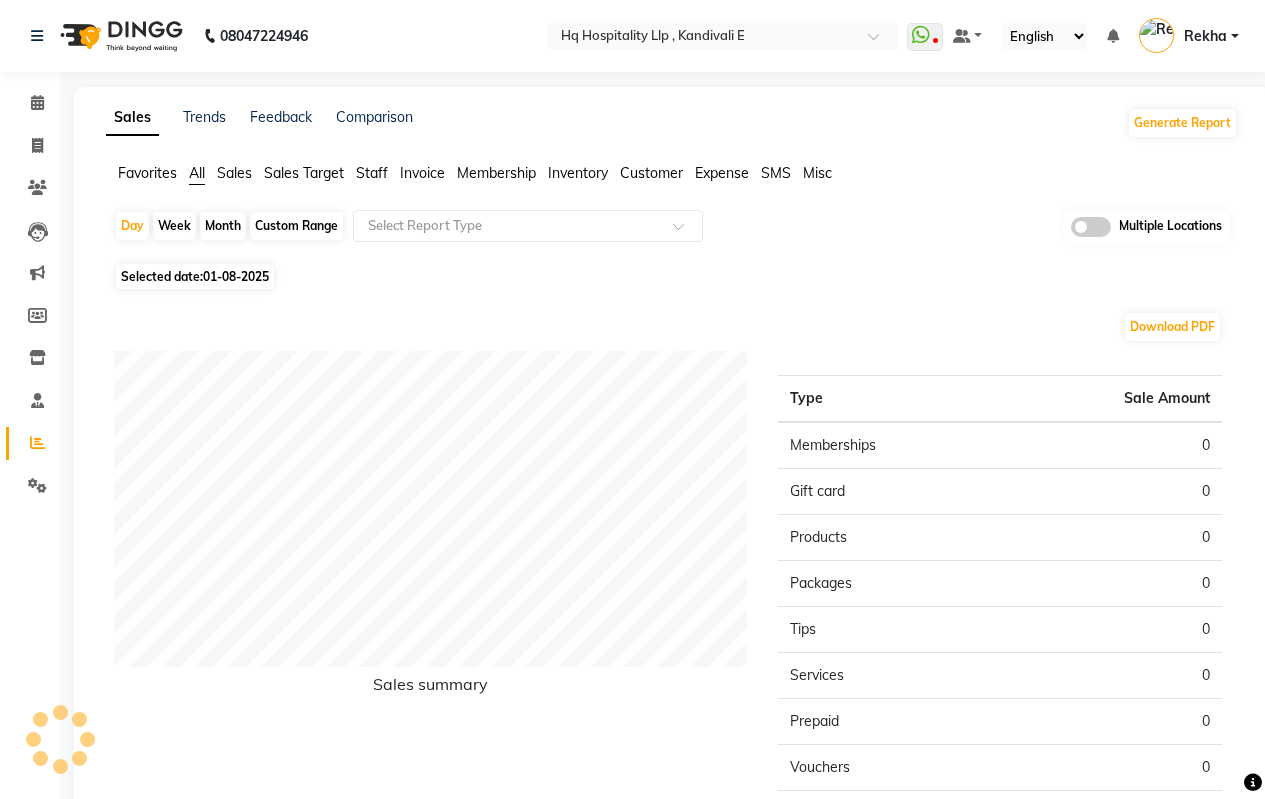 click on "Sales" 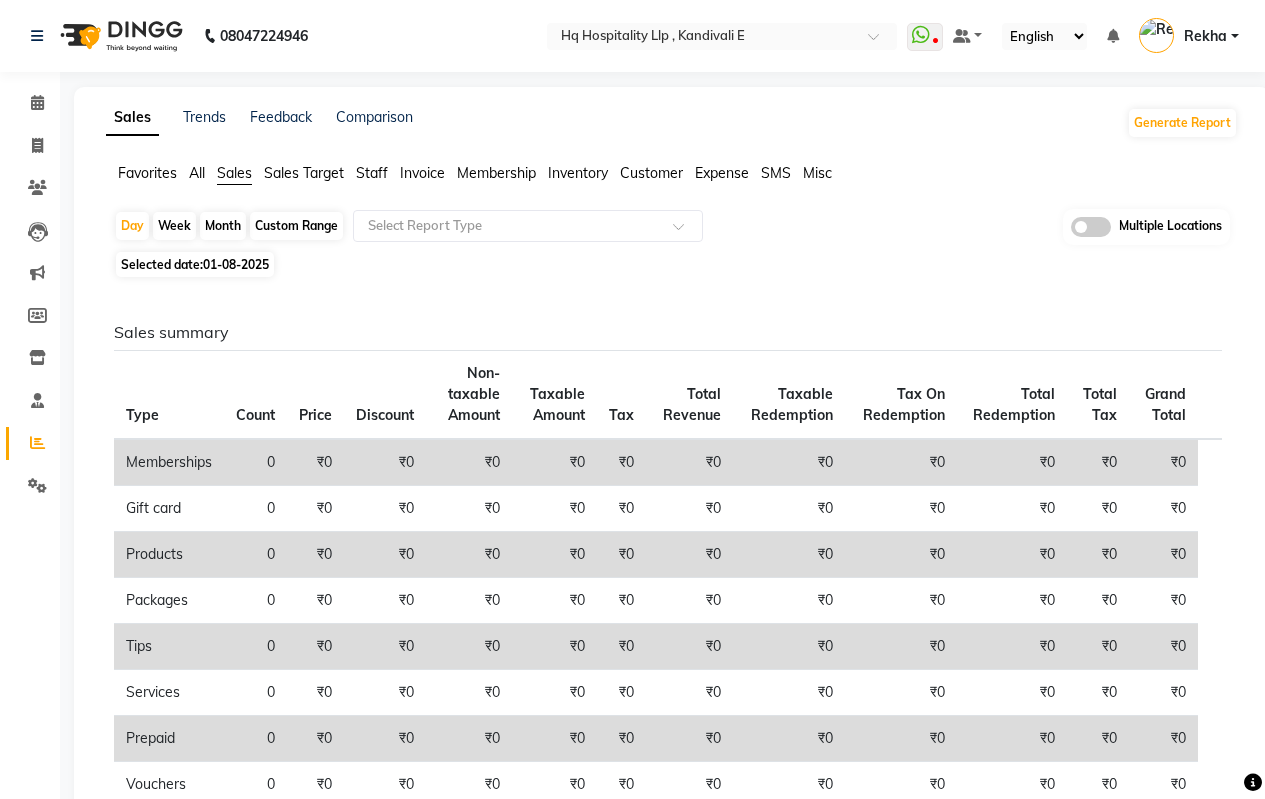 click on "All" 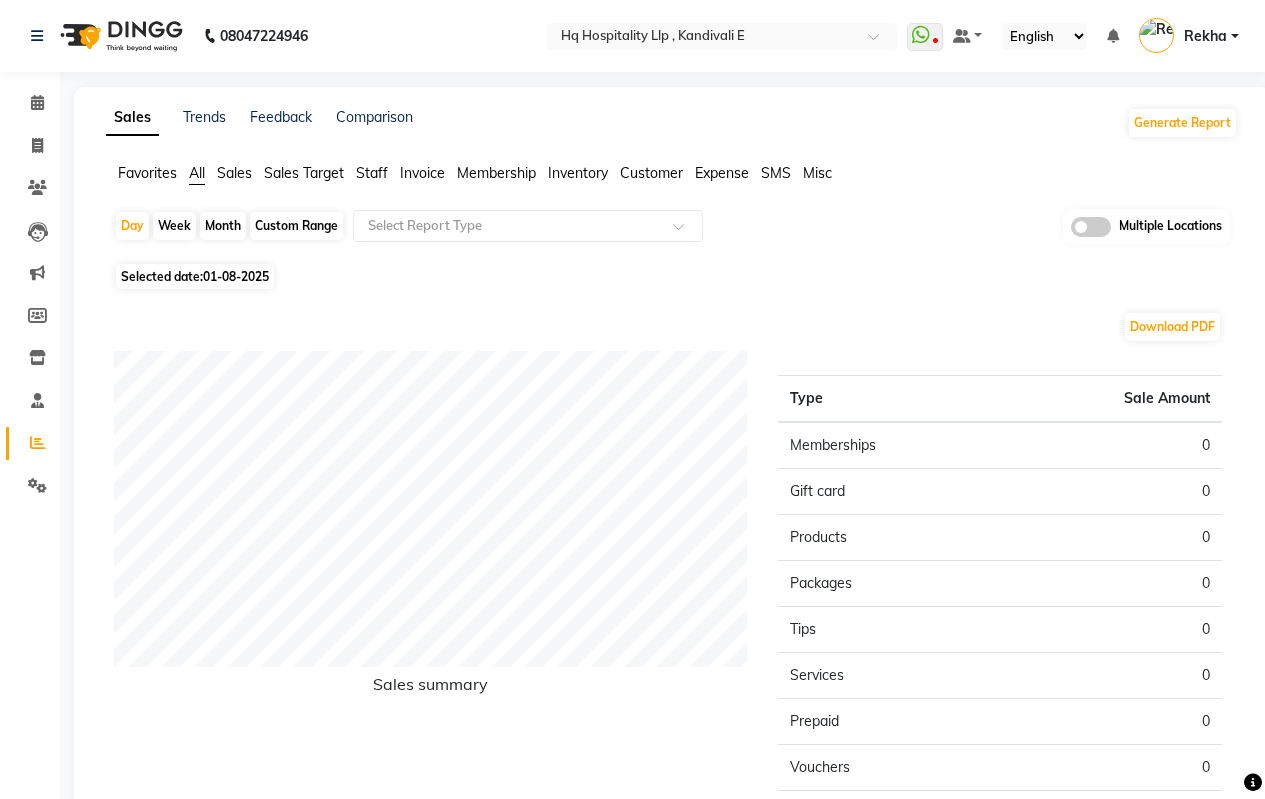 click on "Month" 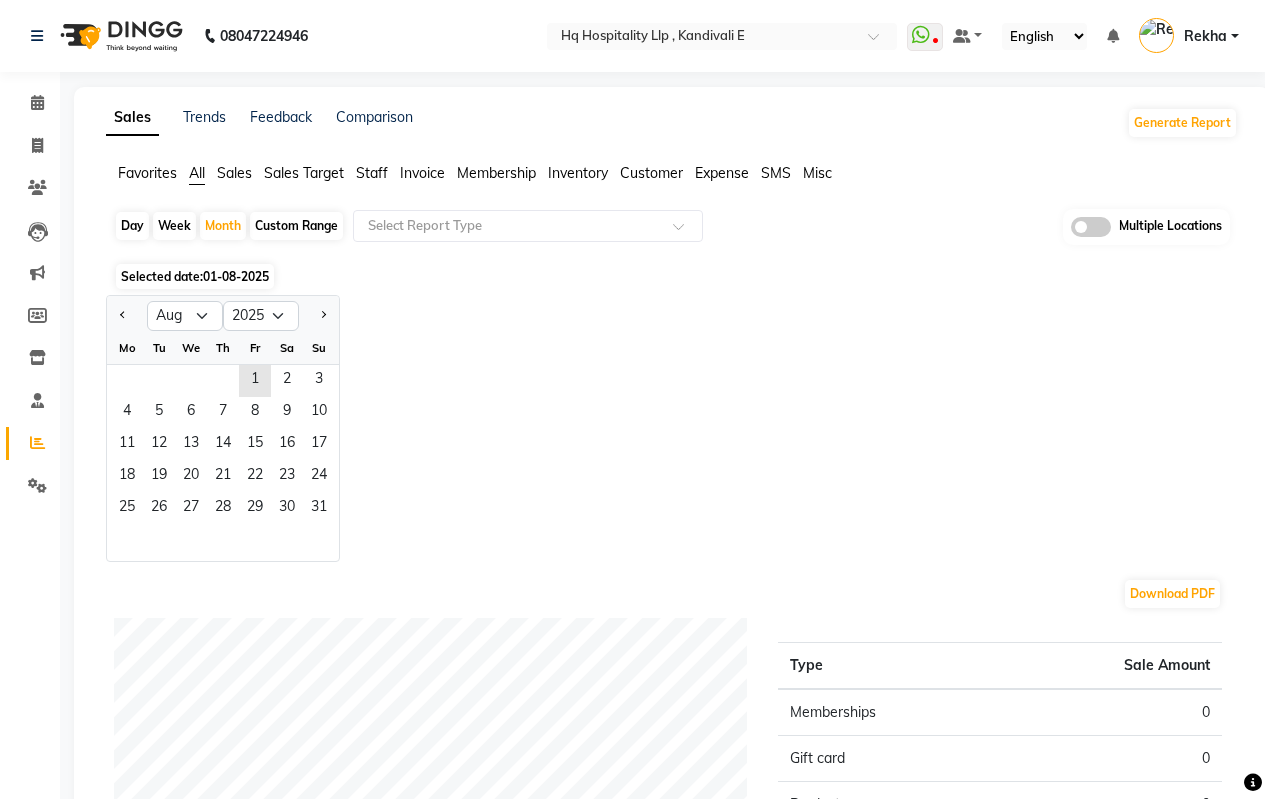 click 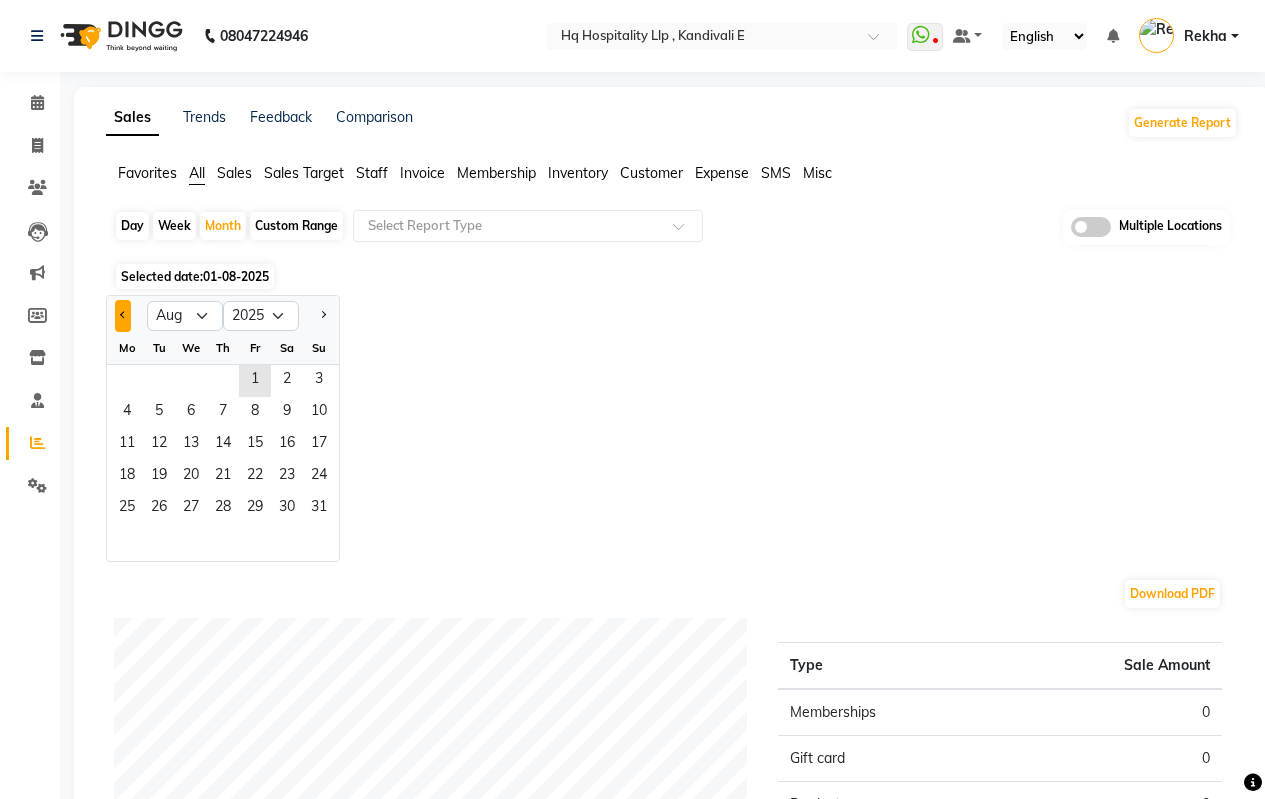 click 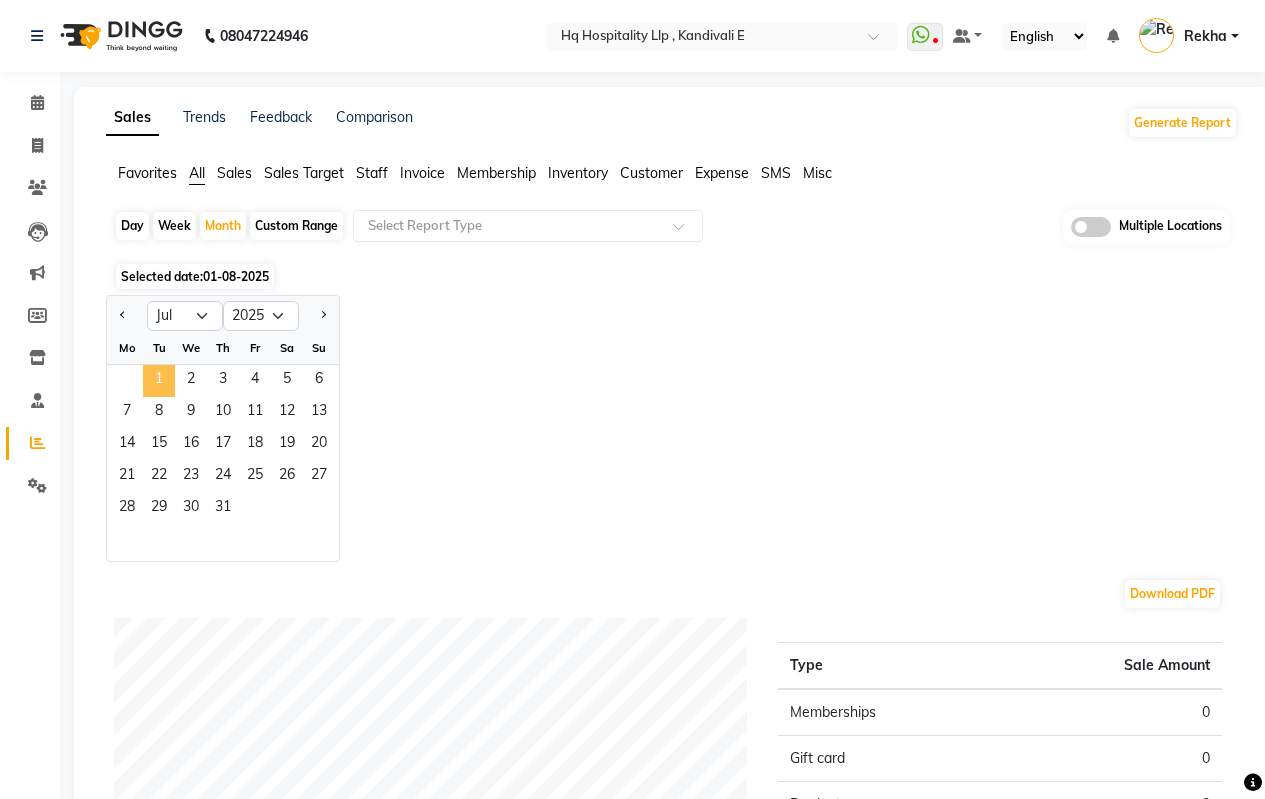 click on "1" 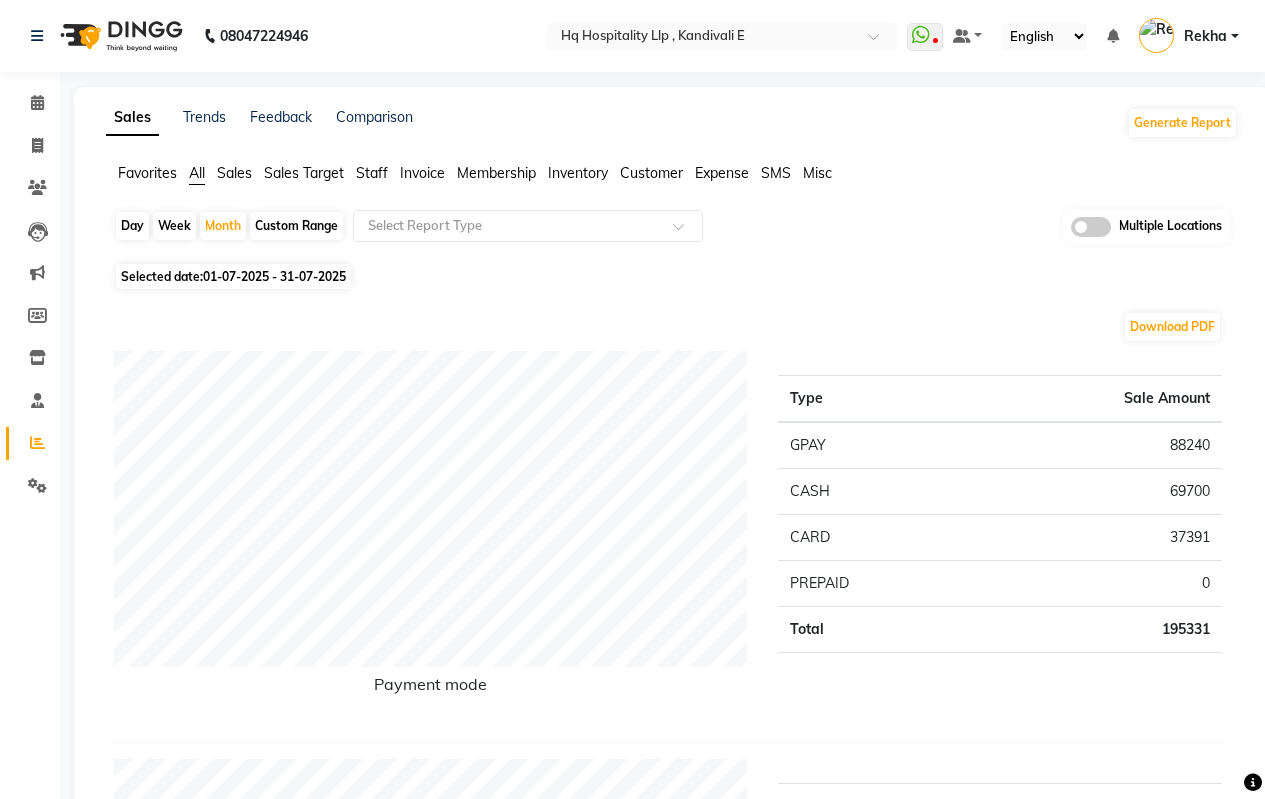 click on "Invoice" 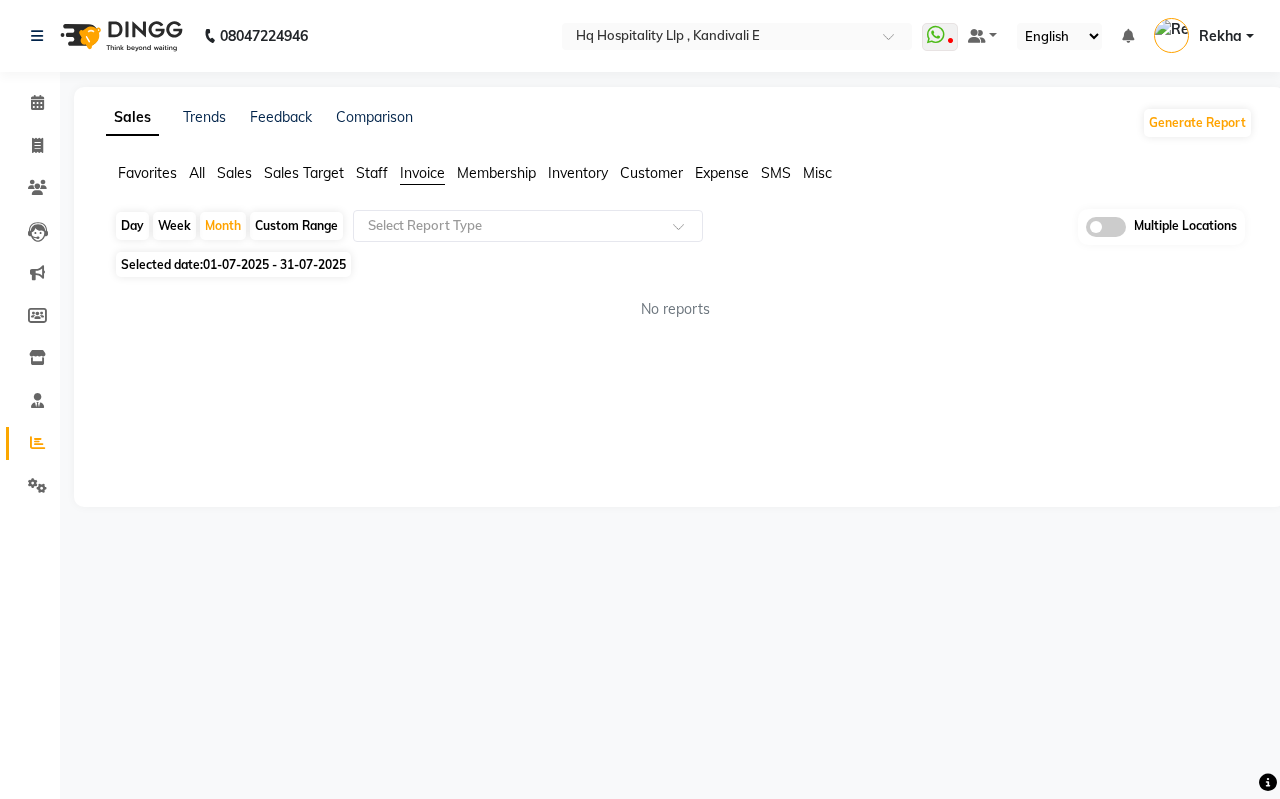 click on "Sales" 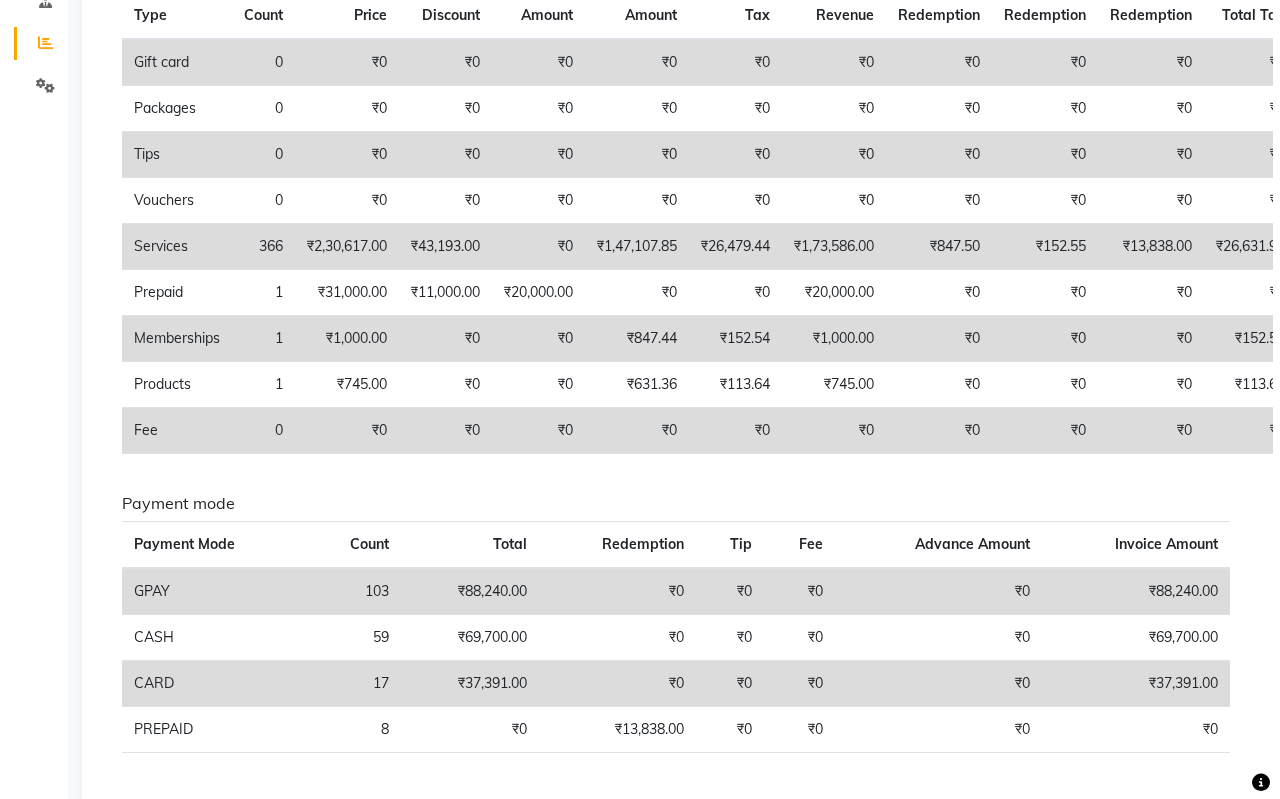 scroll, scrollTop: 0, scrollLeft: 0, axis: both 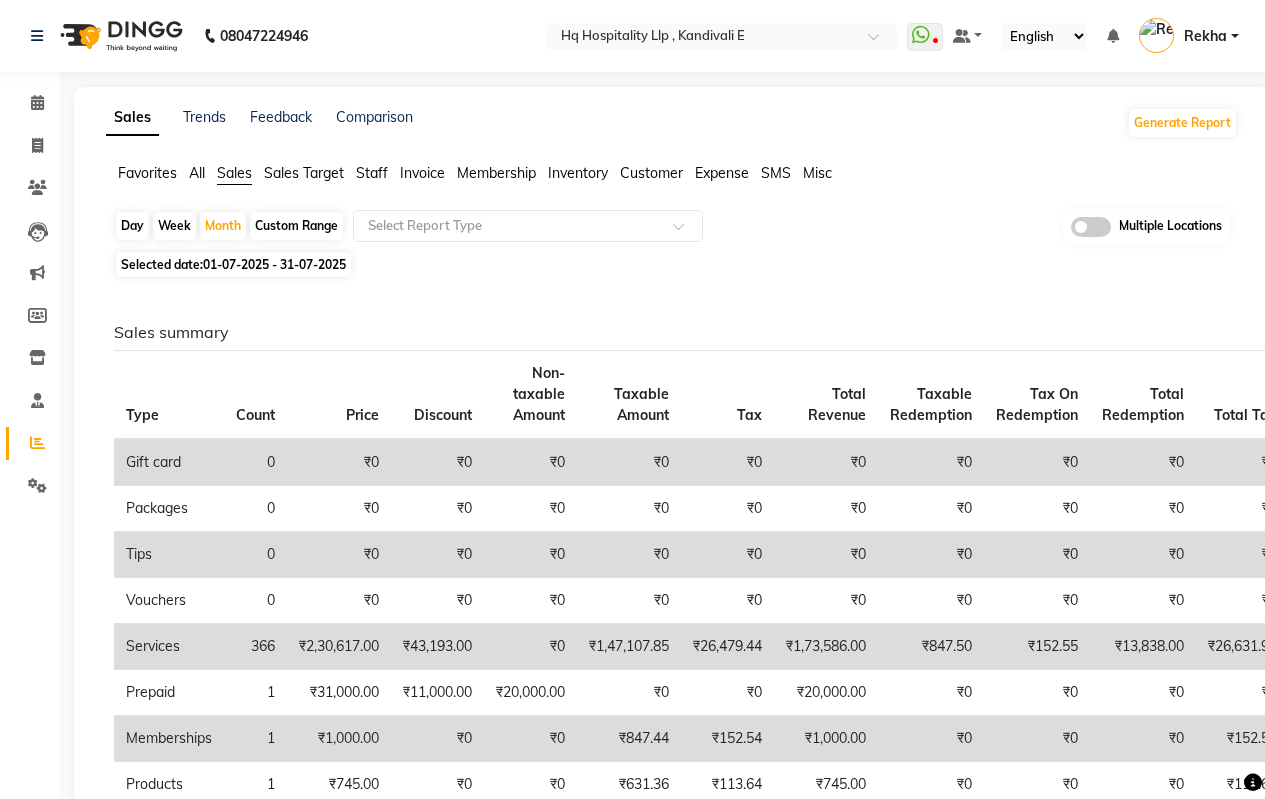 click on "SMS" 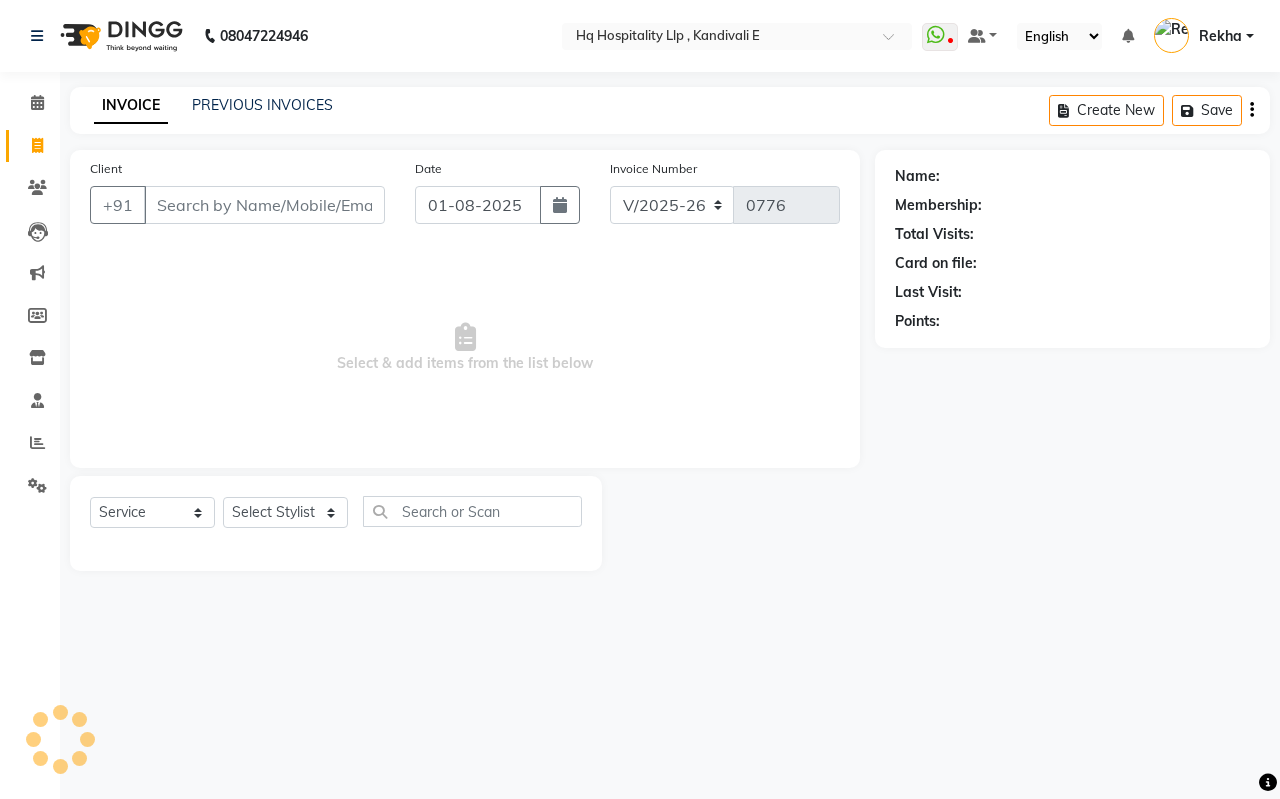 select on "5407" 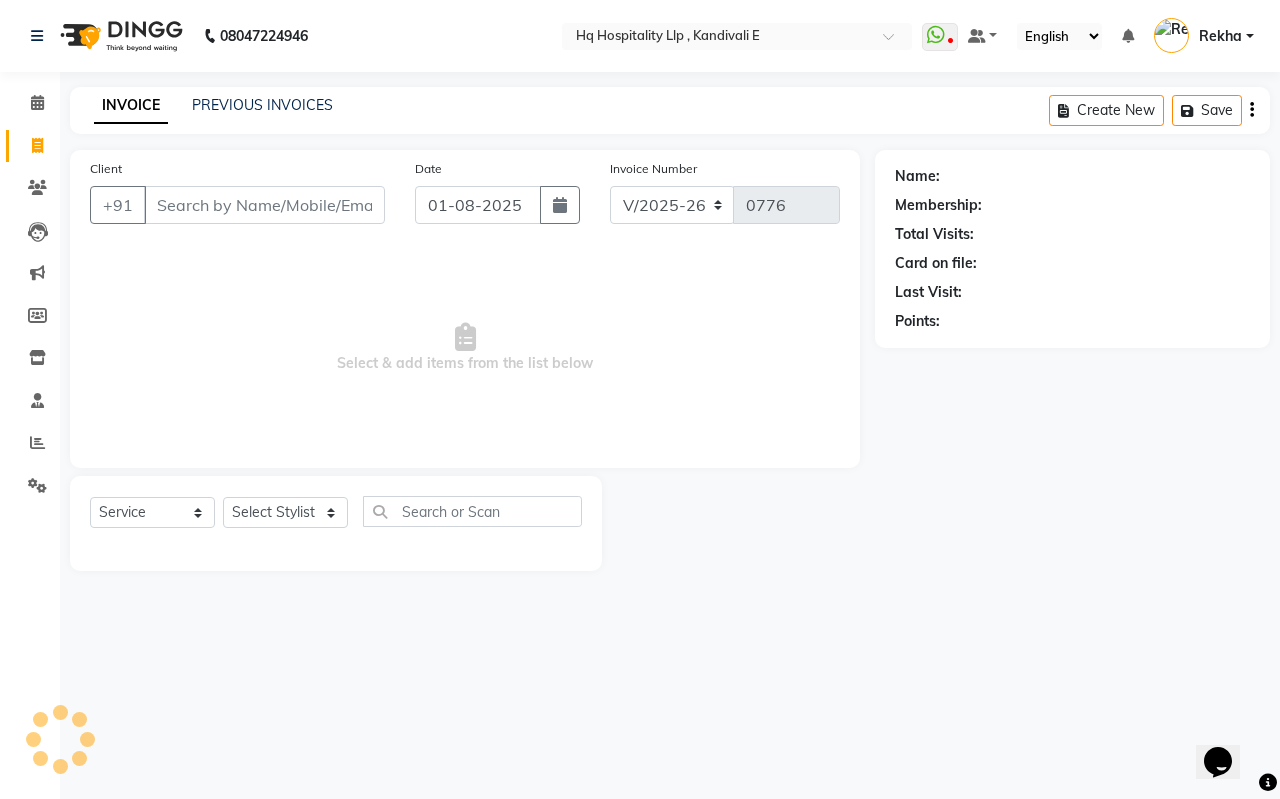 scroll, scrollTop: 0, scrollLeft: 0, axis: both 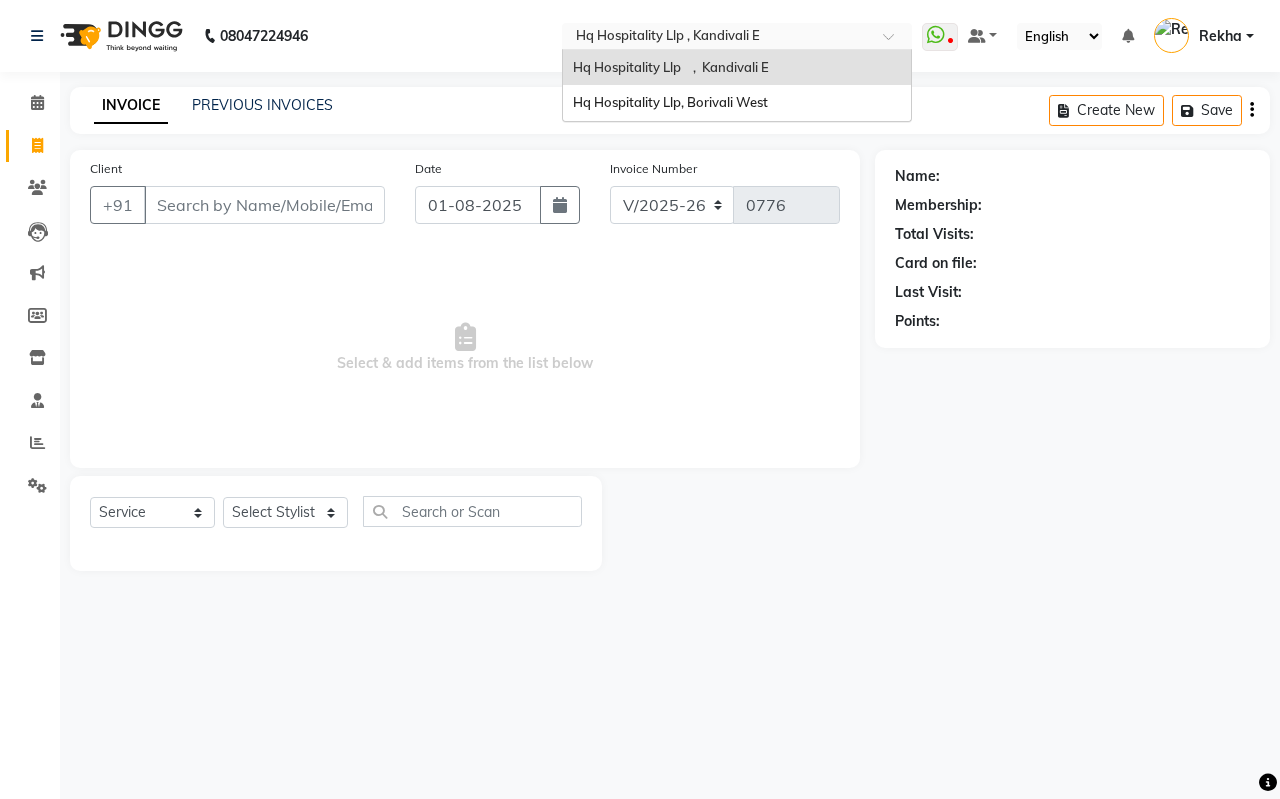 click at bounding box center (717, 38) 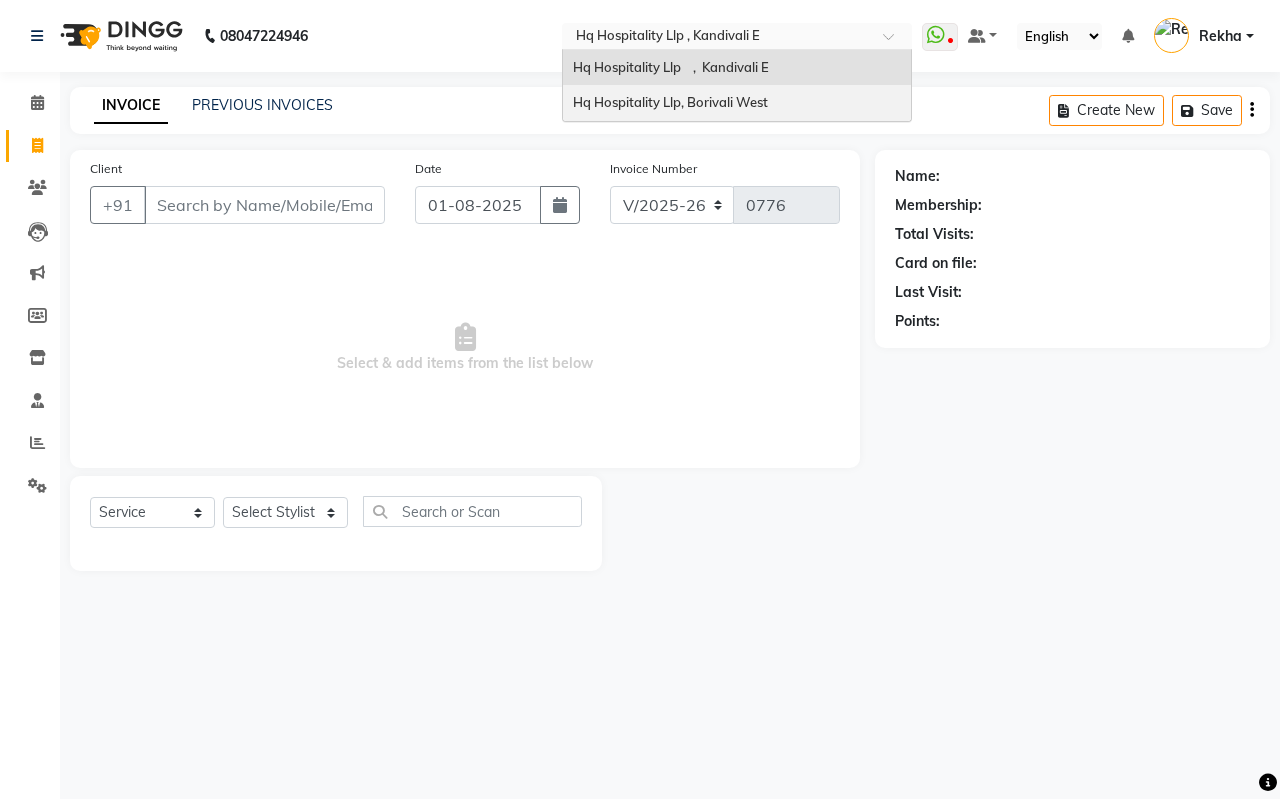 click on "Hq Hospitality Llp, Borivali West" at bounding box center [737, 103] 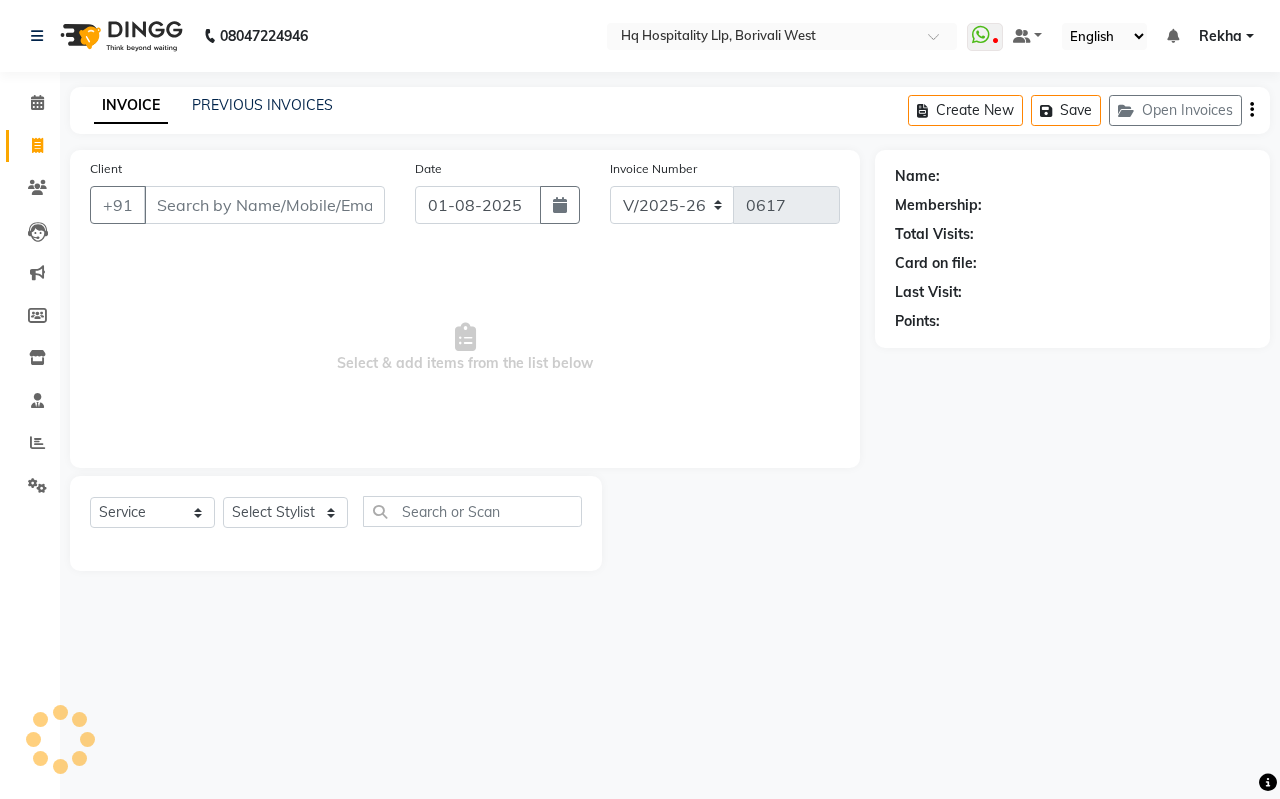 select on "7197" 